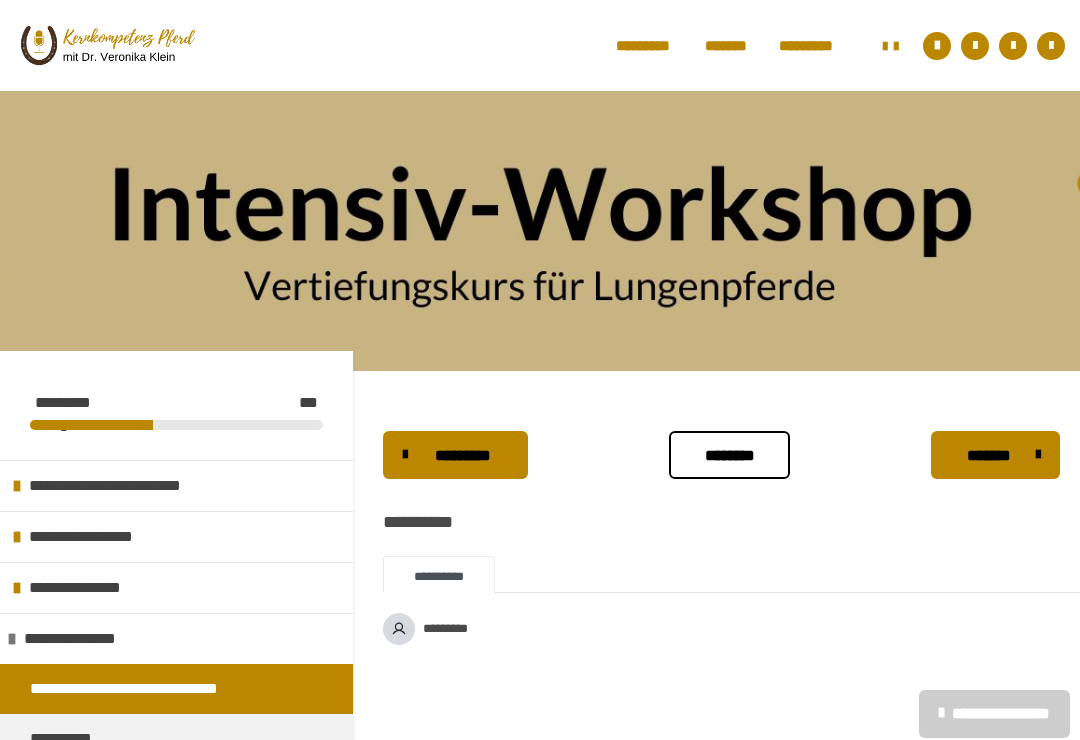 scroll, scrollTop: 0, scrollLeft: 0, axis: both 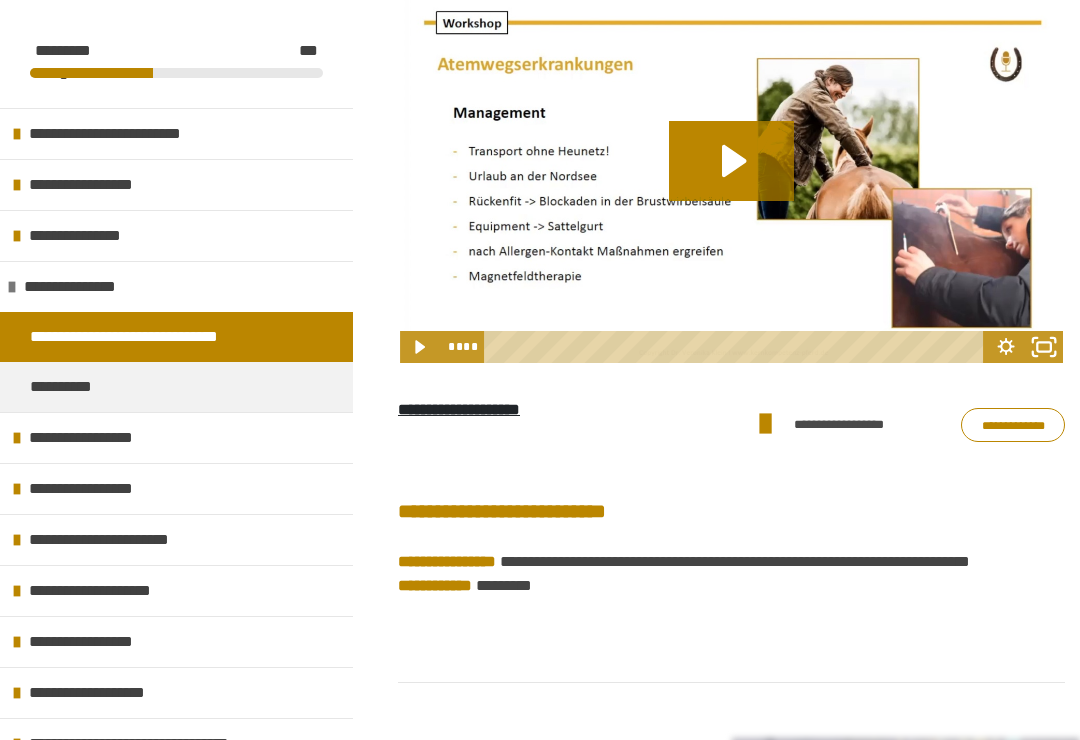 click 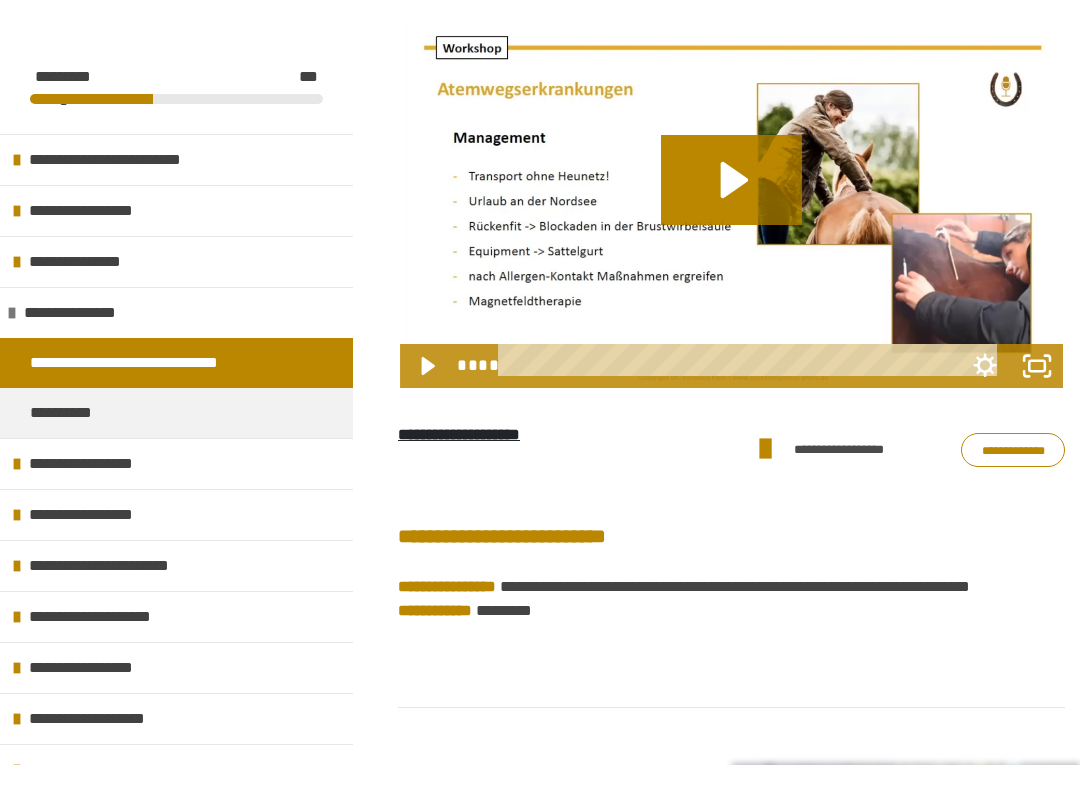 scroll, scrollTop: 20, scrollLeft: 0, axis: vertical 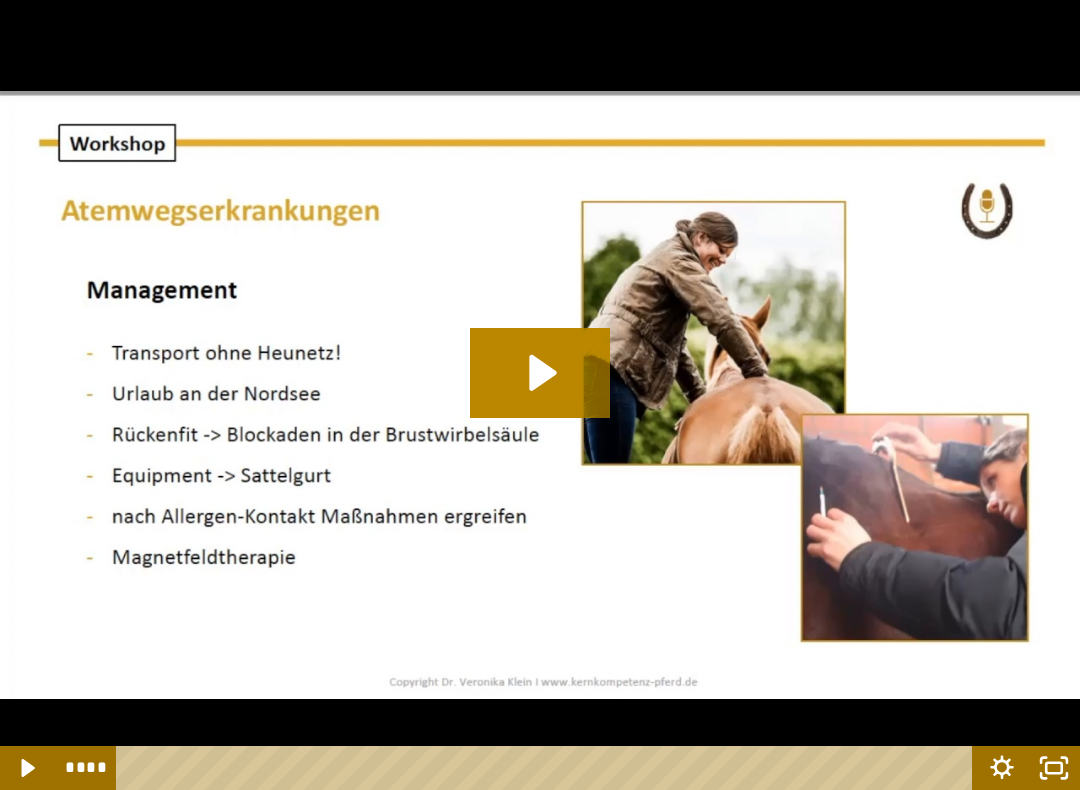 click 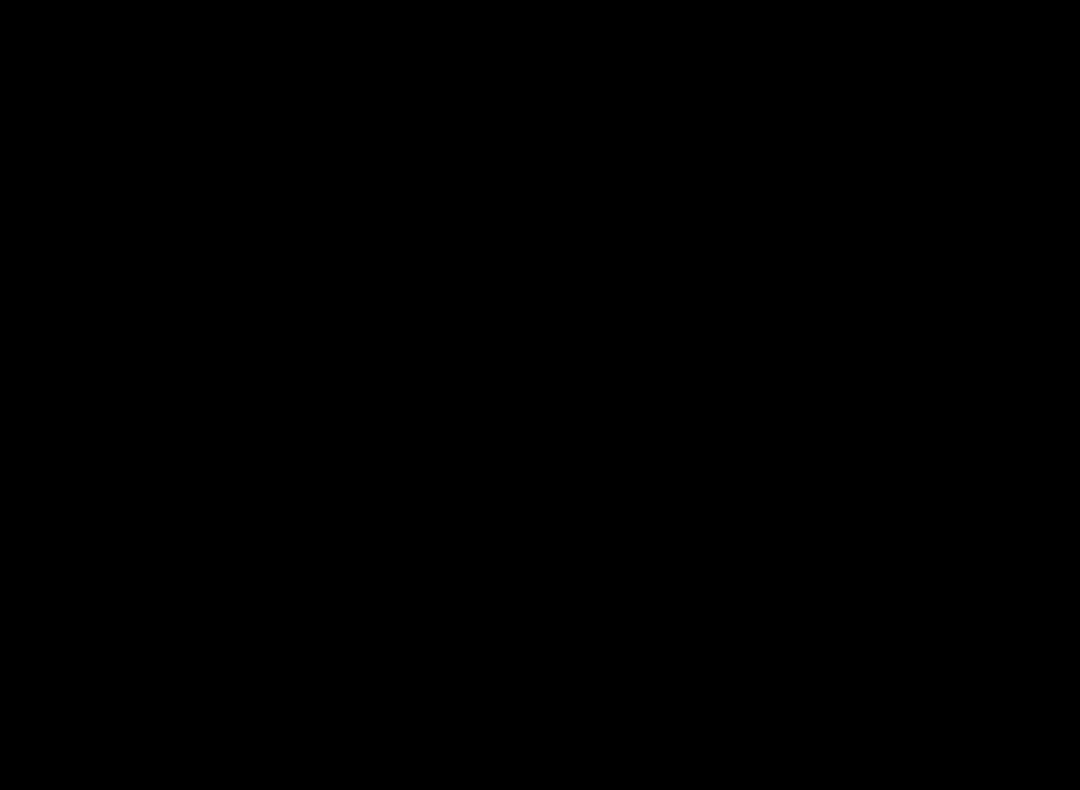 click at bounding box center [540, 395] 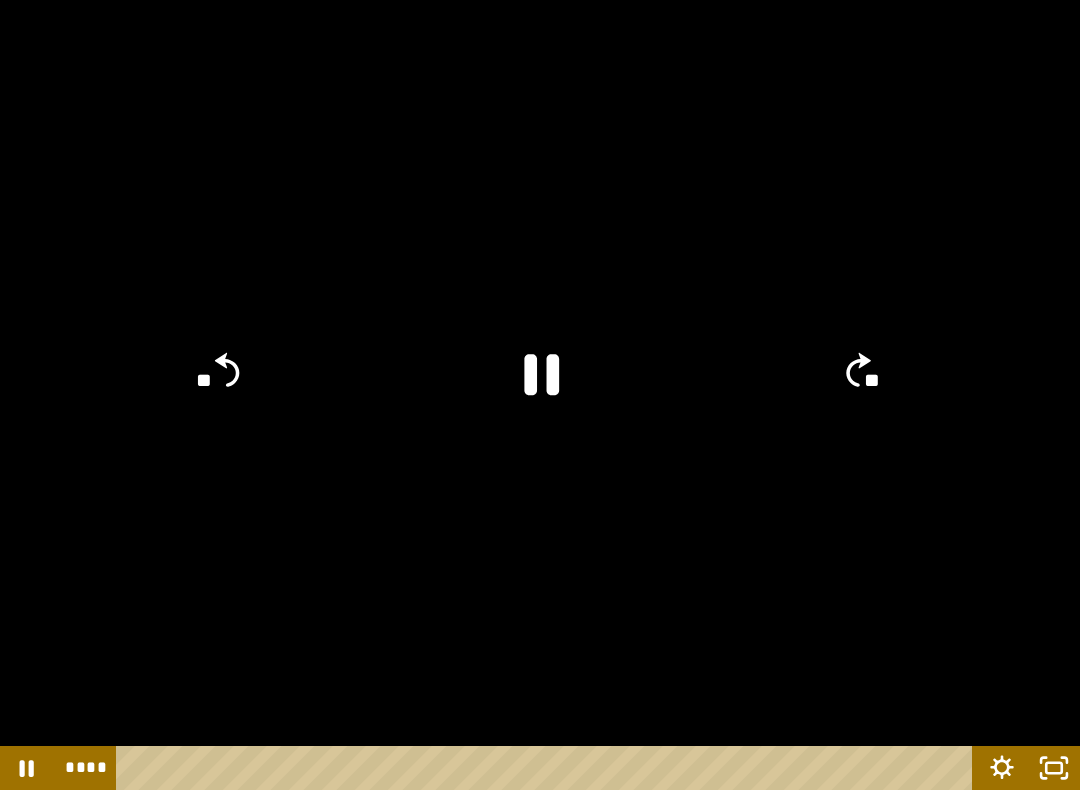 click 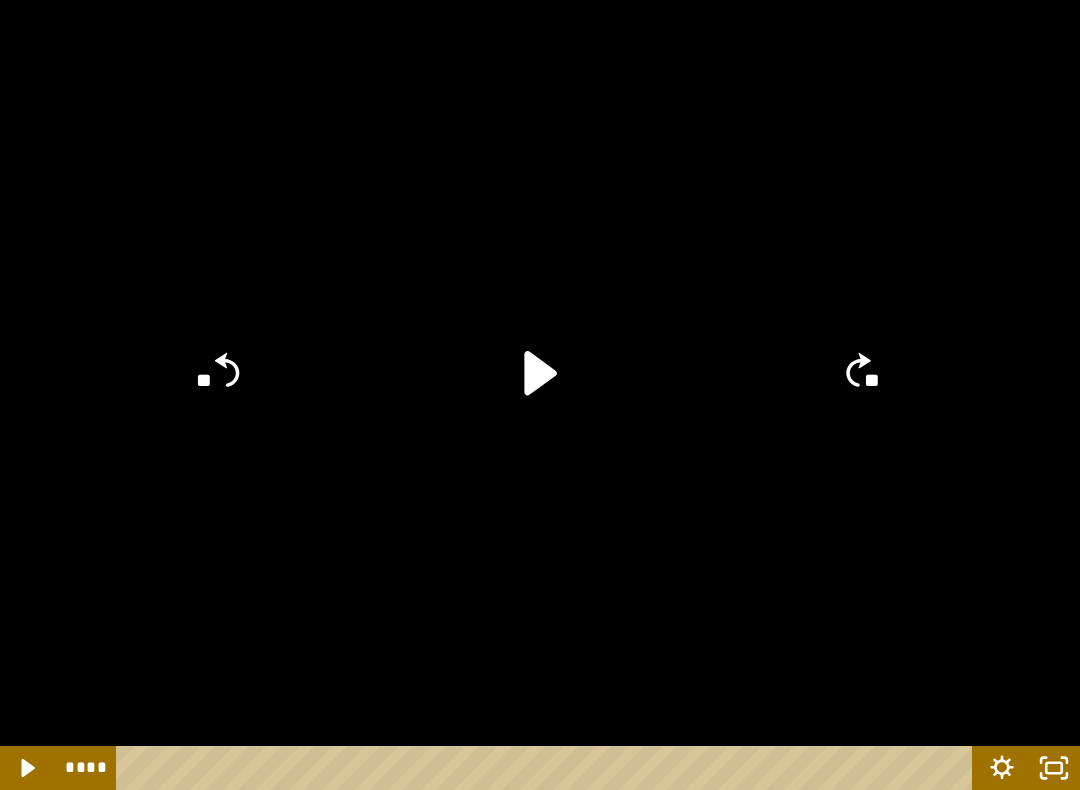 click 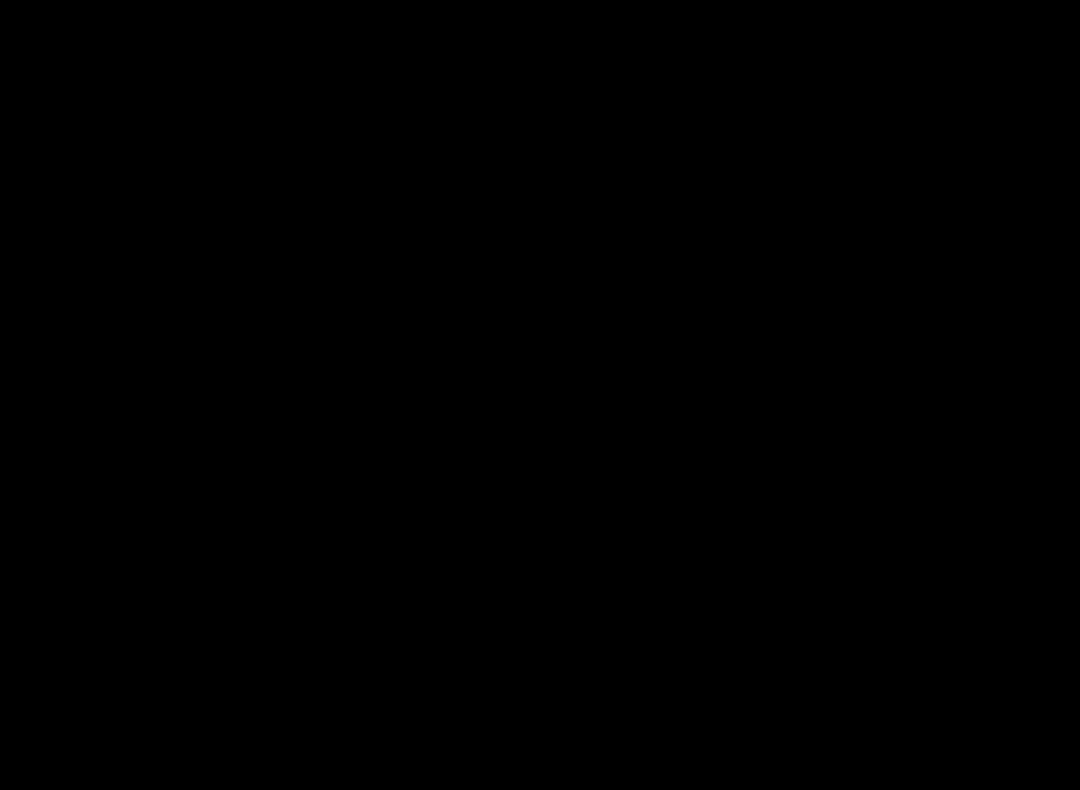 click at bounding box center [540, 395] 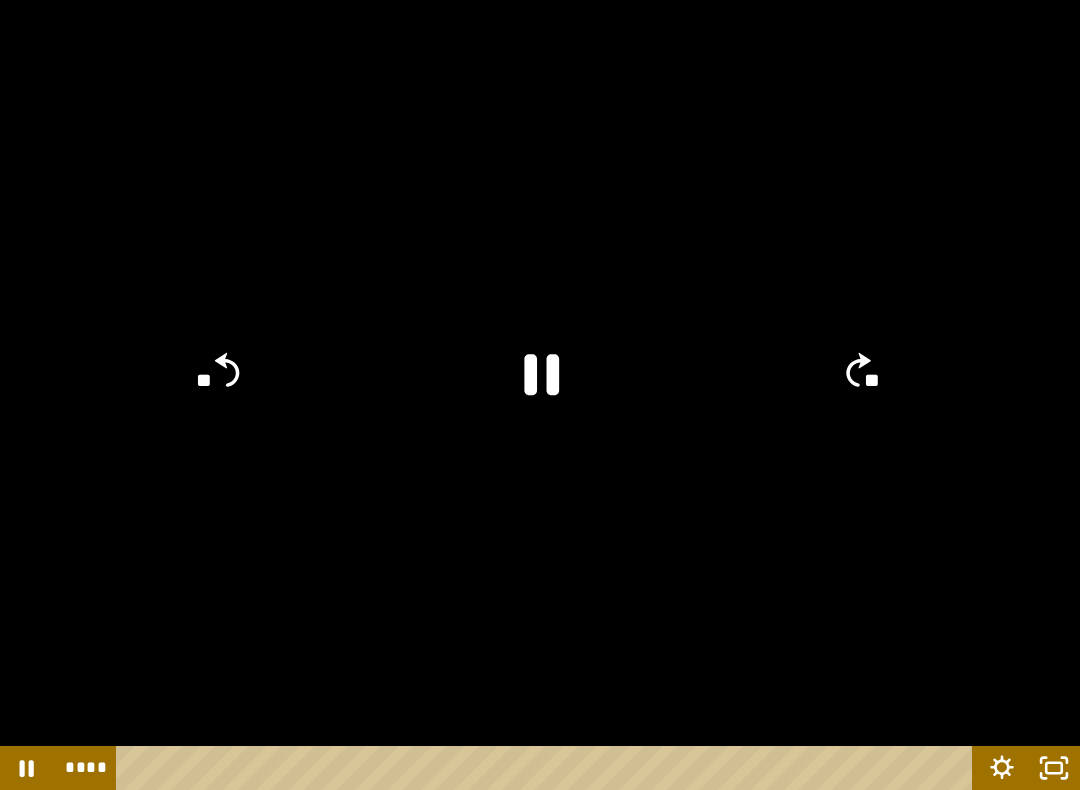 click 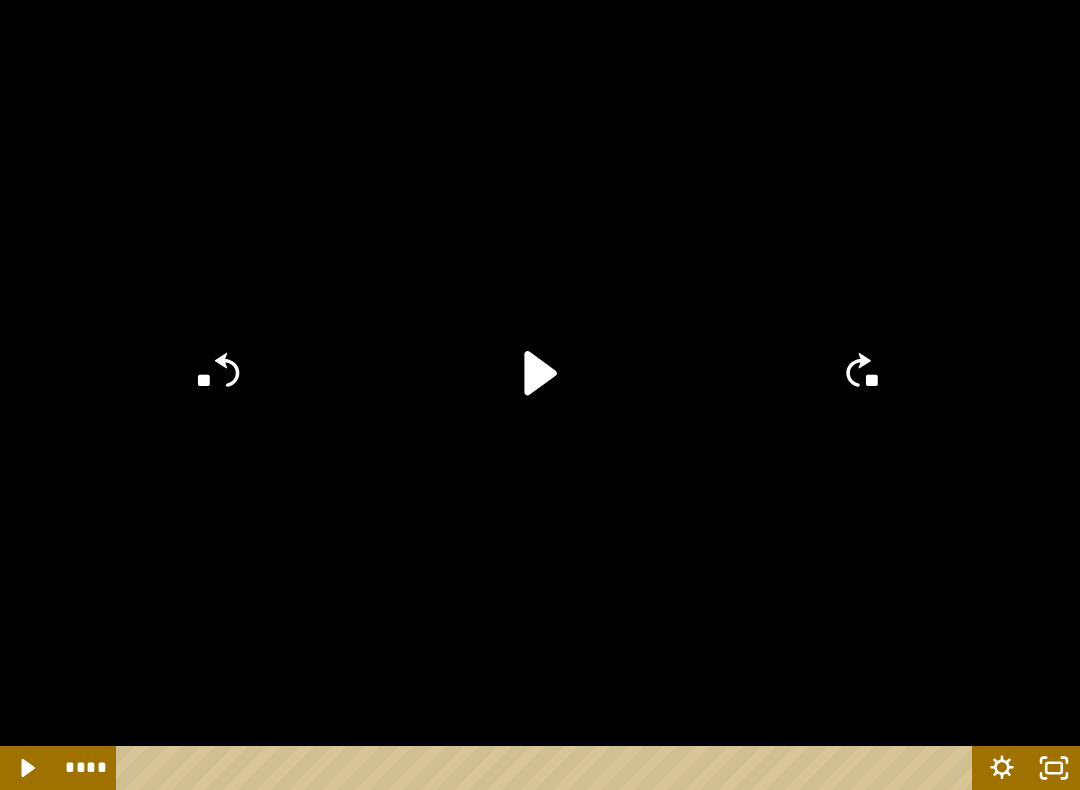 click 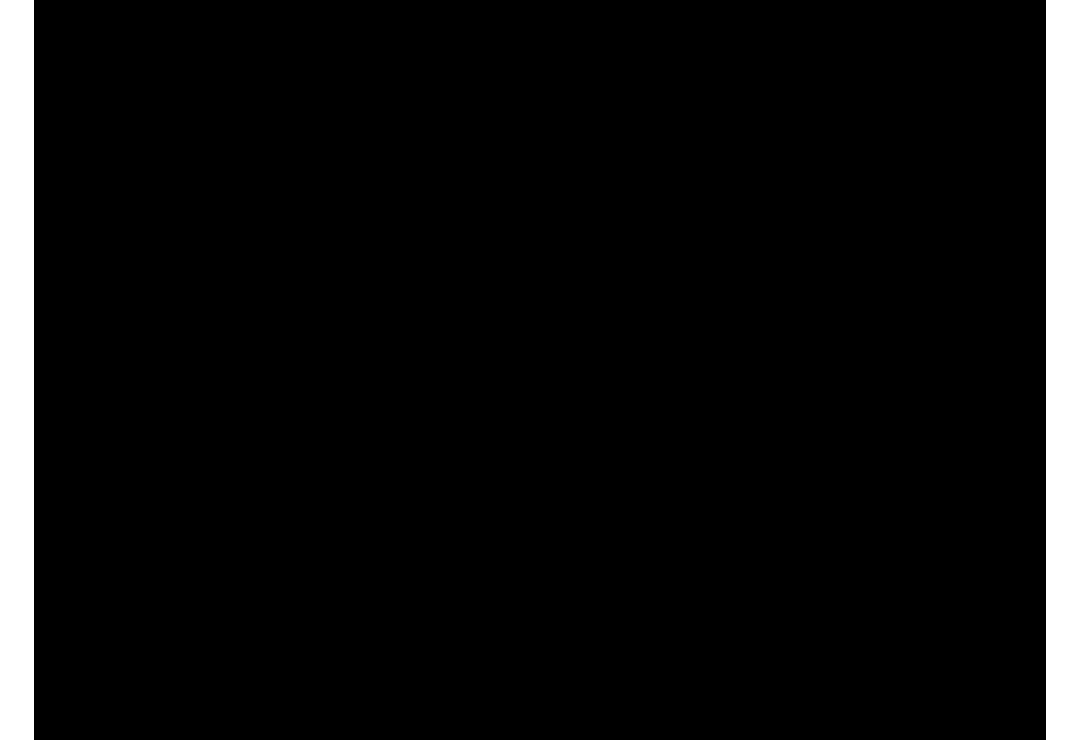 scroll, scrollTop: 958, scrollLeft: 0, axis: vertical 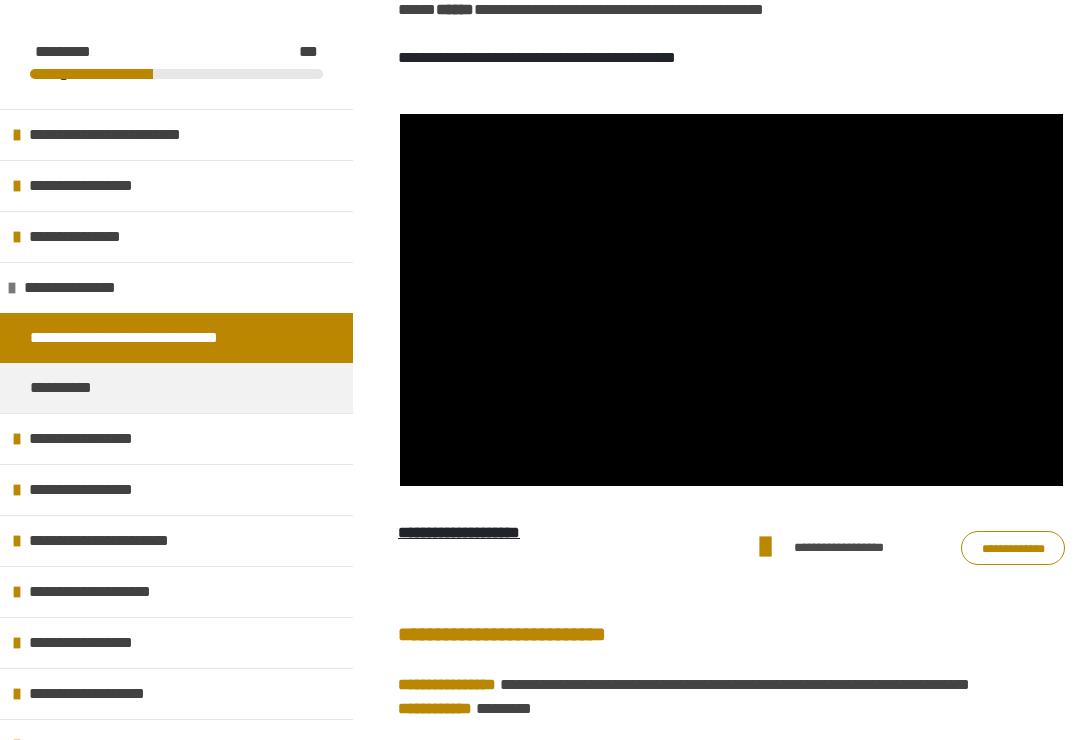 click at bounding box center (731, 300) 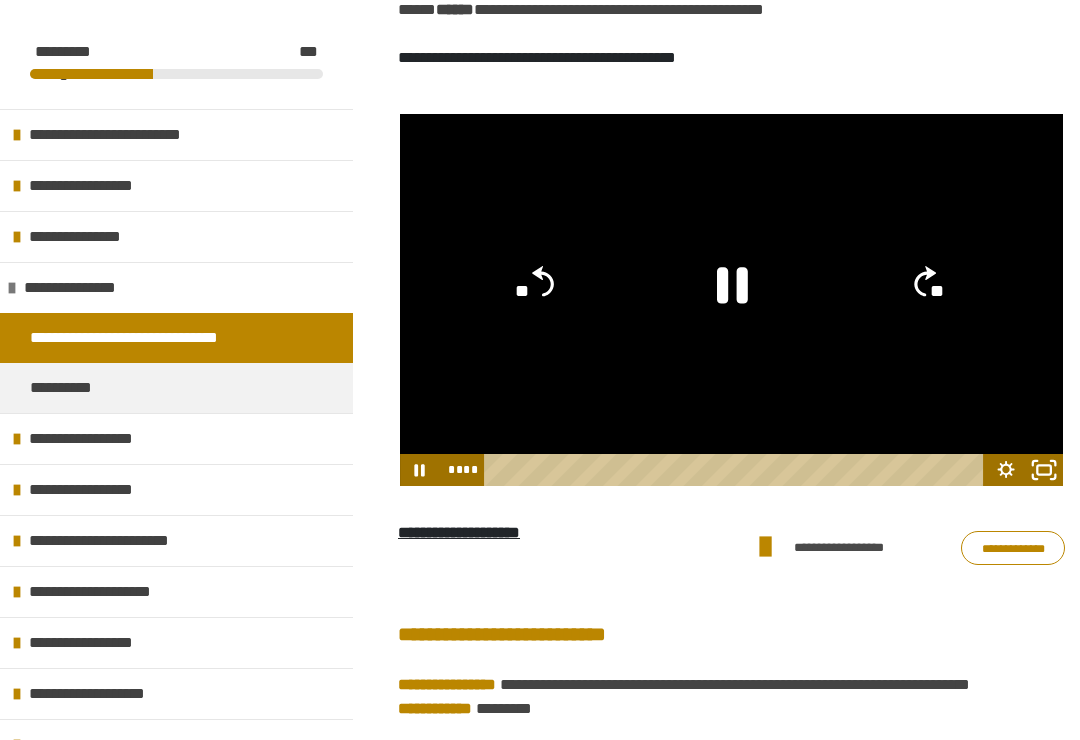 click 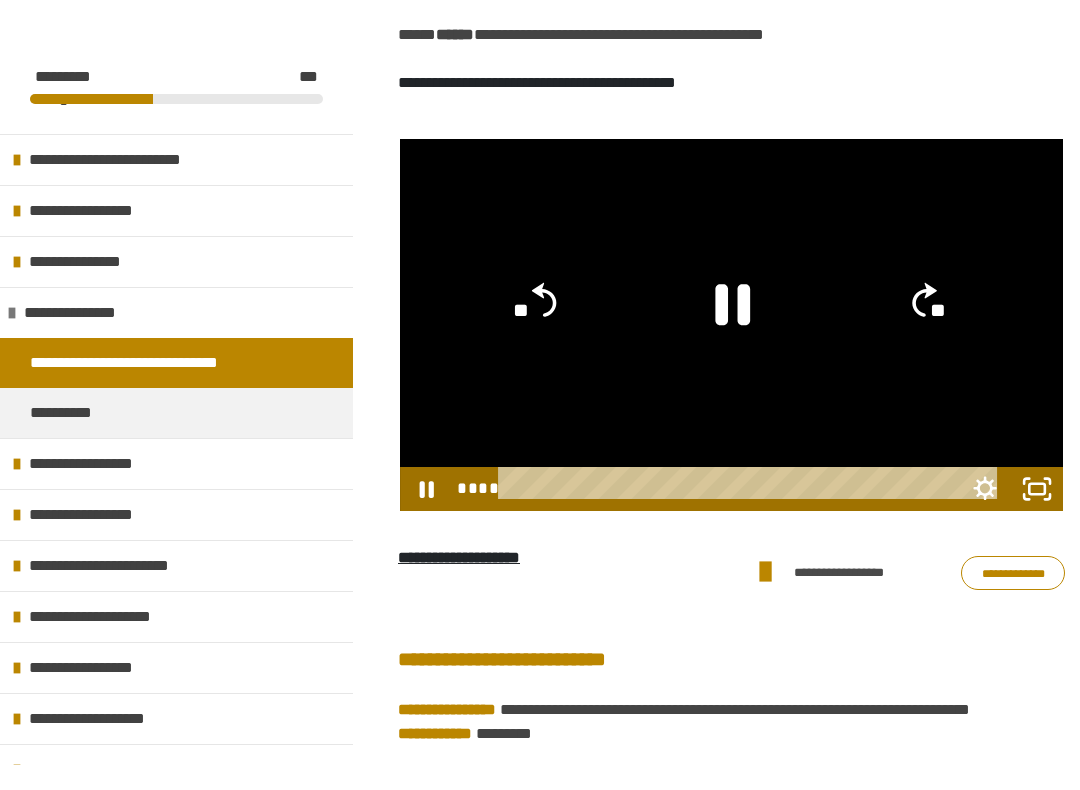 scroll, scrollTop: 20, scrollLeft: 0, axis: vertical 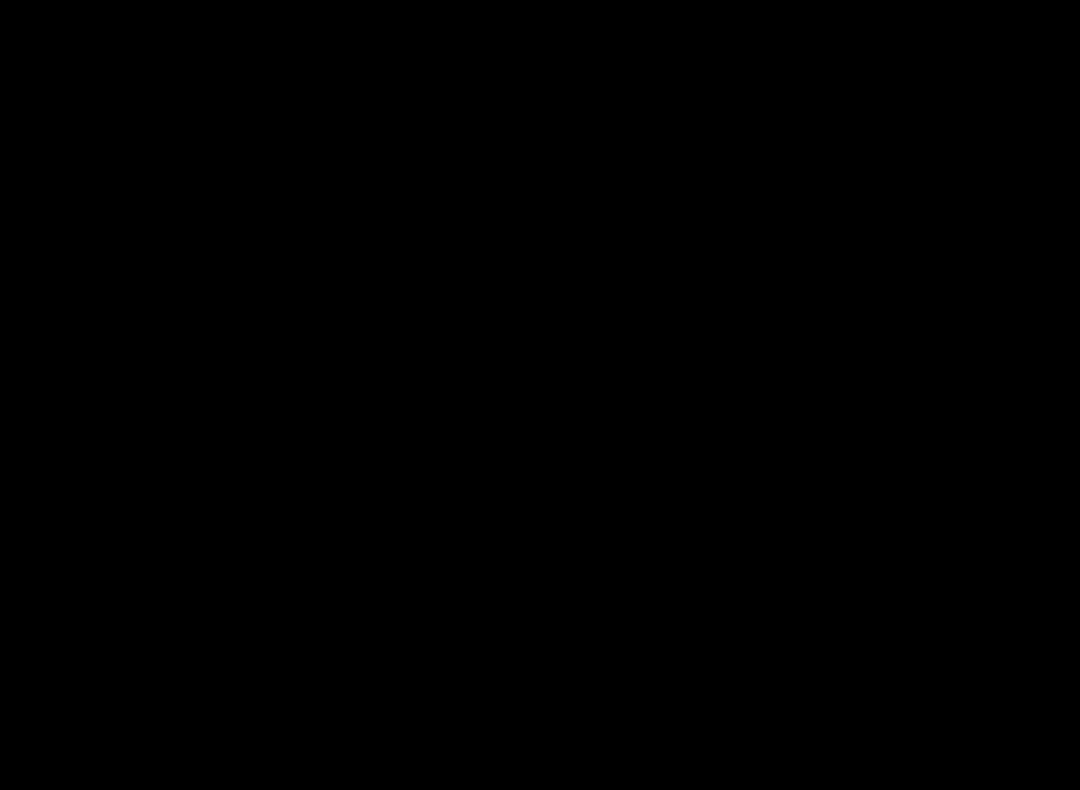 click at bounding box center (540, 395) 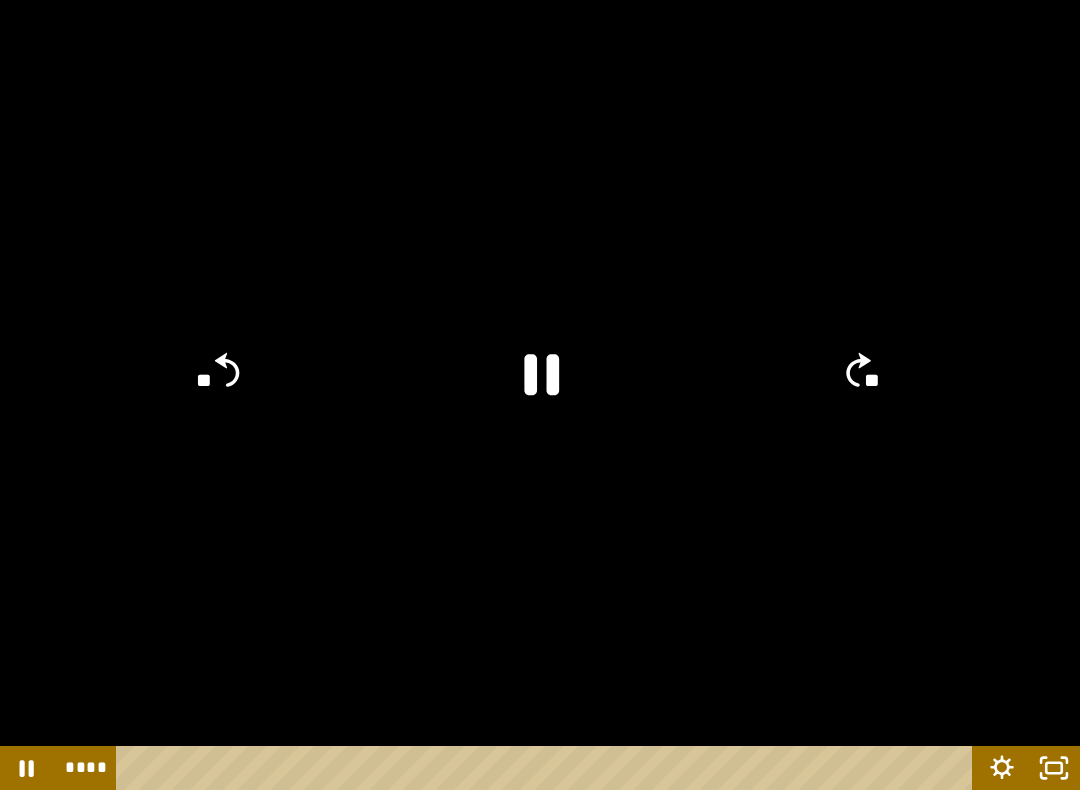 click at bounding box center [540, 395] 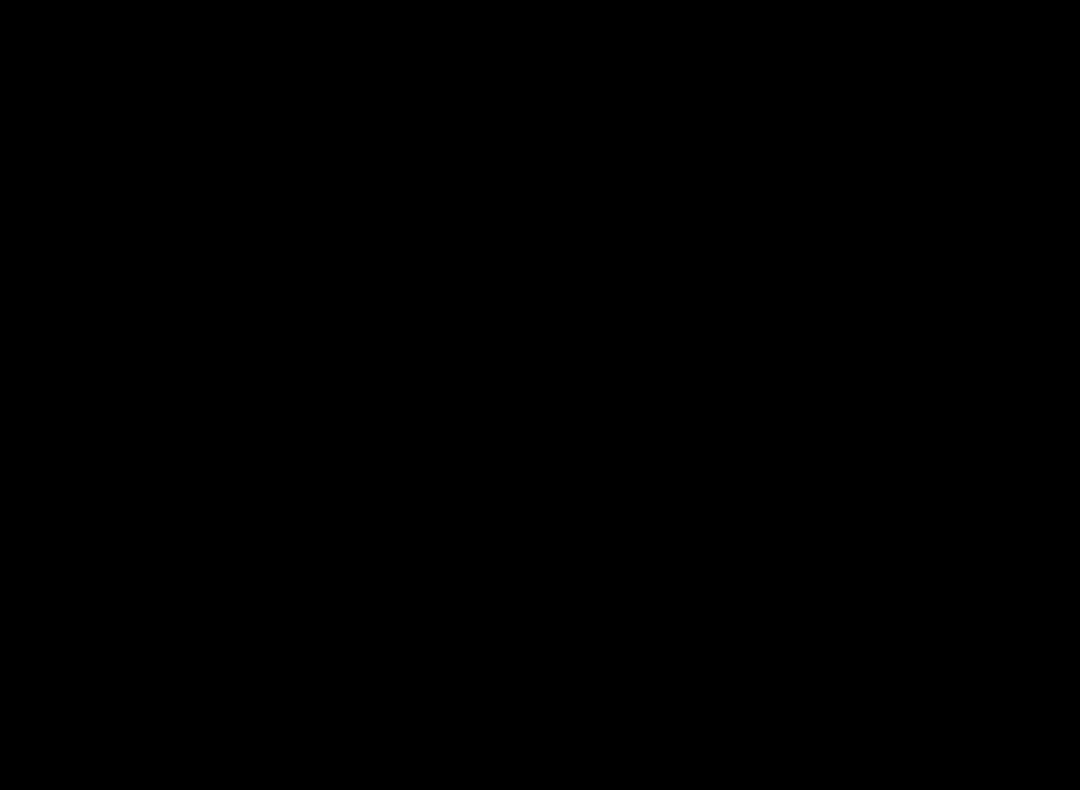 click at bounding box center [540, 395] 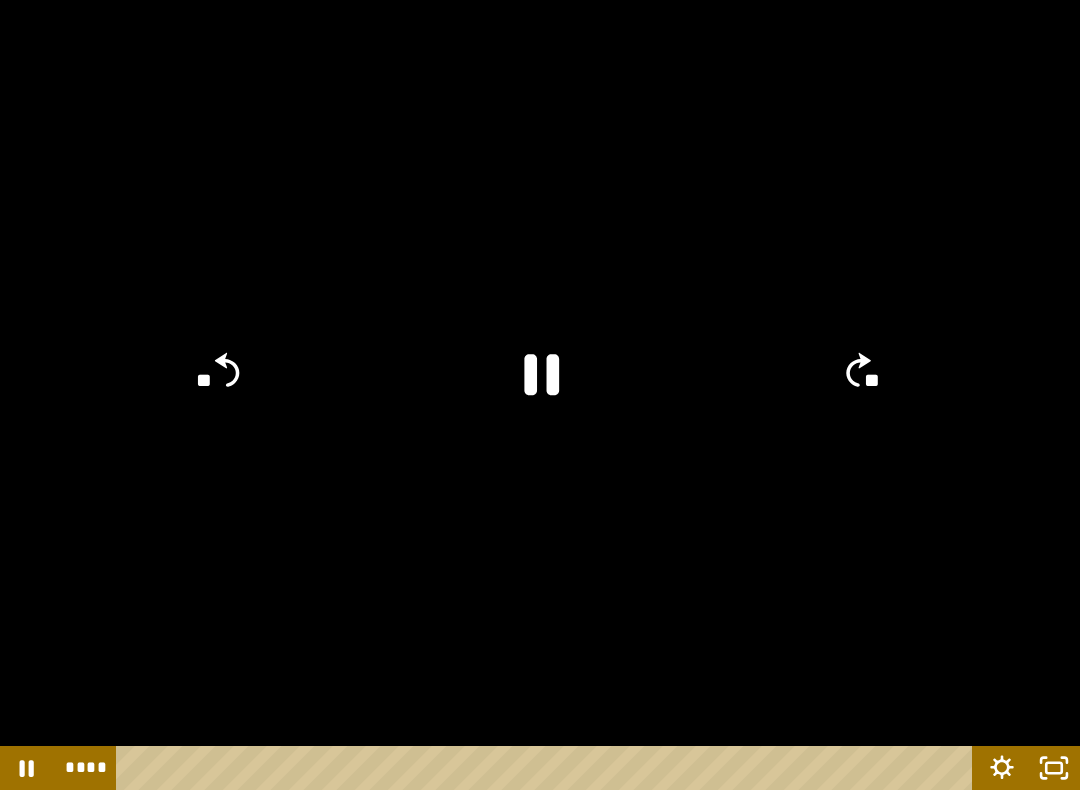 click 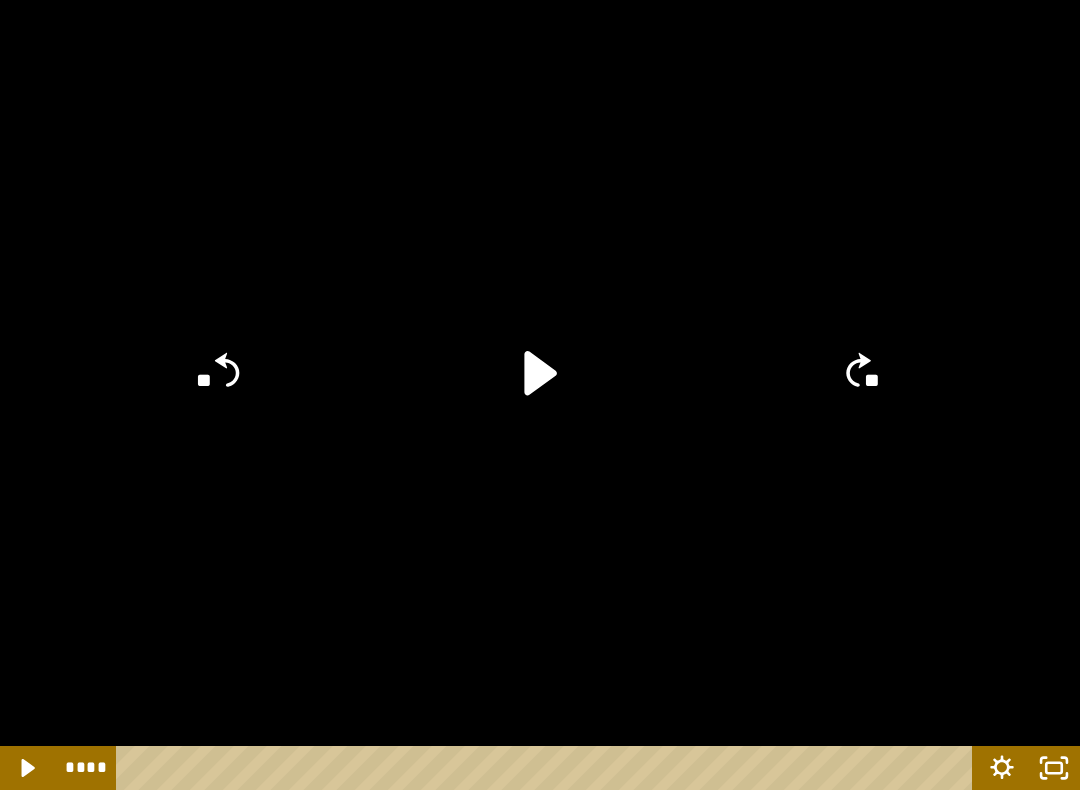 click 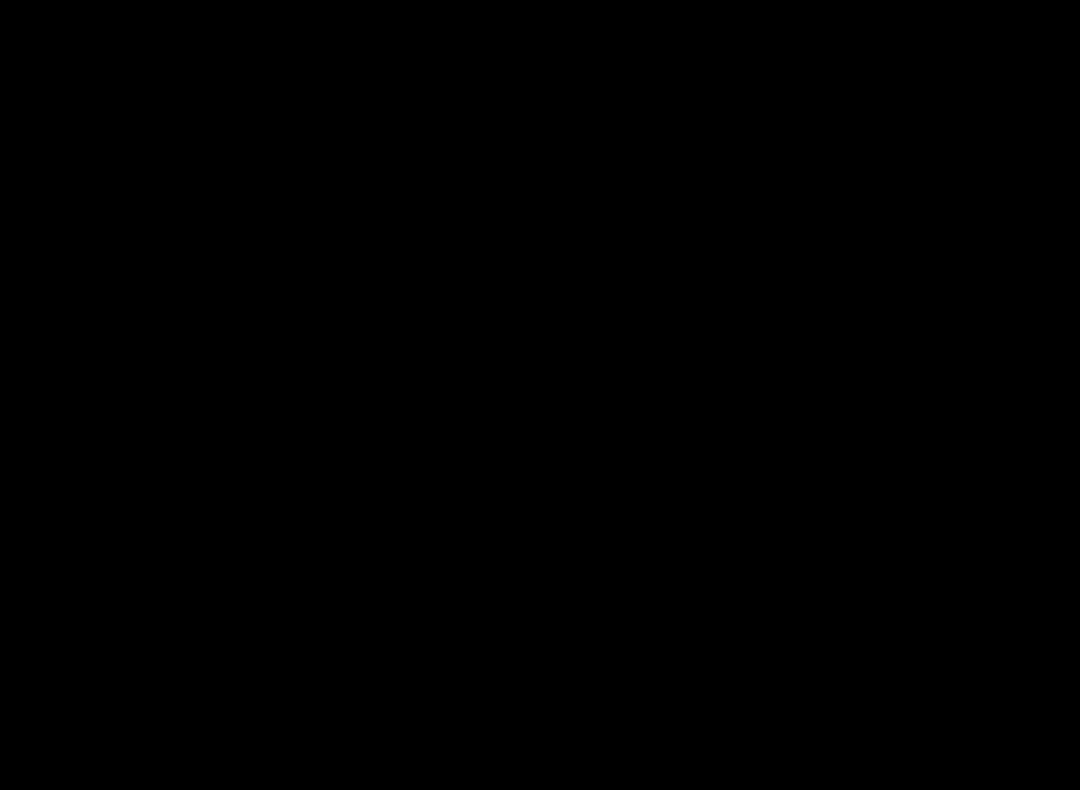 click at bounding box center [540, 395] 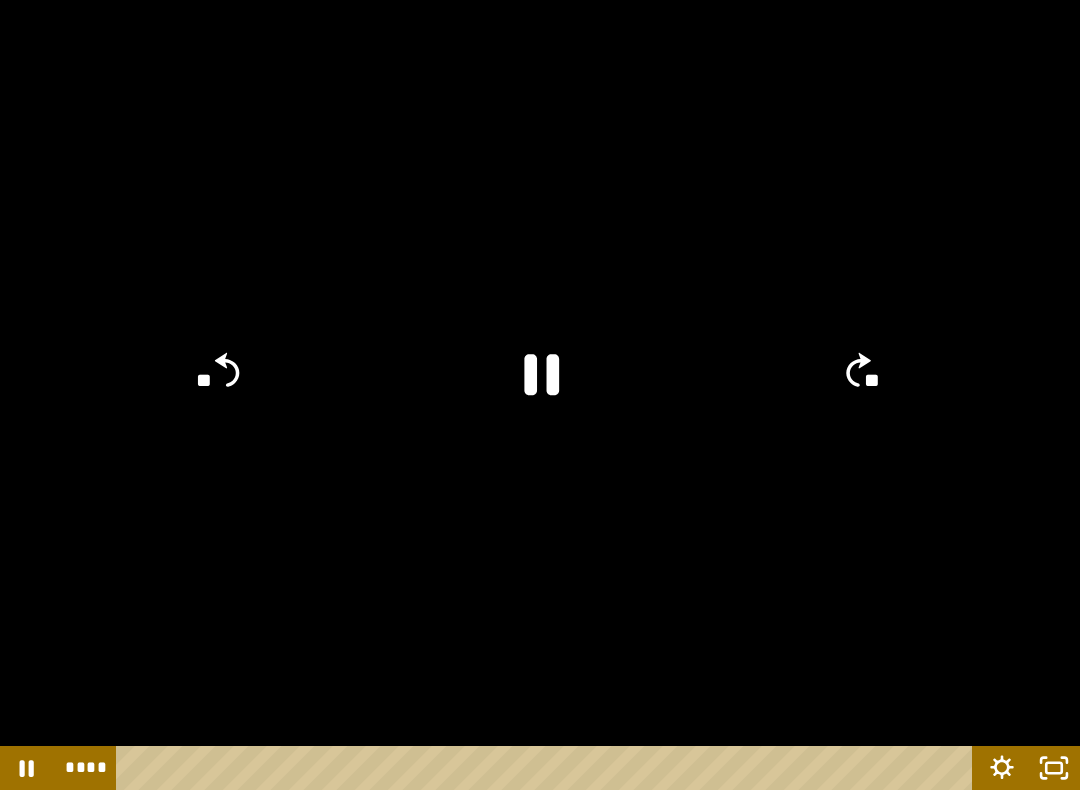 click 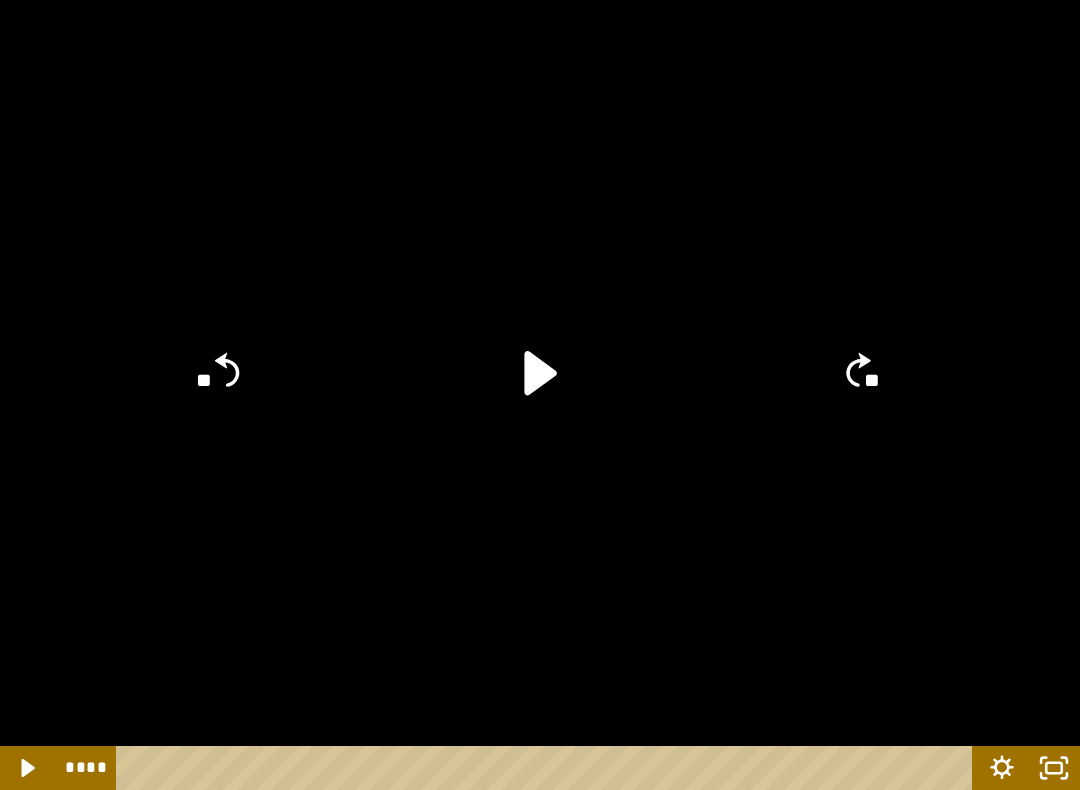 click 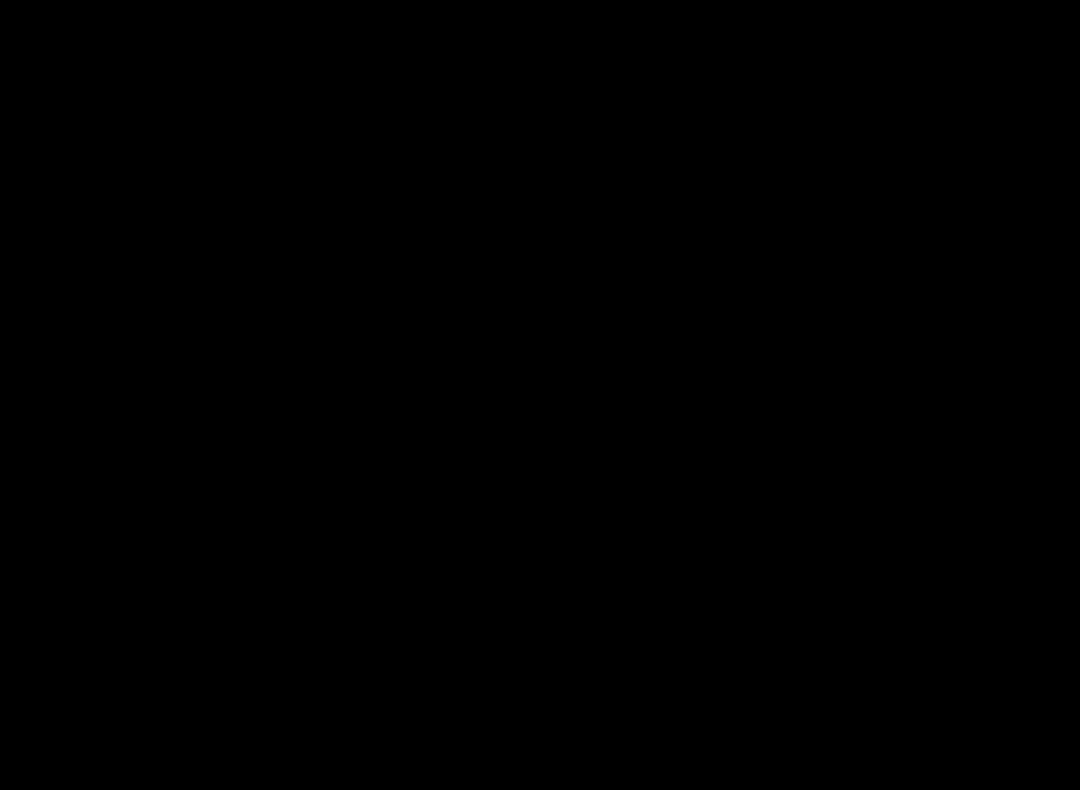 click at bounding box center [540, 395] 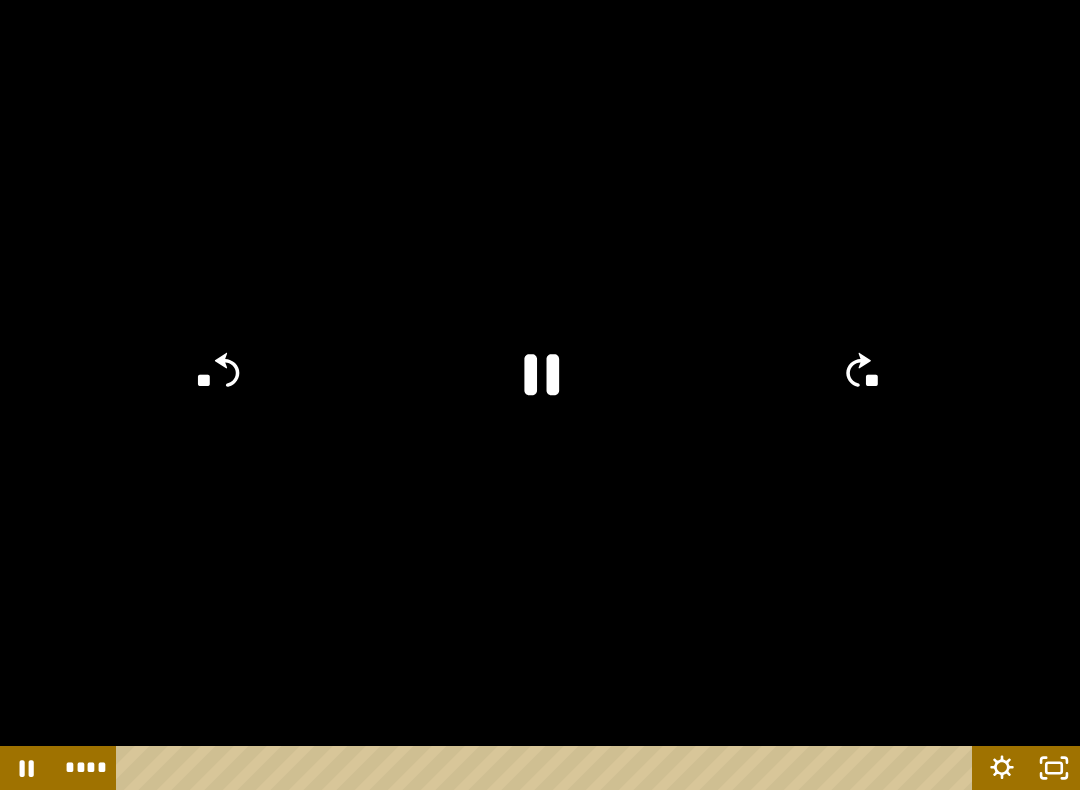 click 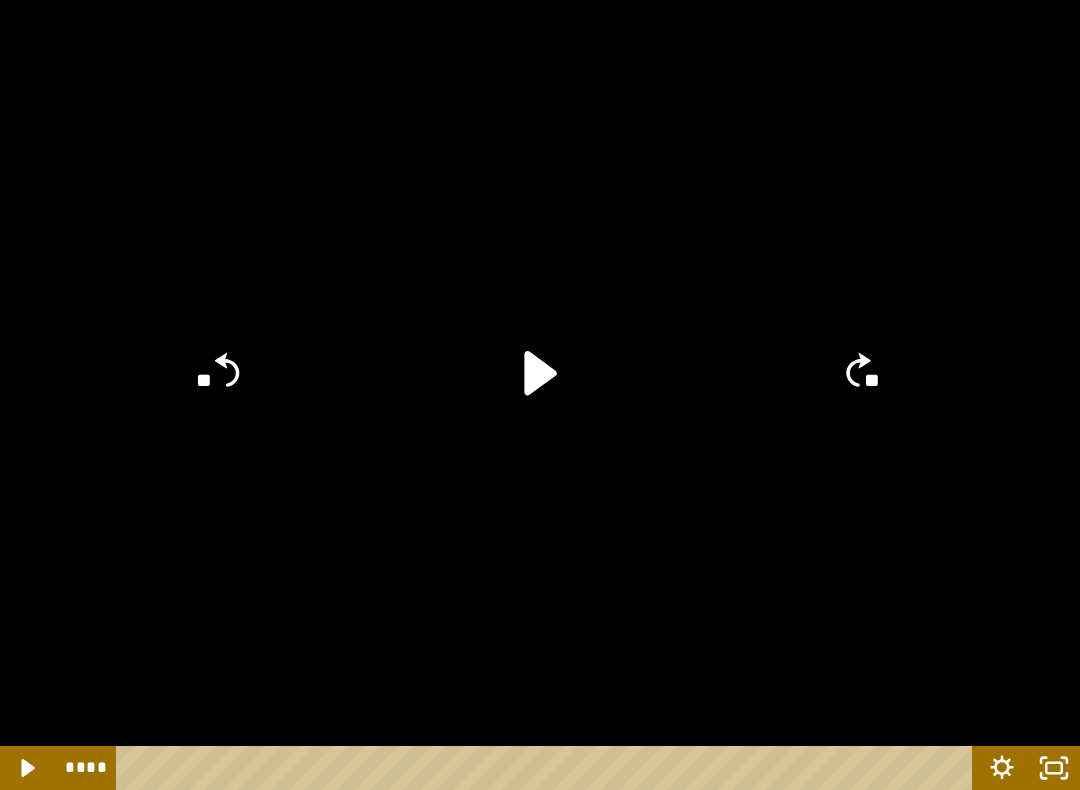 click 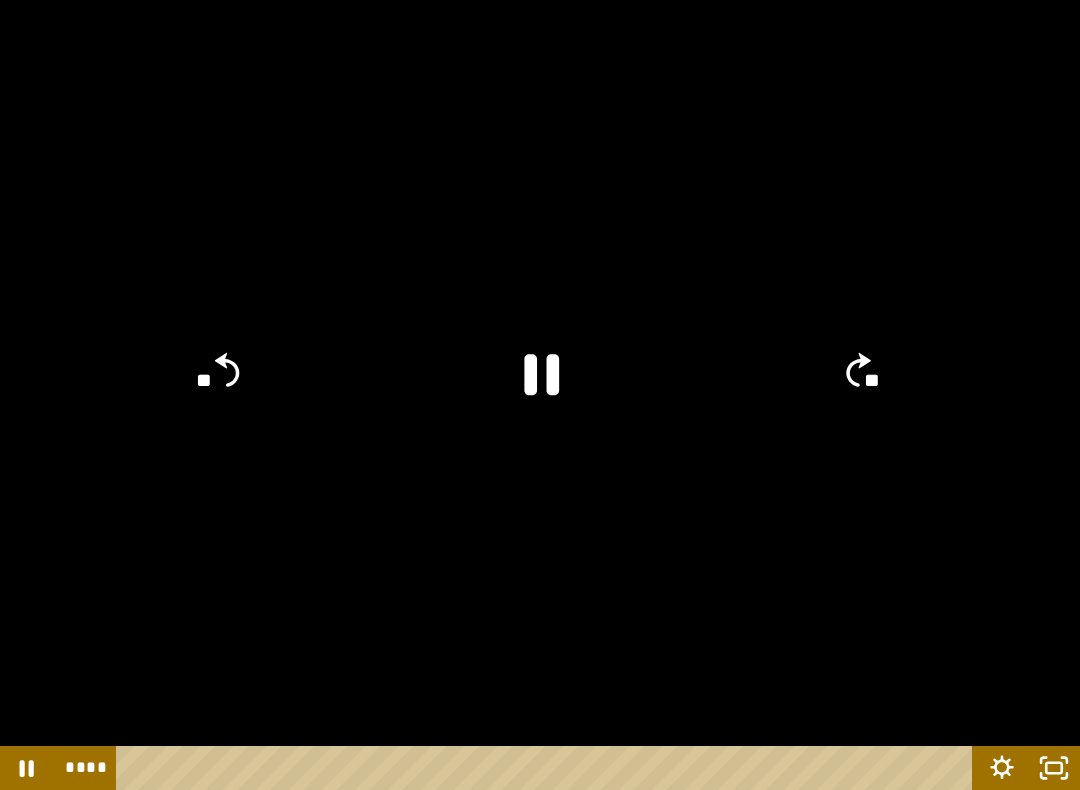 click on "**" 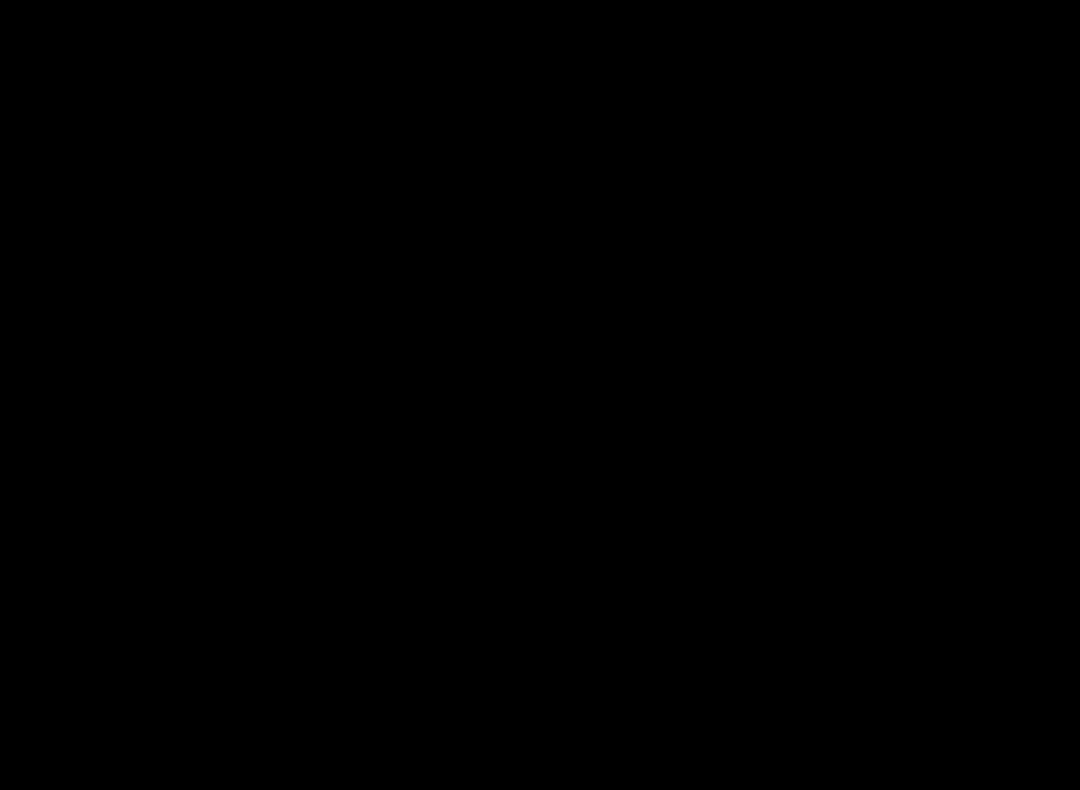 click at bounding box center (540, 395) 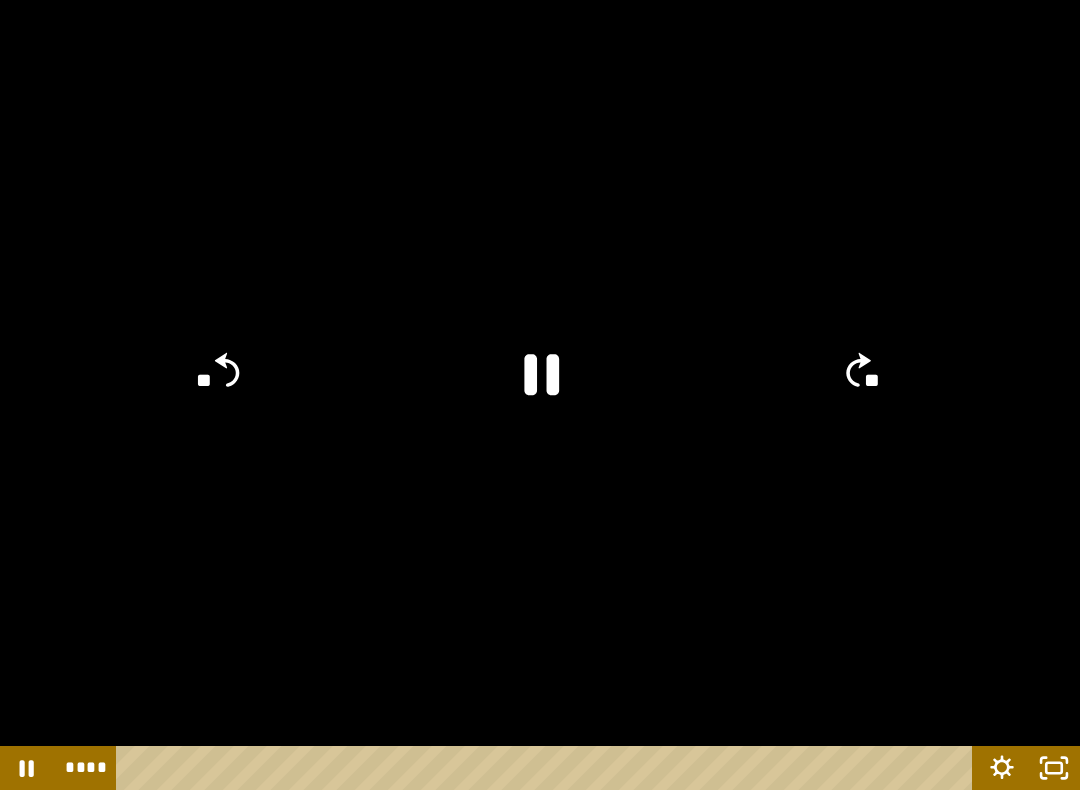 click 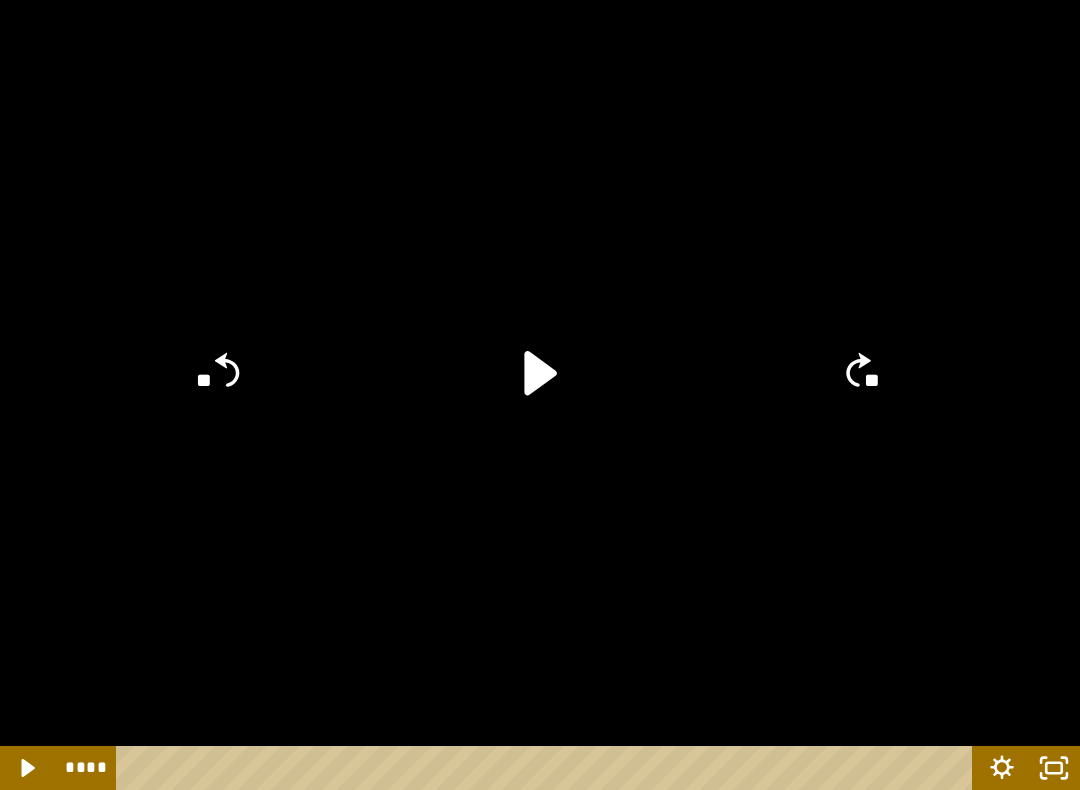 click 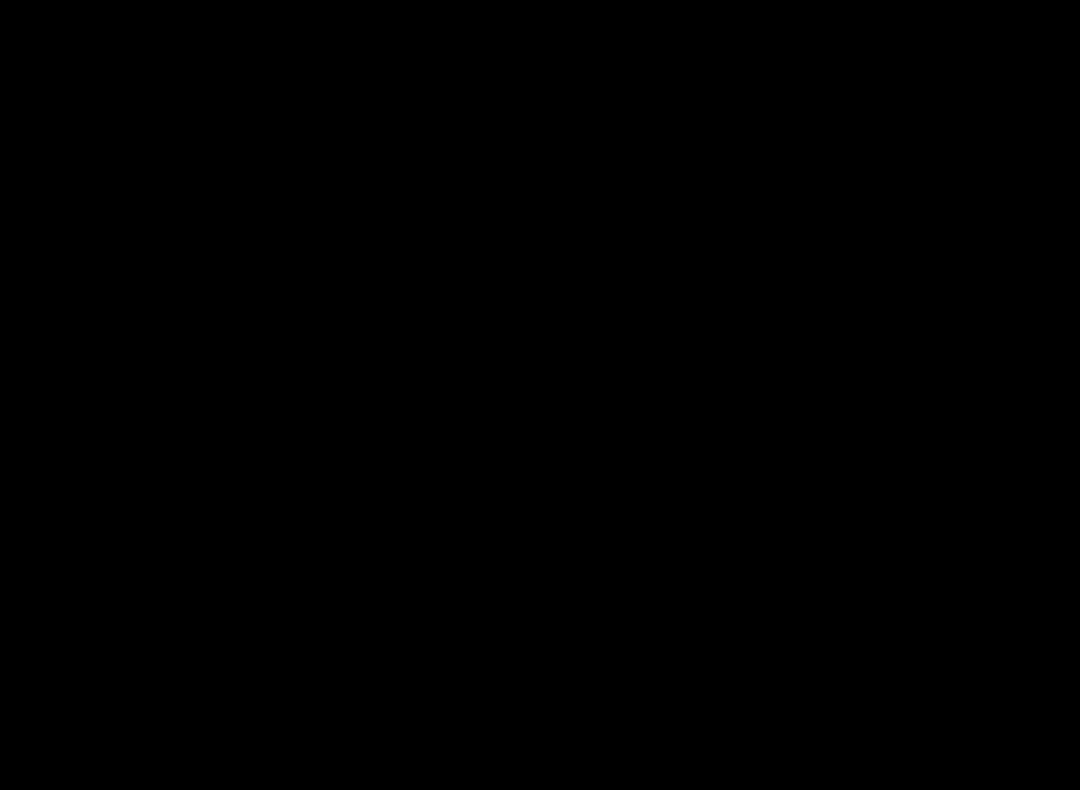 click at bounding box center [540, 395] 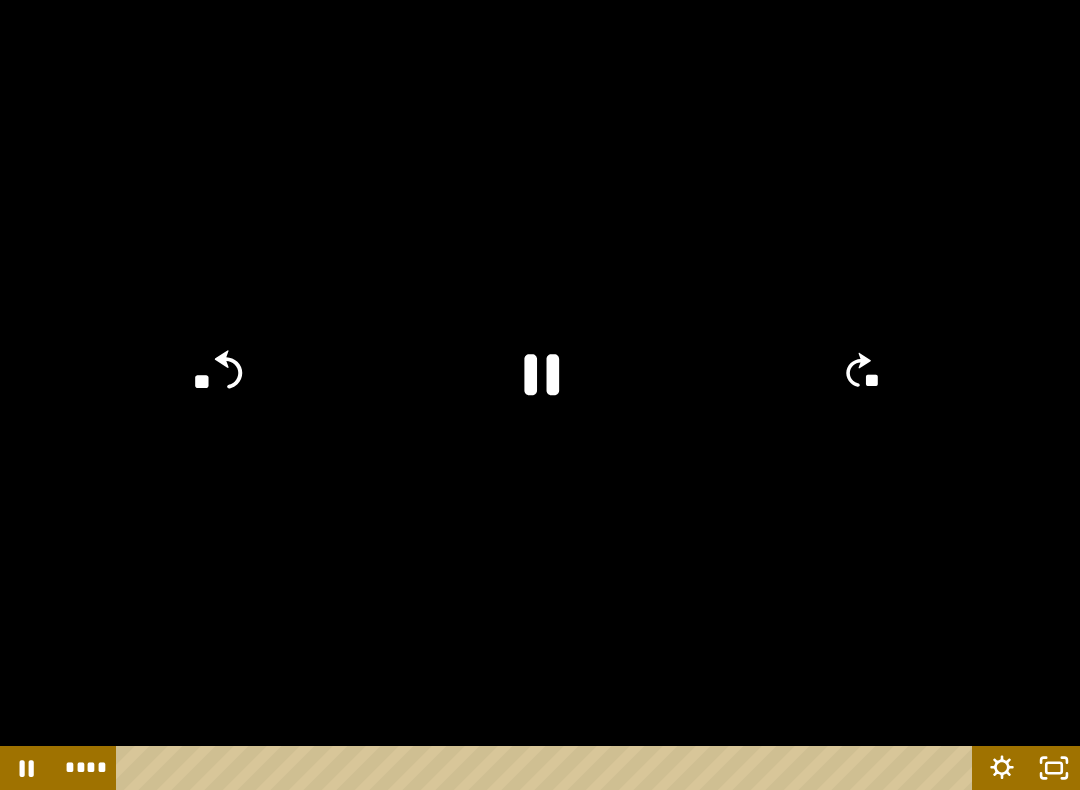 click on "**" 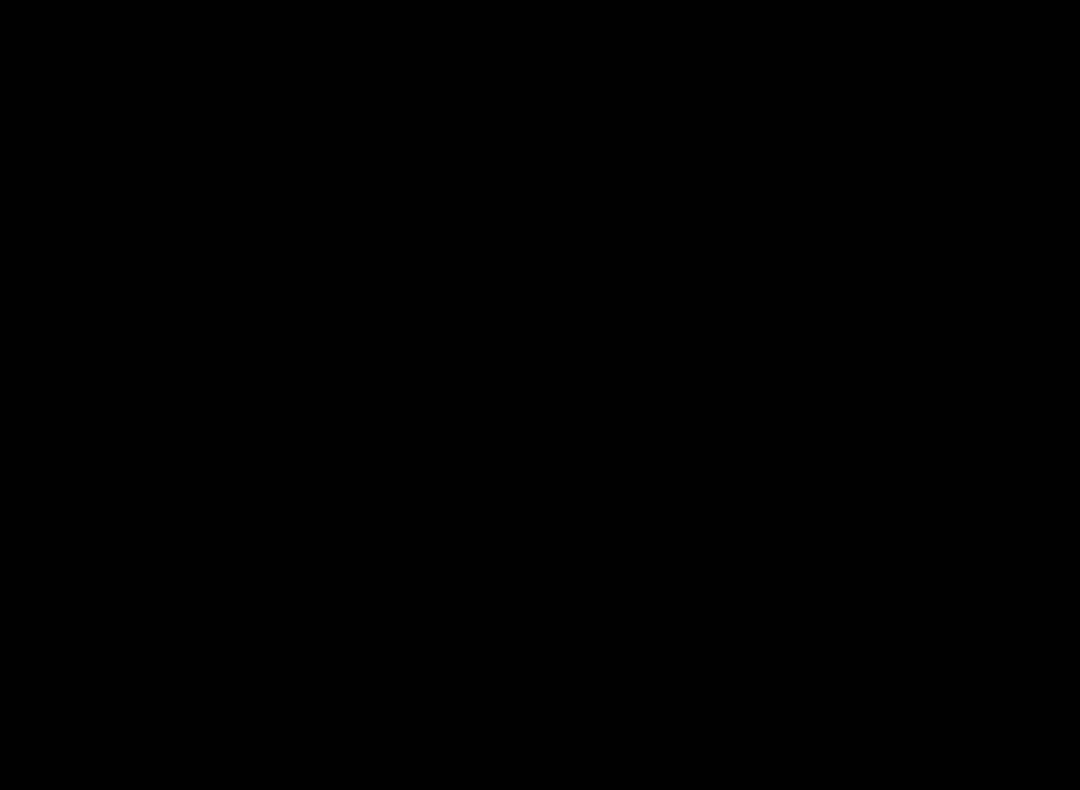 click at bounding box center (540, 395) 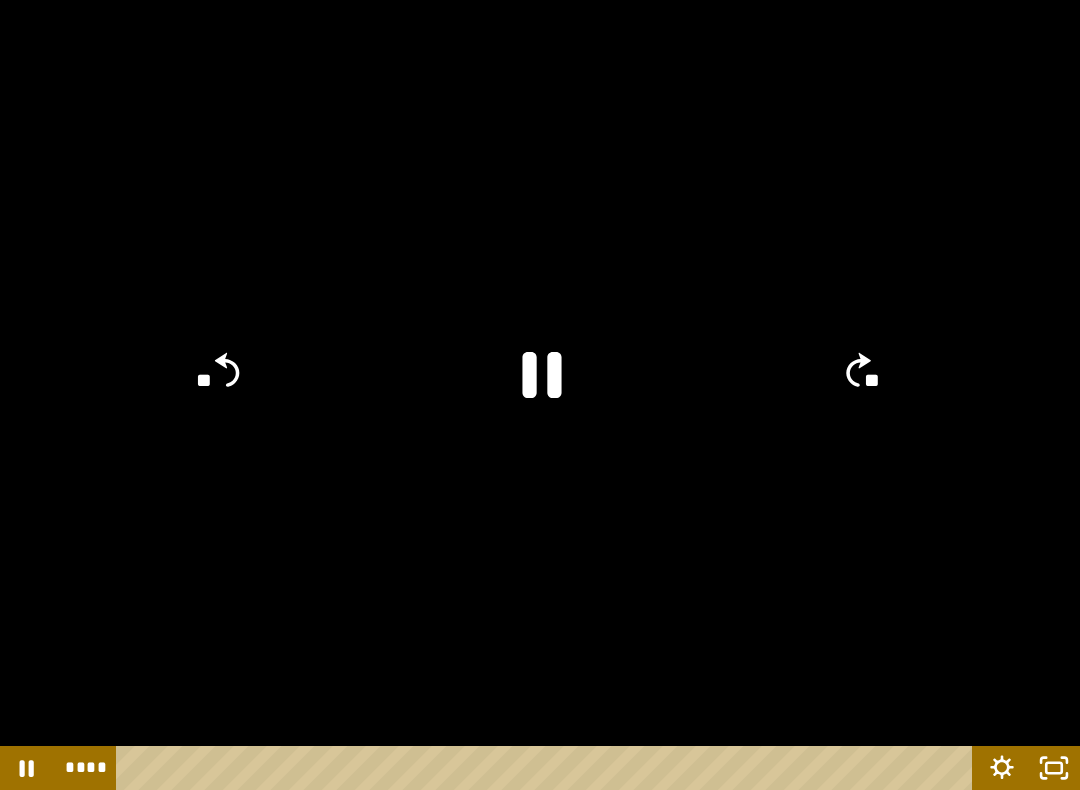 click 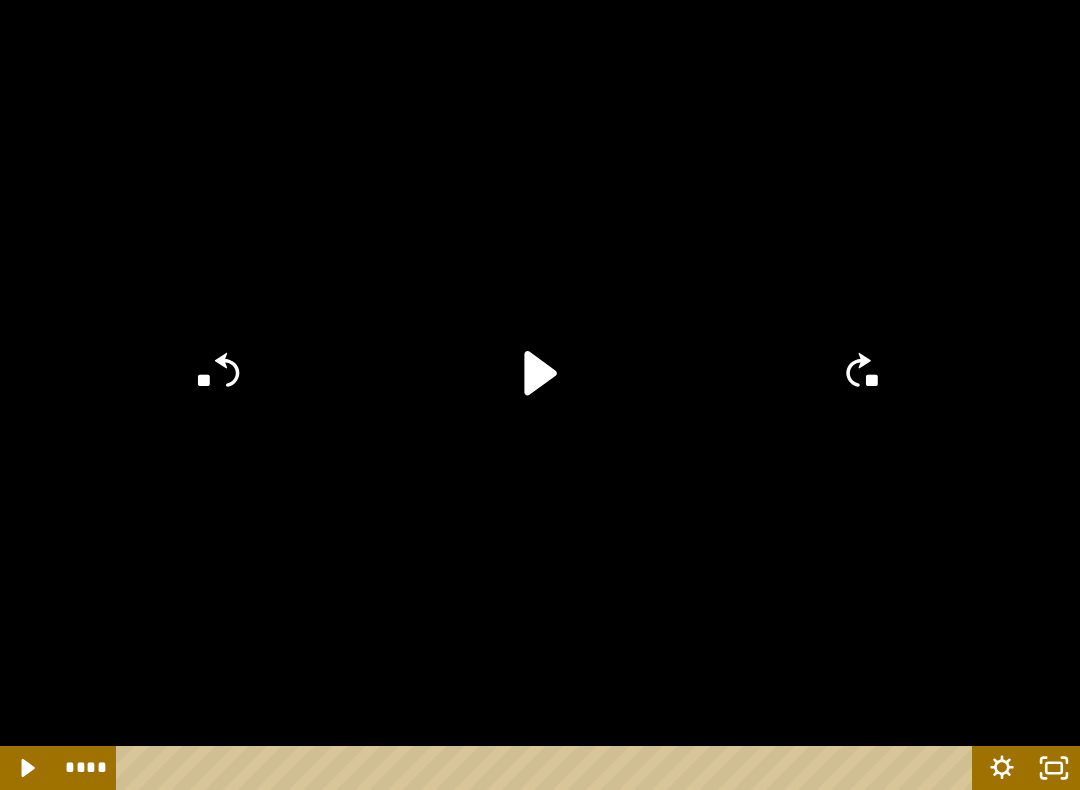 click 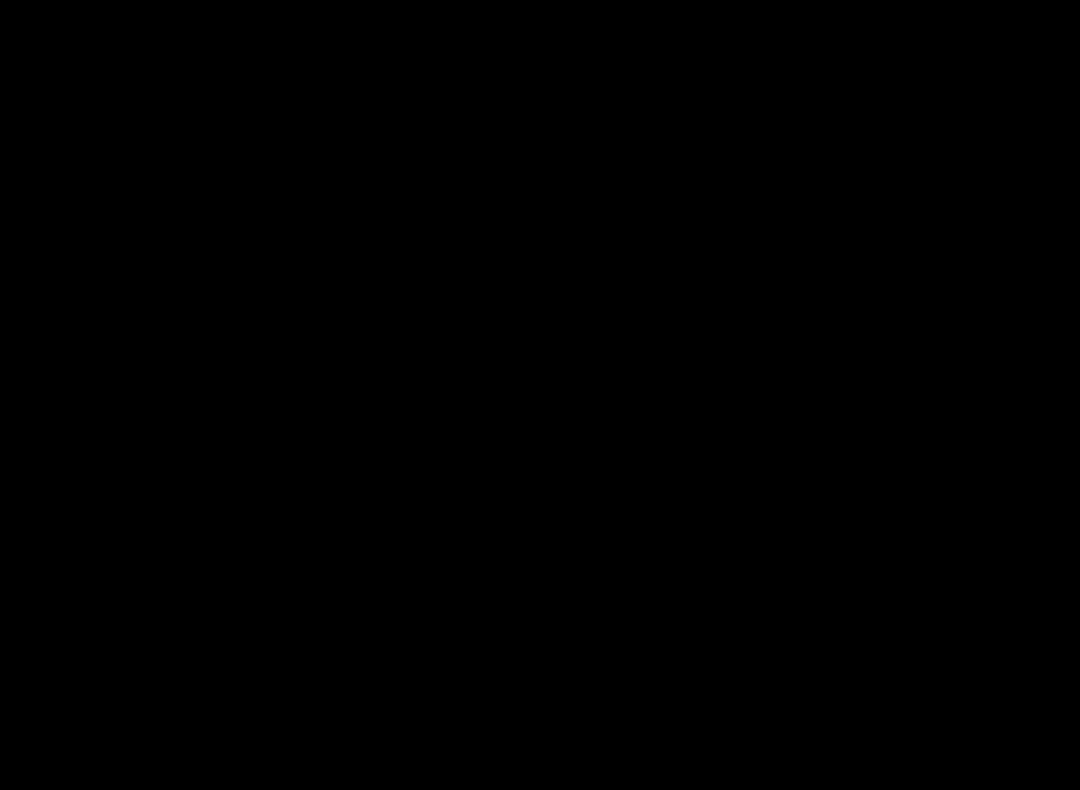 click at bounding box center [540, 395] 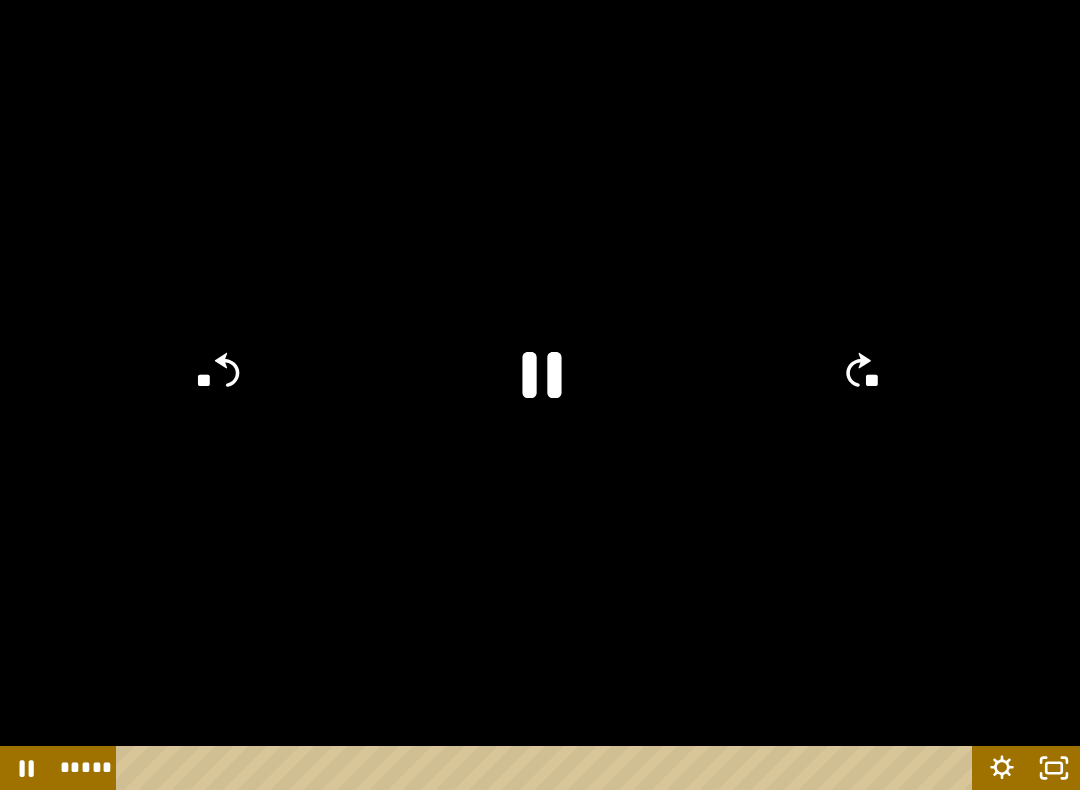 click 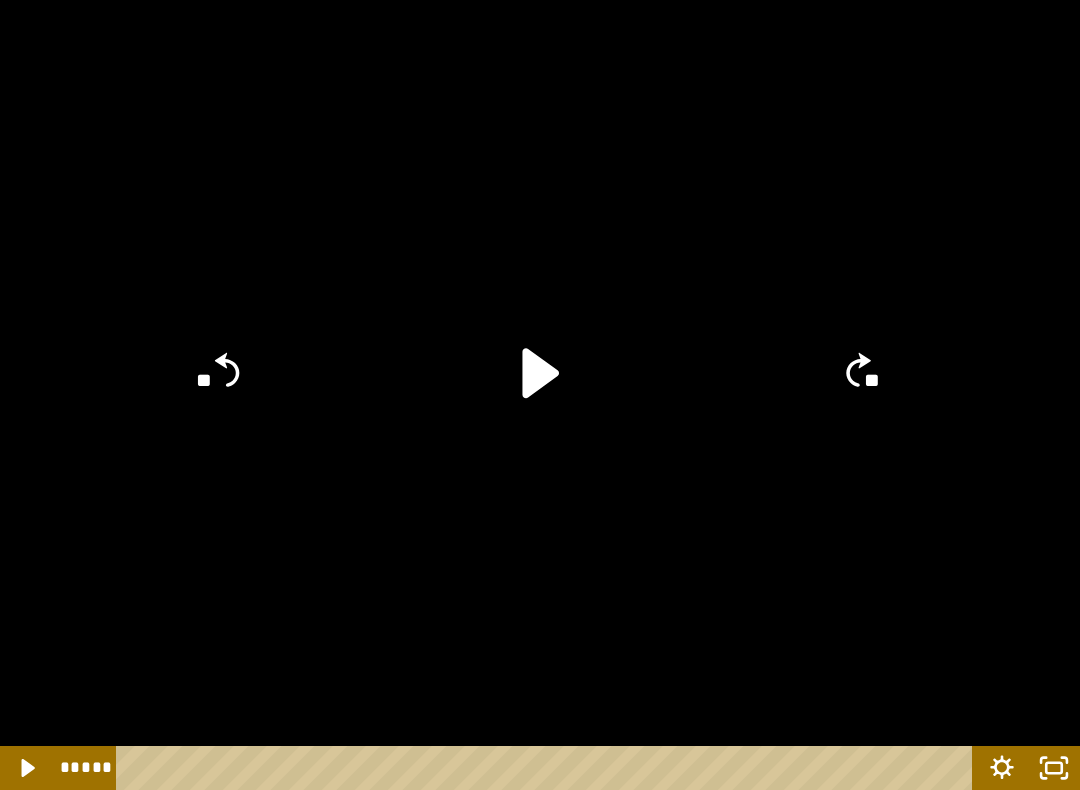 click 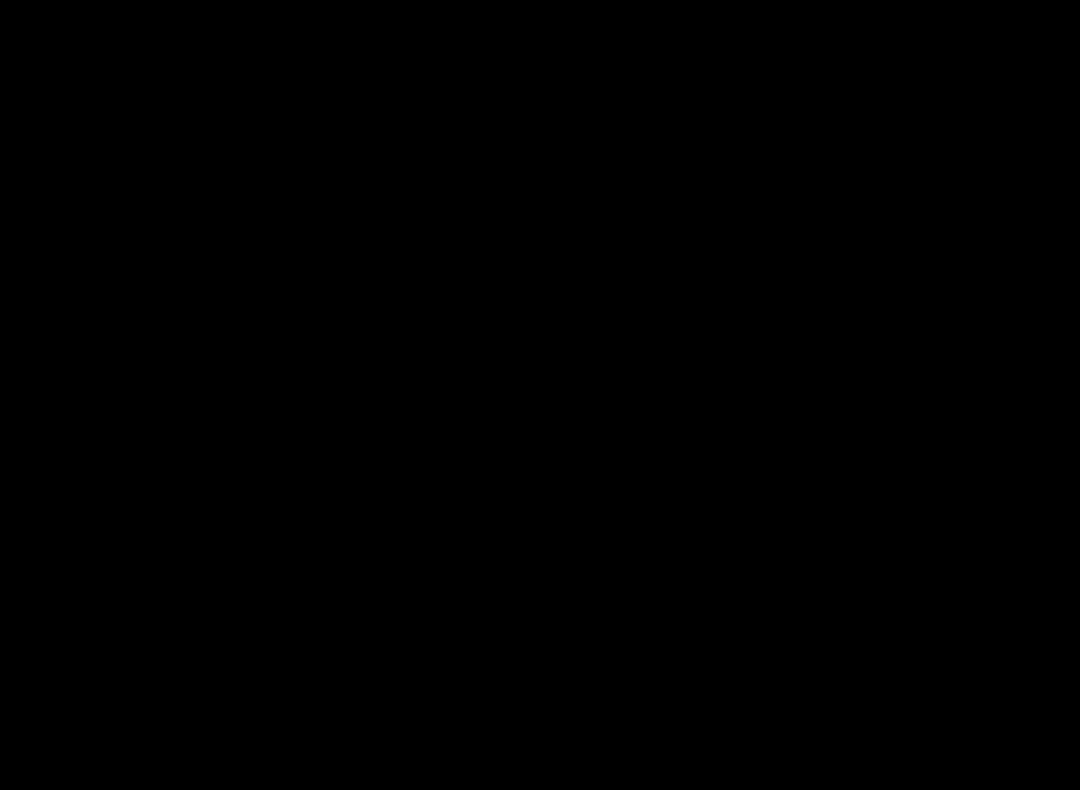 click at bounding box center (540, 395) 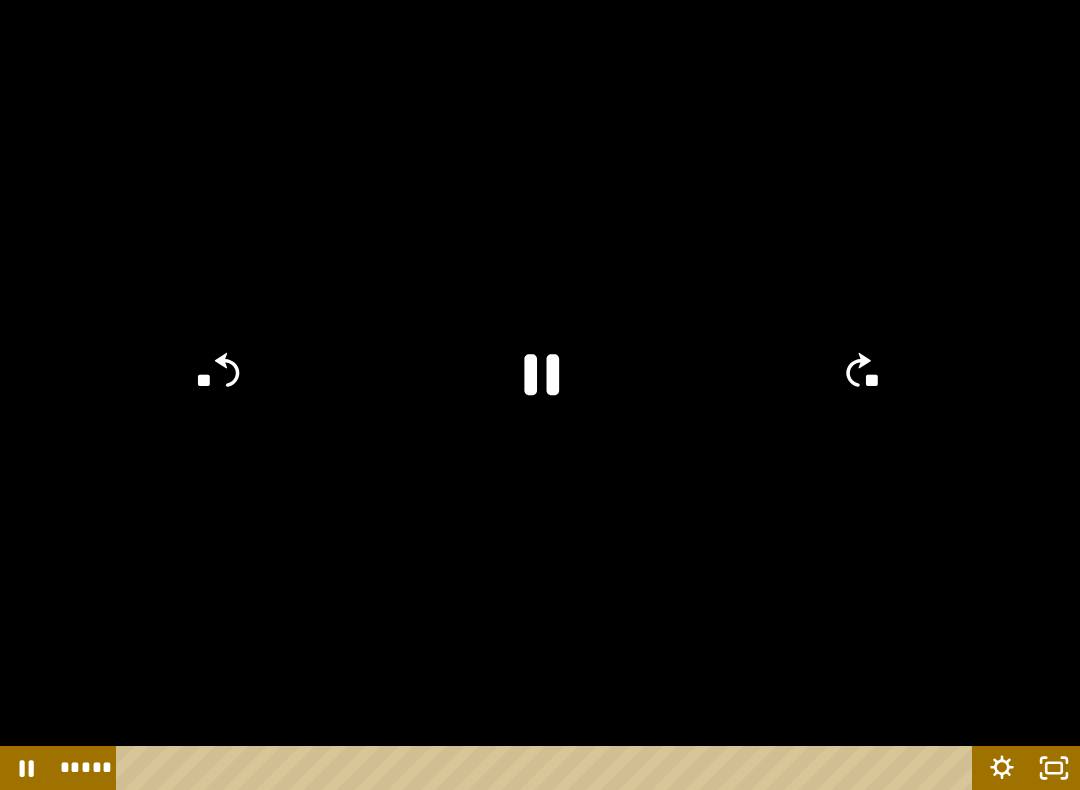 click 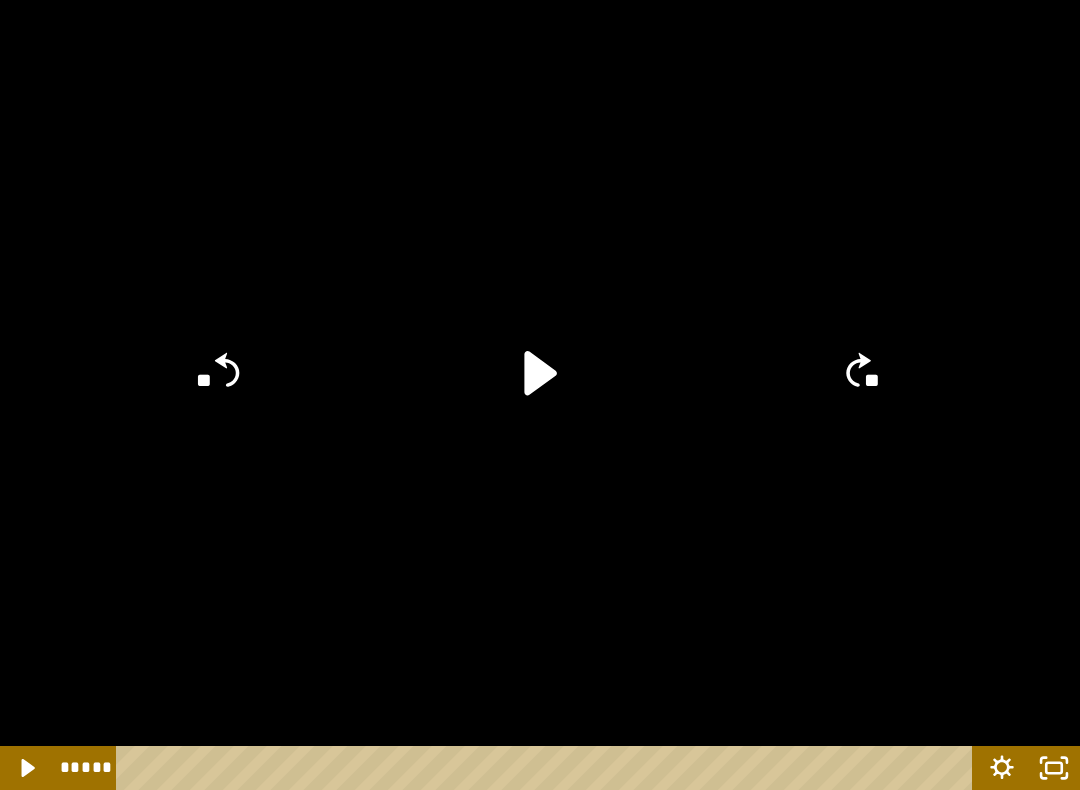 click 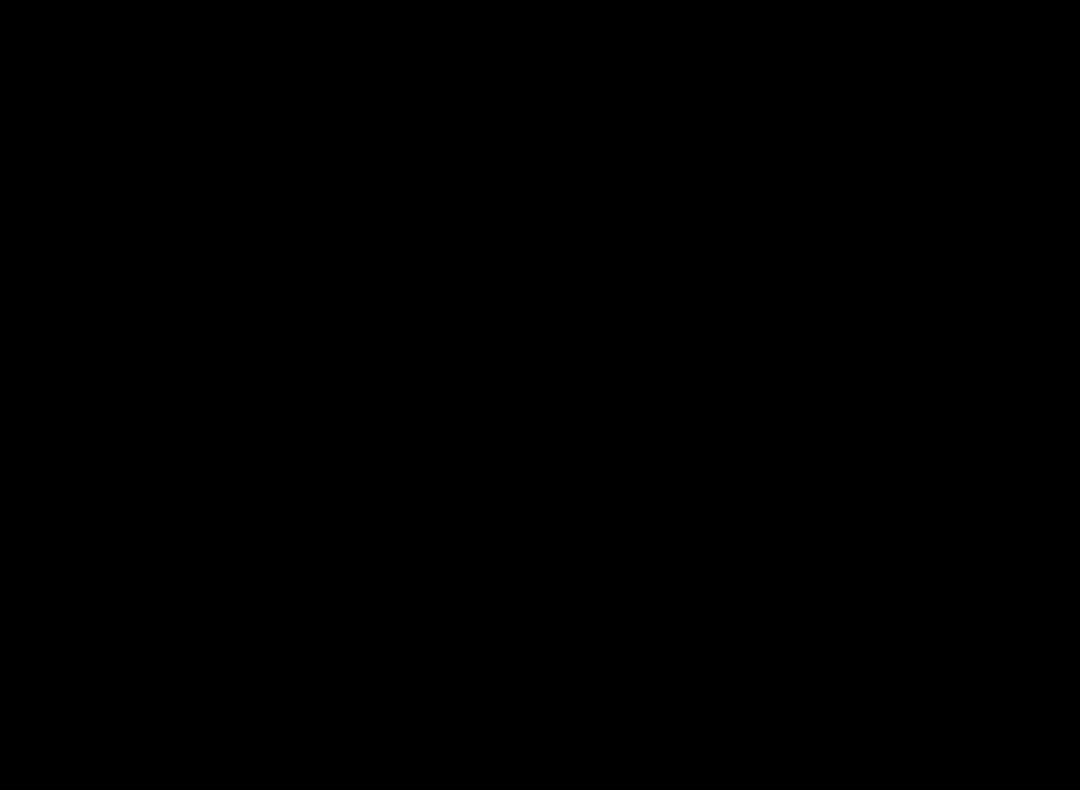 click at bounding box center (540, 395) 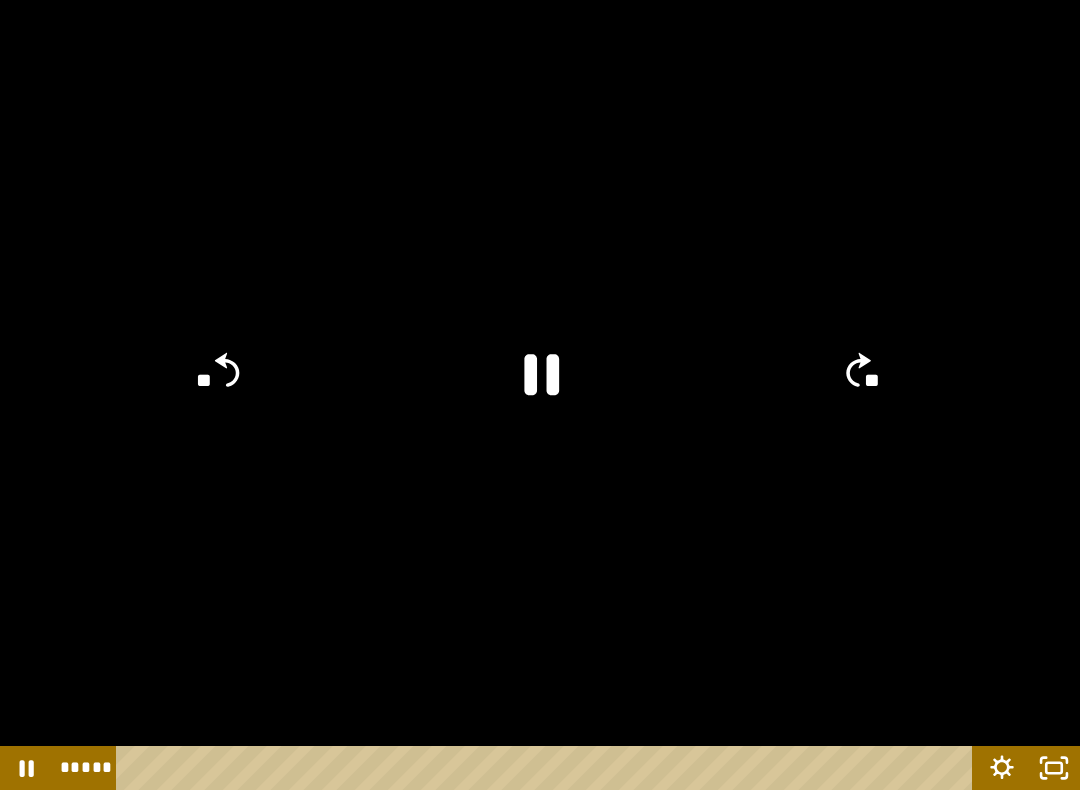 click on "**" 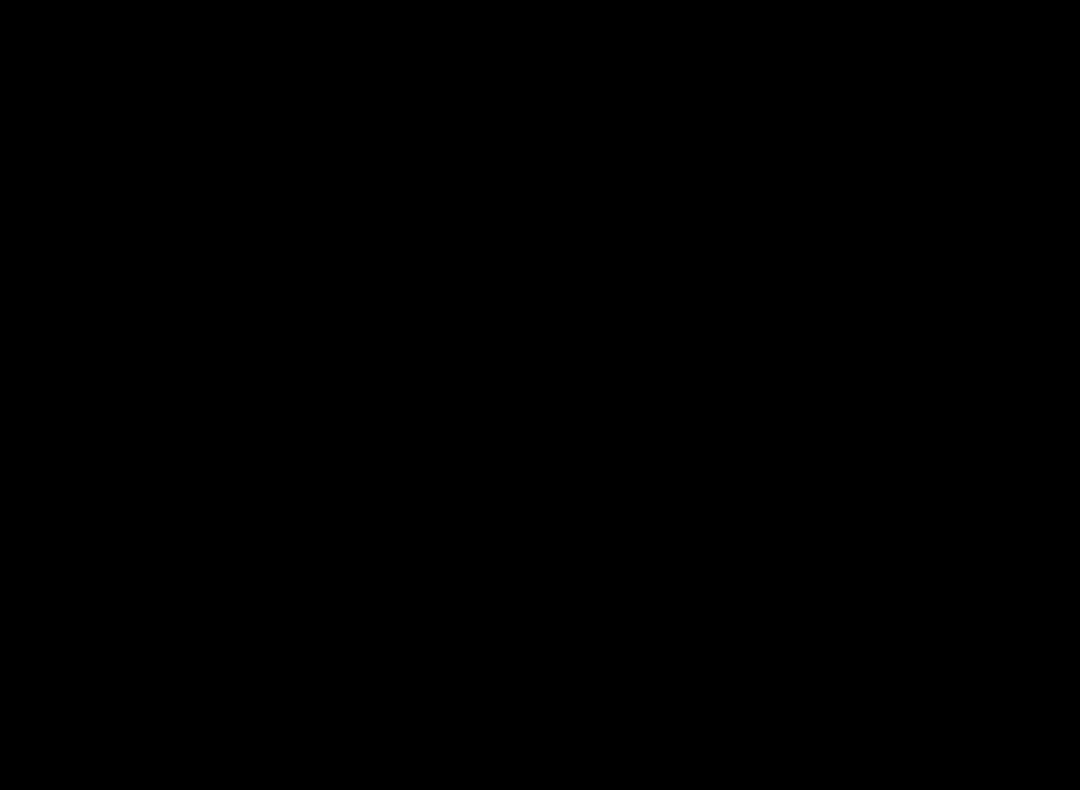 click at bounding box center [540, 395] 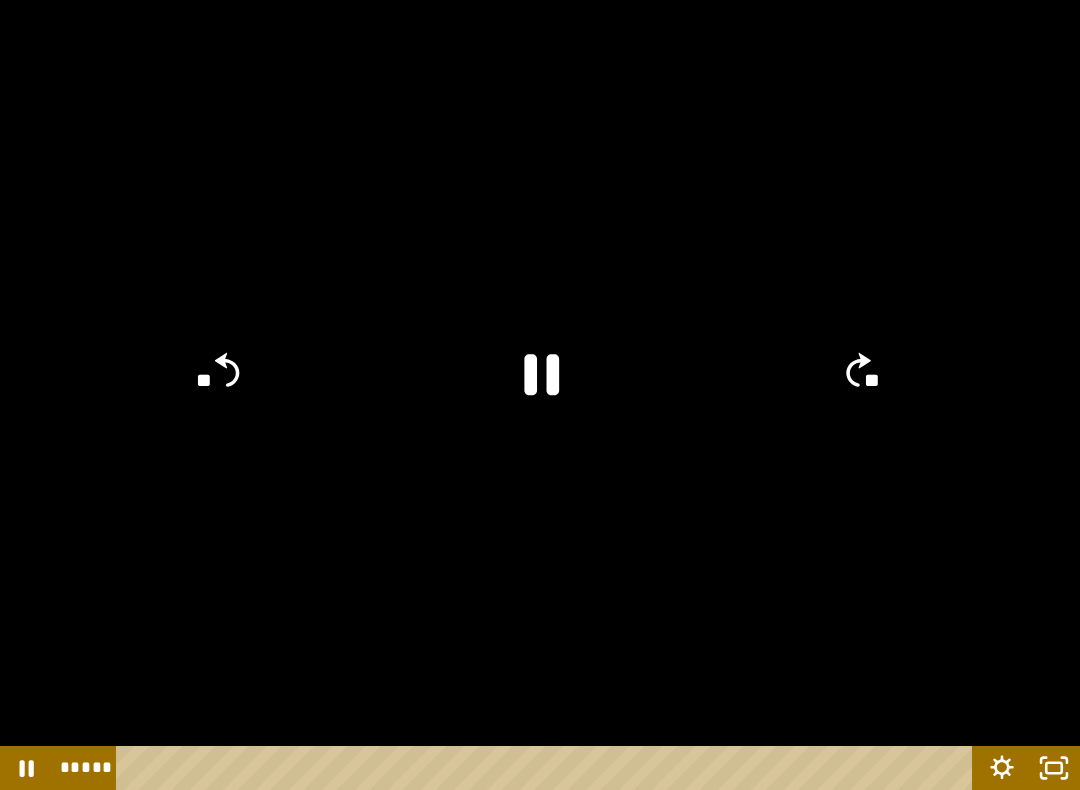 click 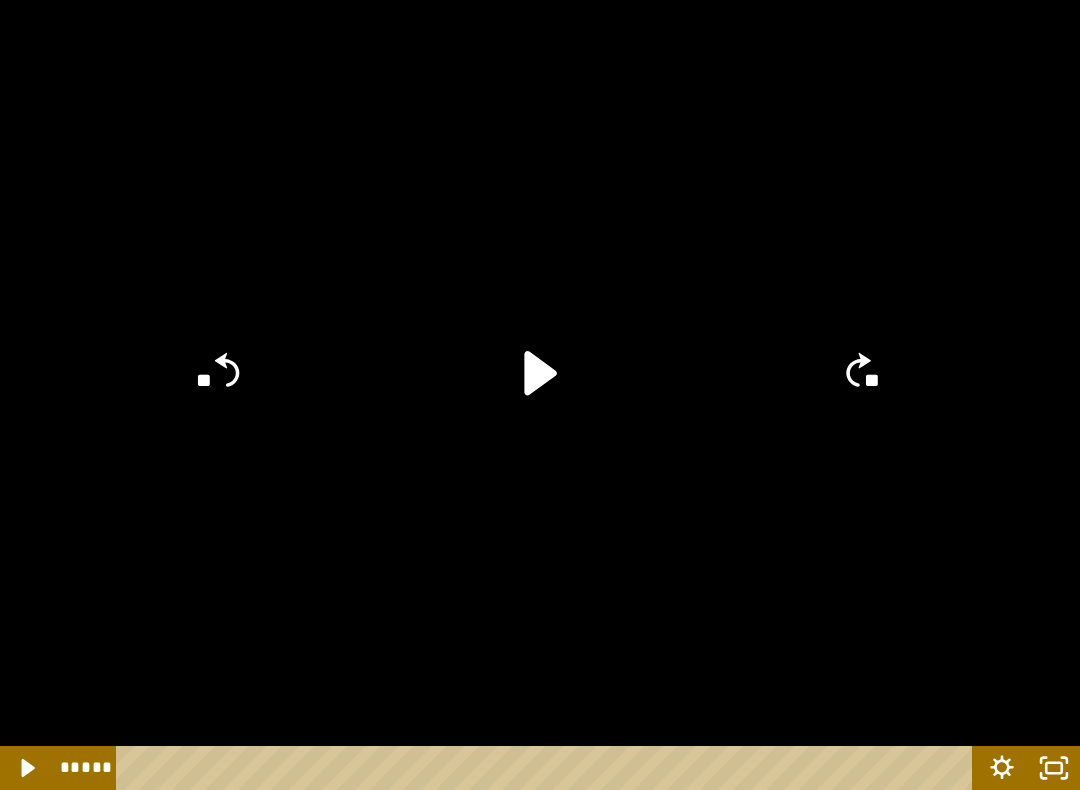 click 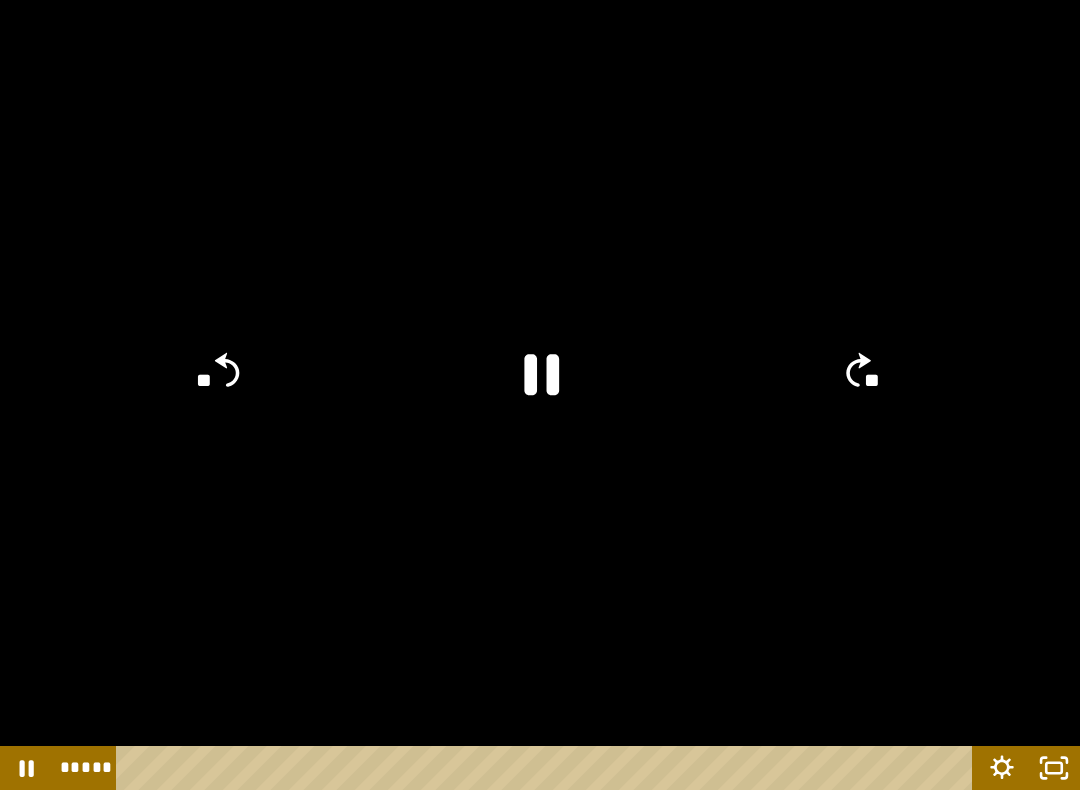 click 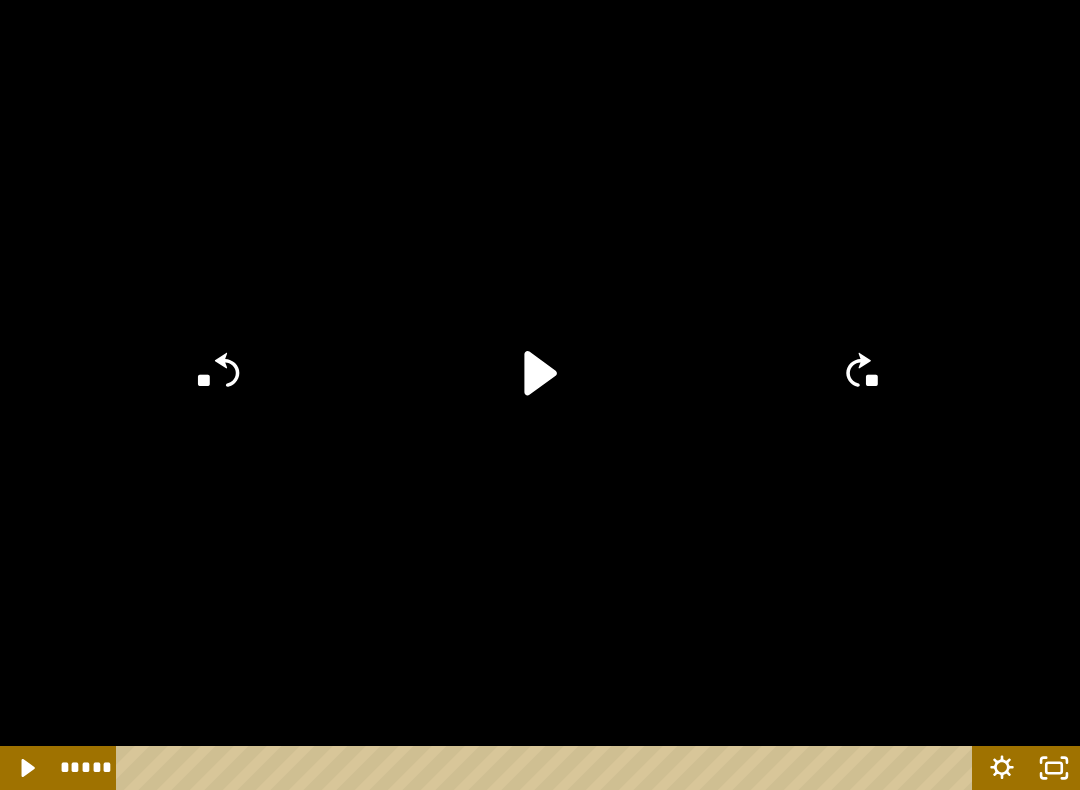 click on "**" 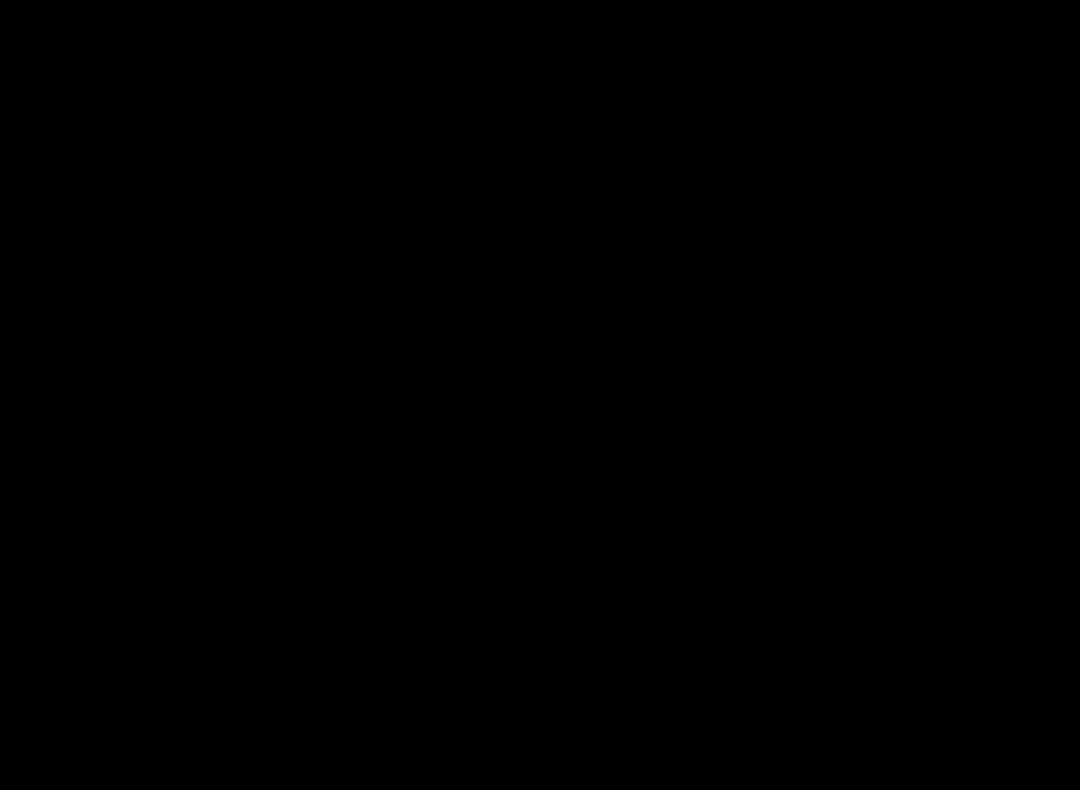 click at bounding box center [540, 395] 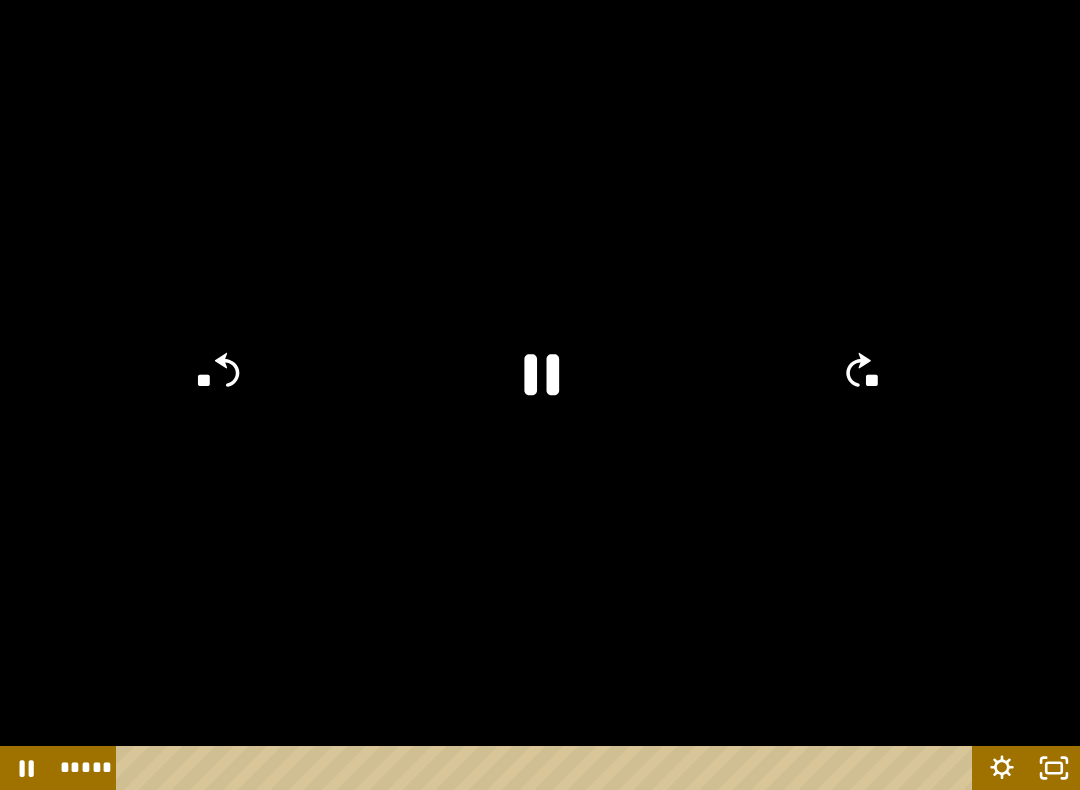 click 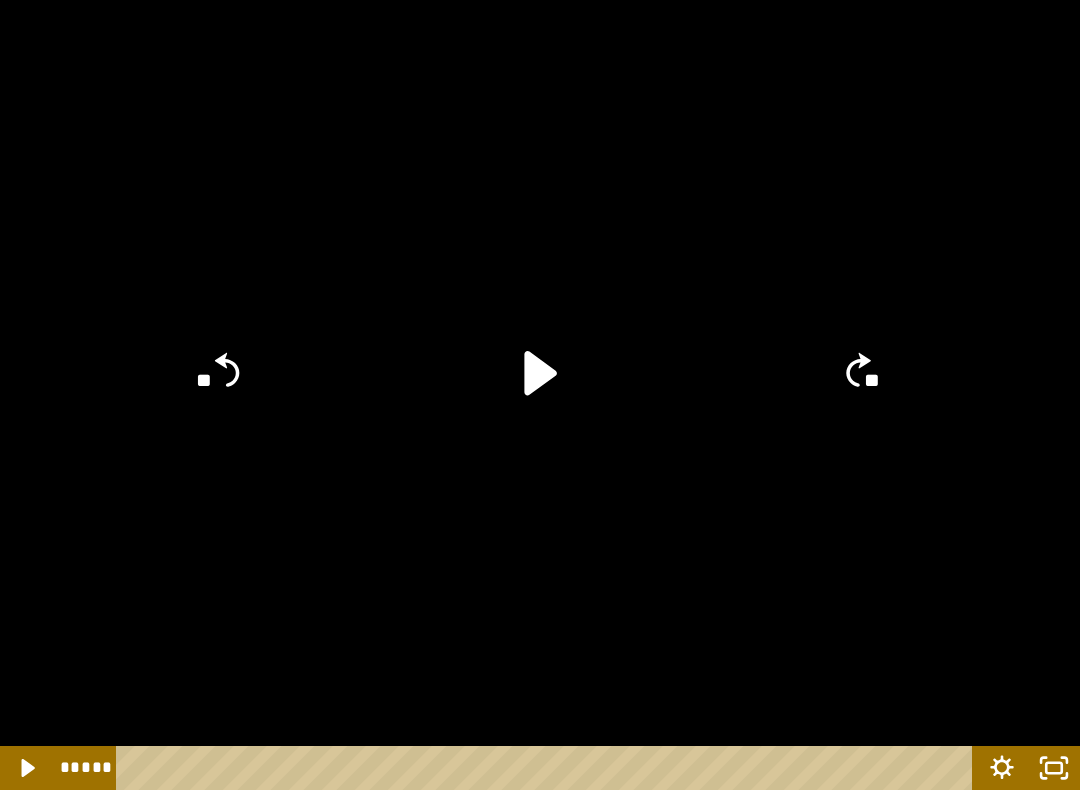 click 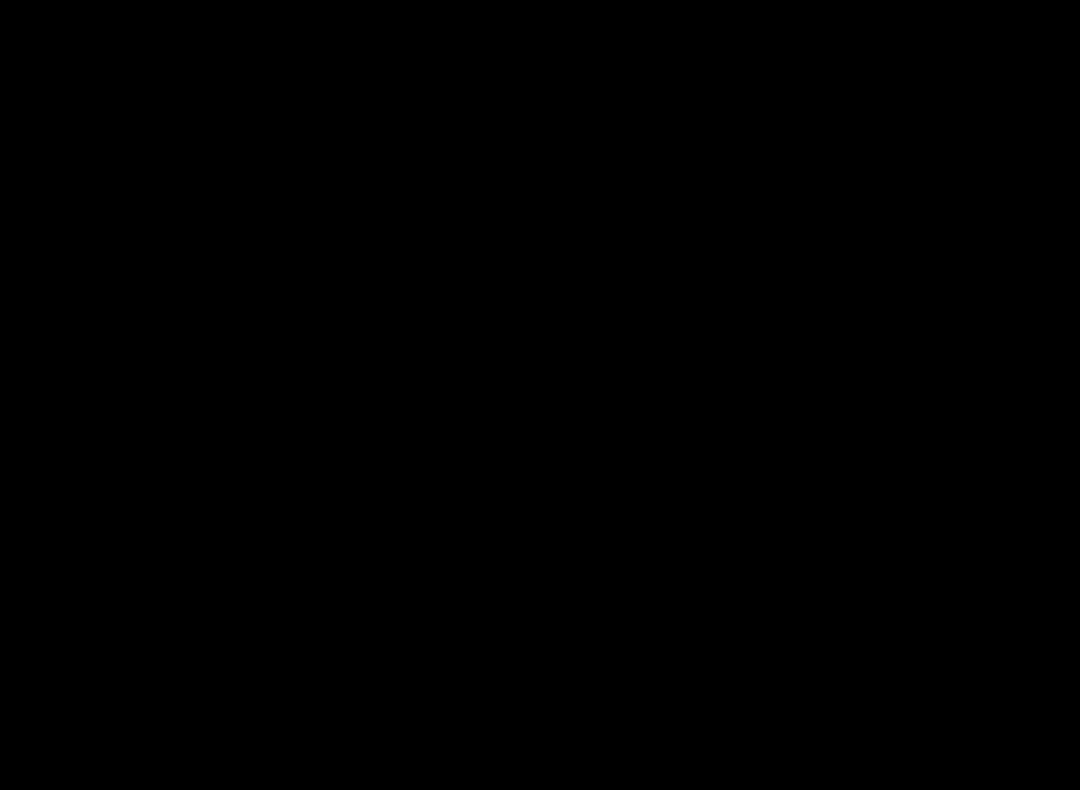 click at bounding box center [540, 395] 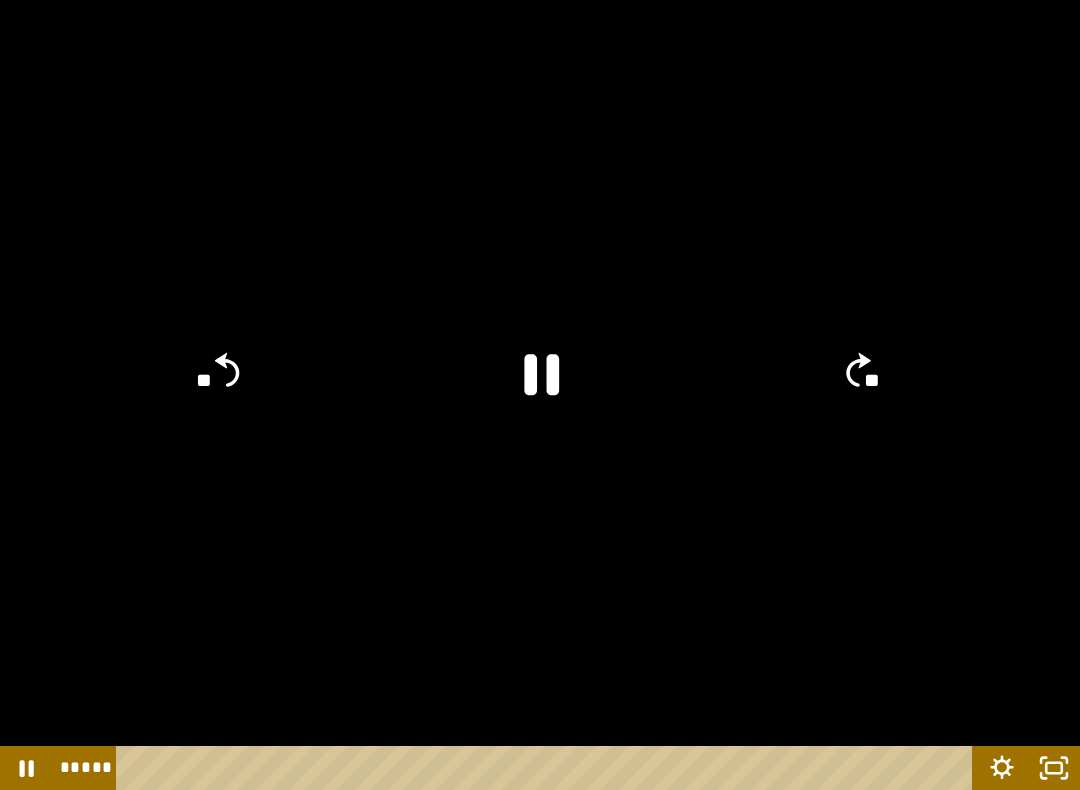 click 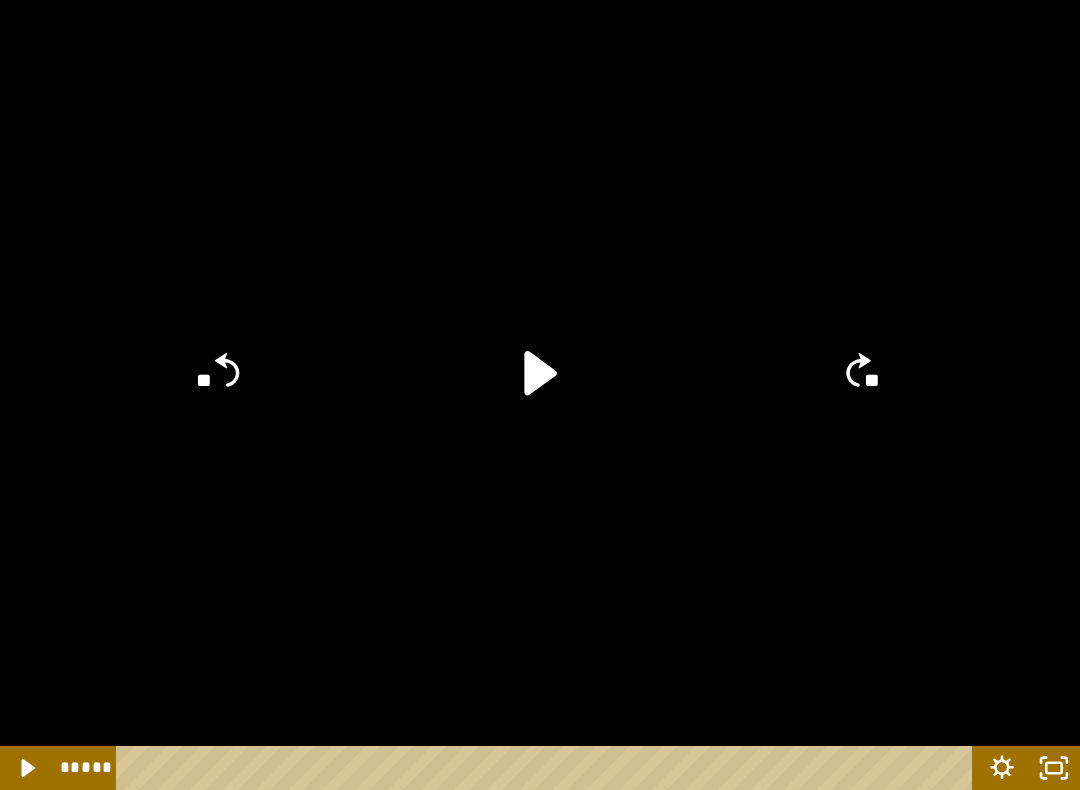 click 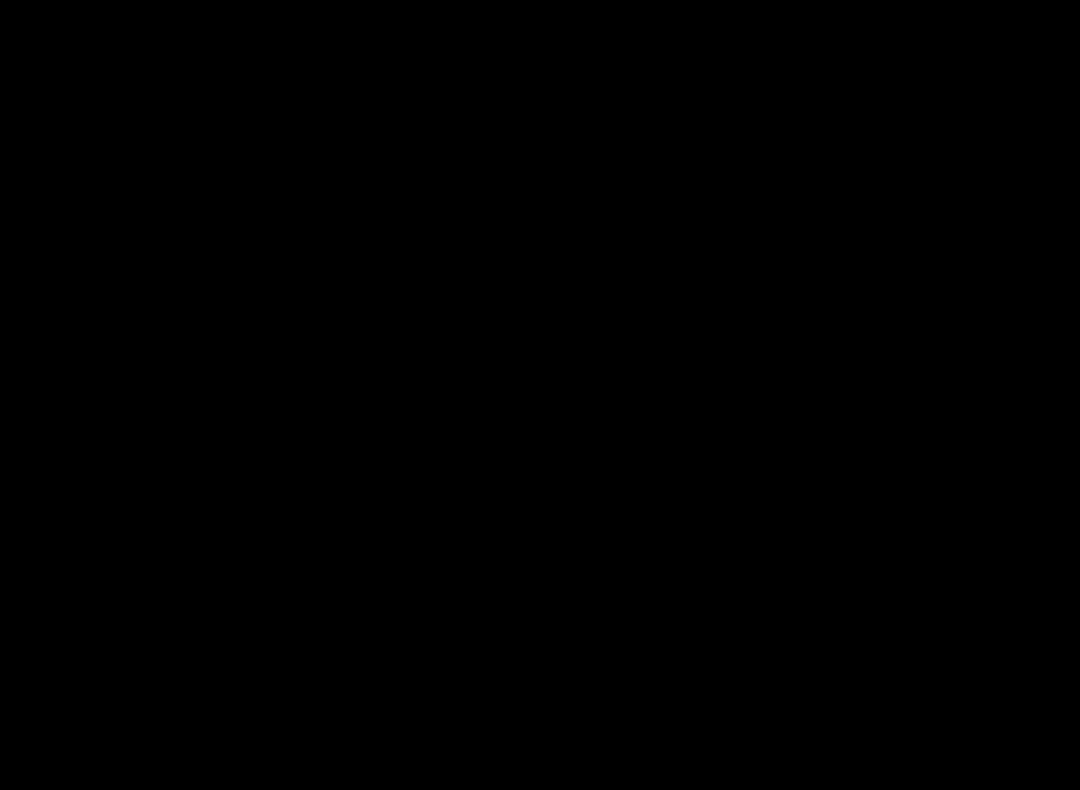 click at bounding box center (540, 395) 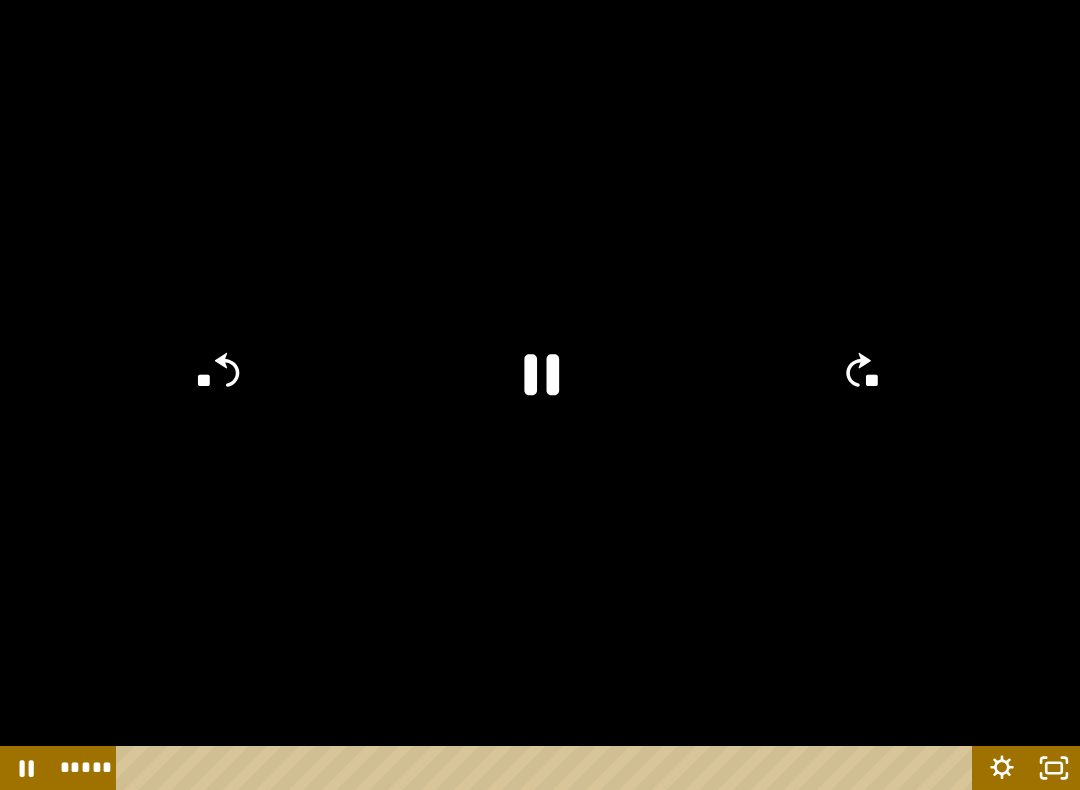 click 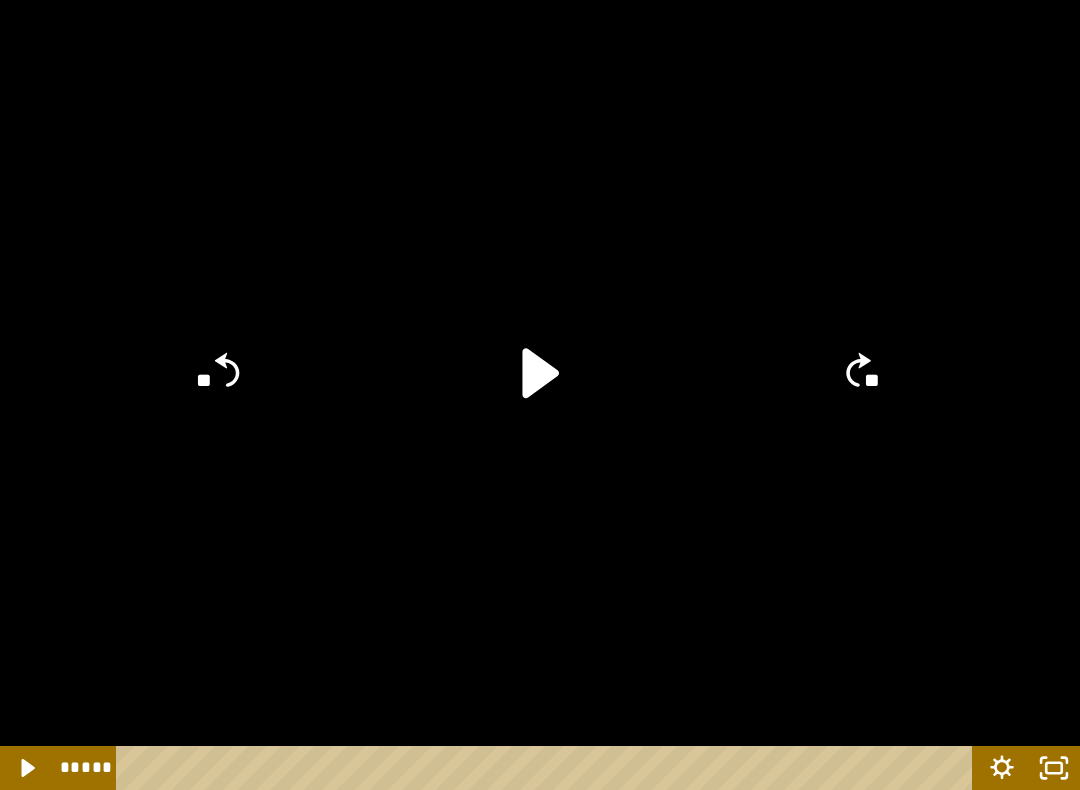 click 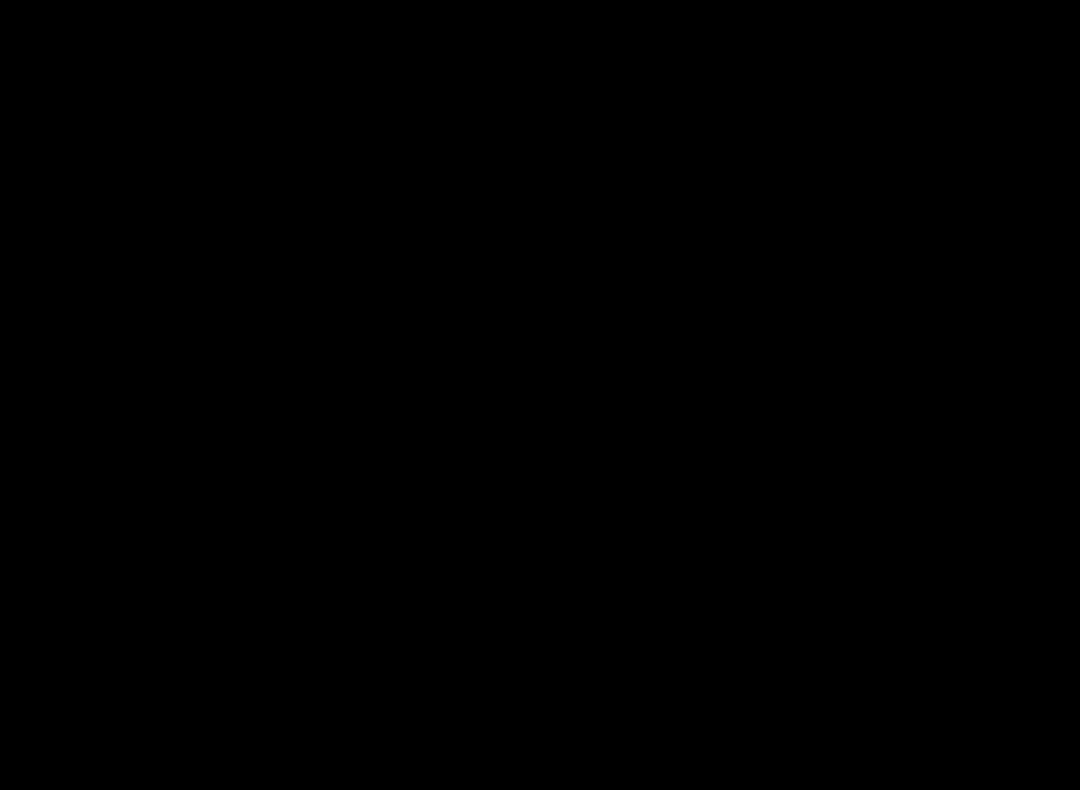 click at bounding box center [540, 395] 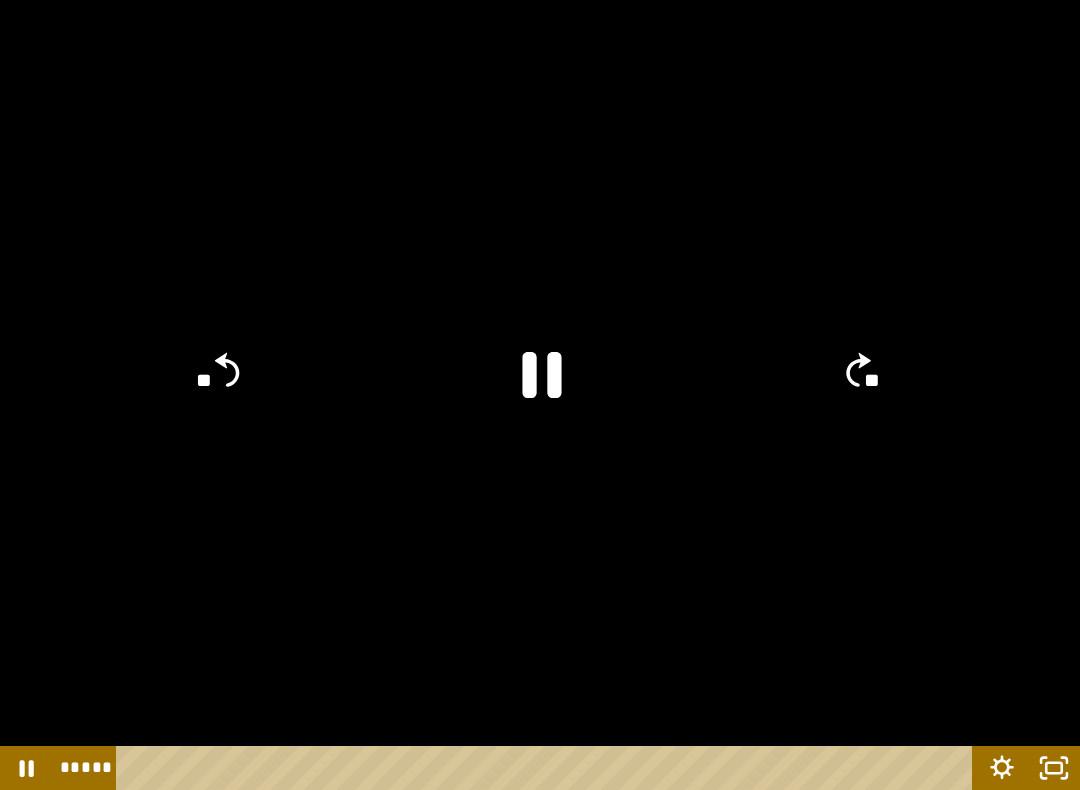 click 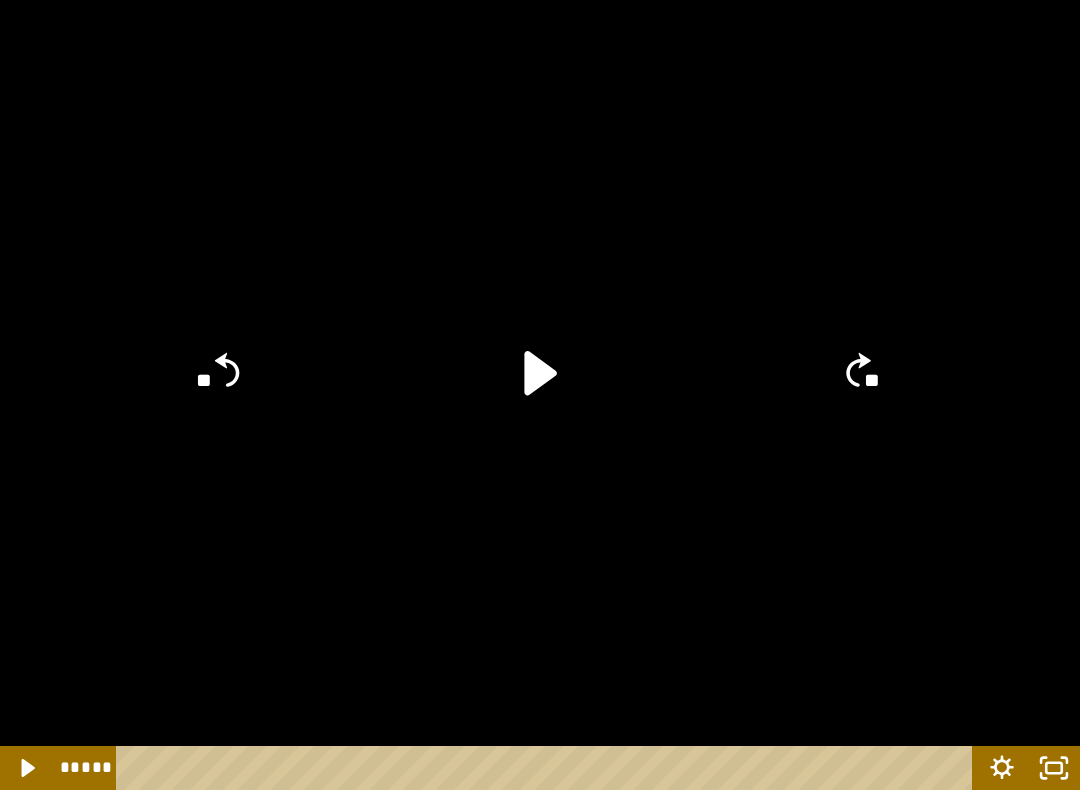 click on "**" 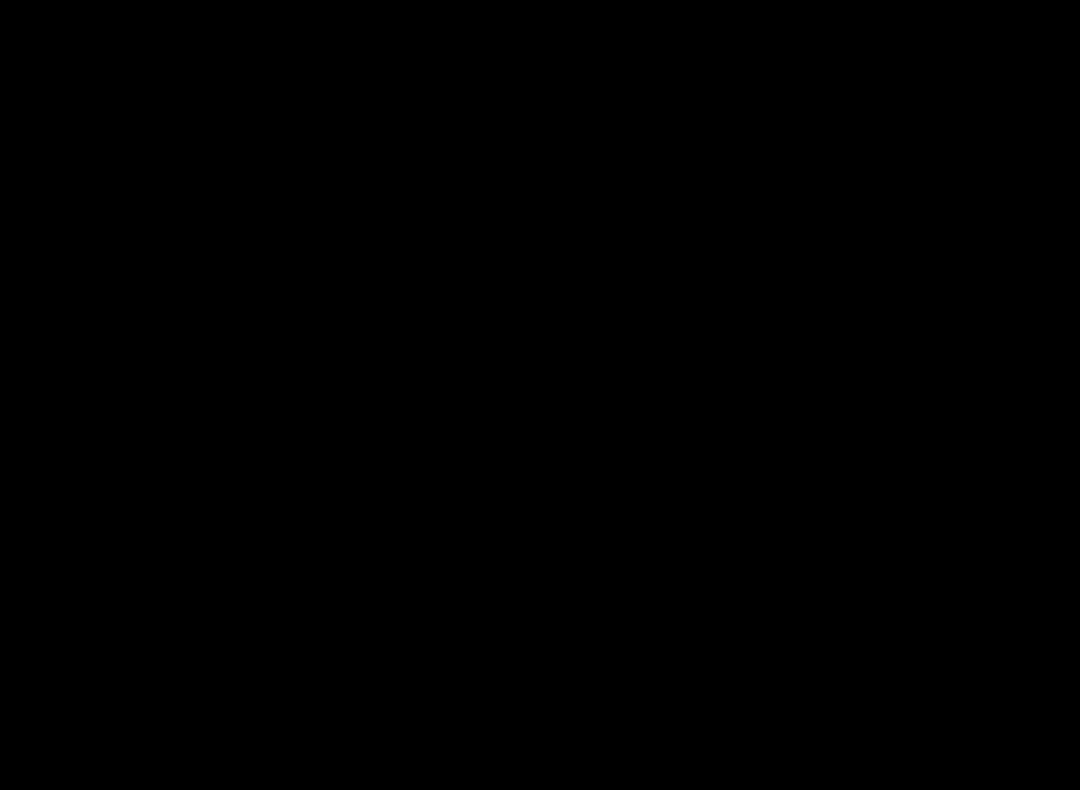 click at bounding box center (540, 395) 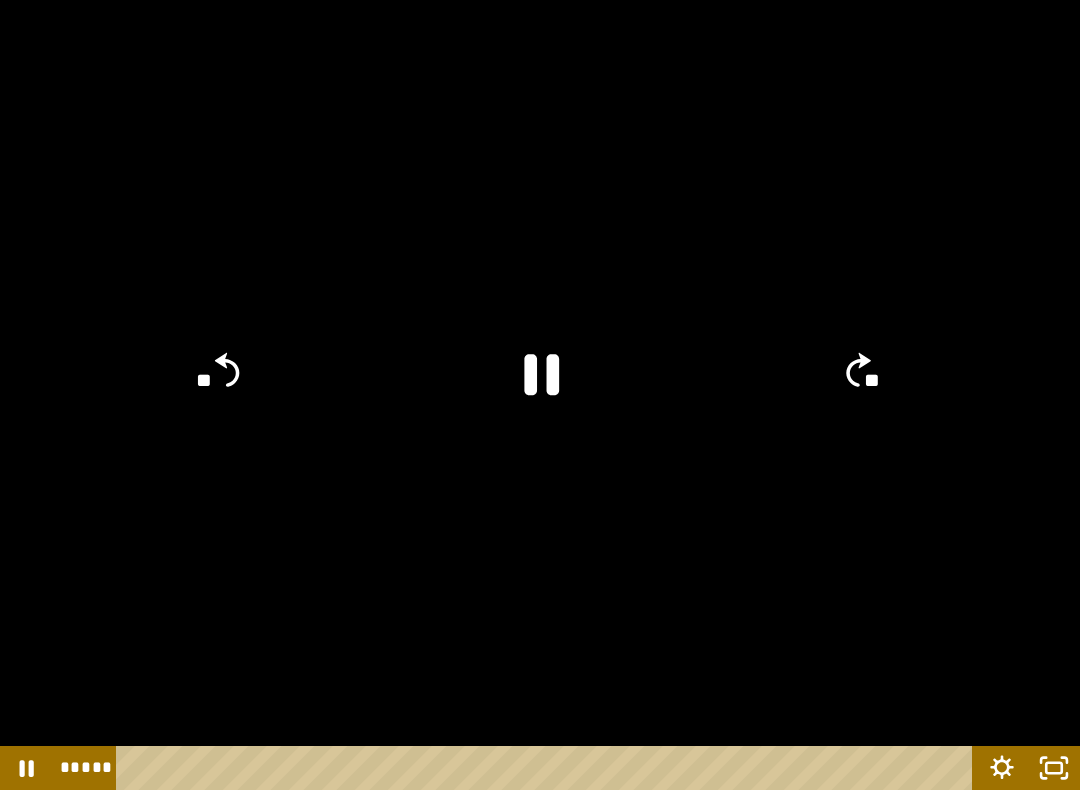 click 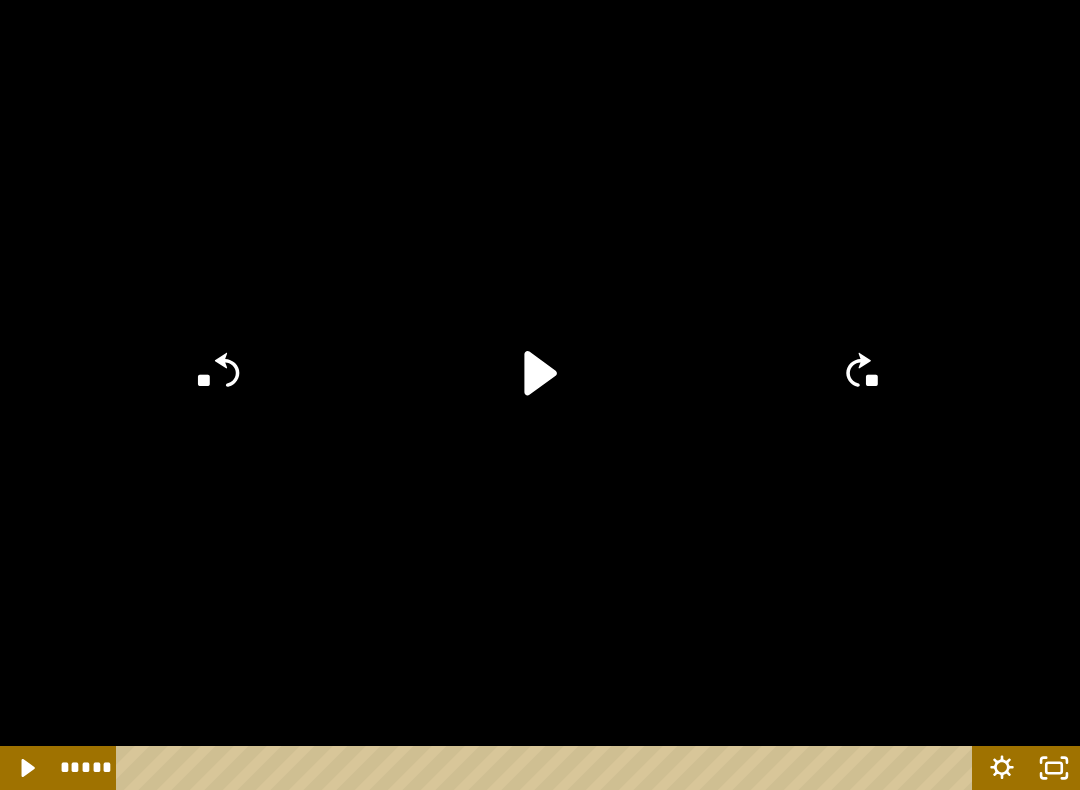 click 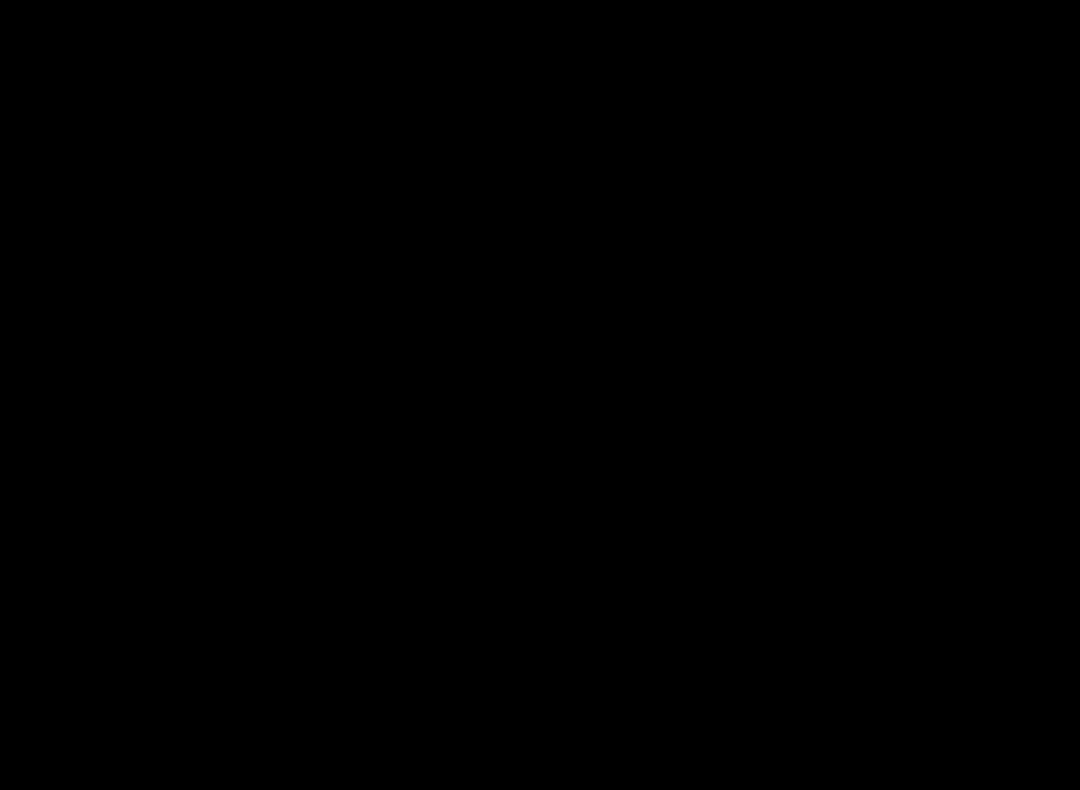 click at bounding box center (540, 395) 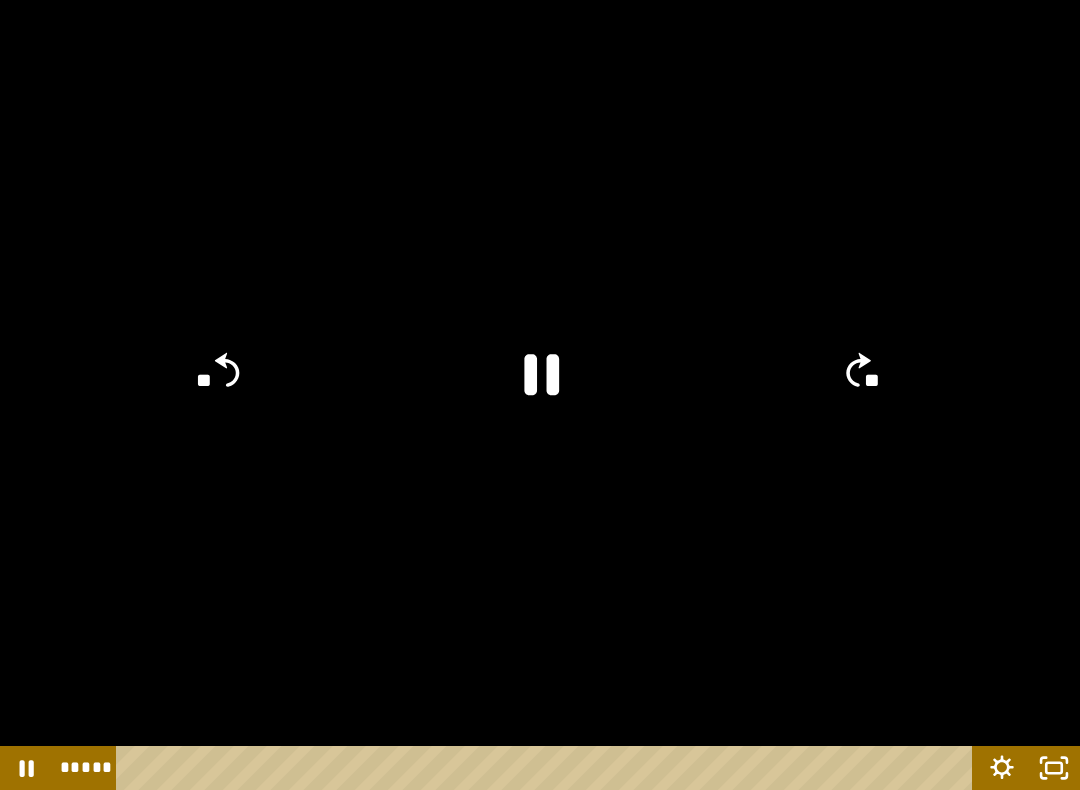 click 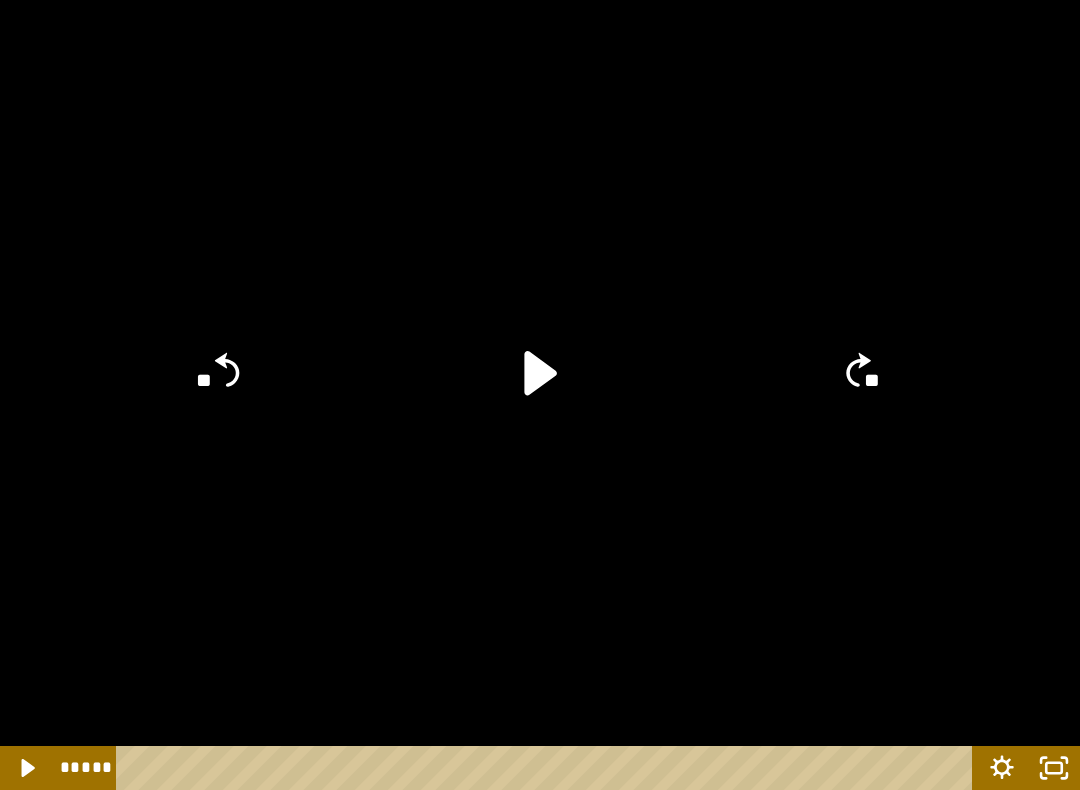 click 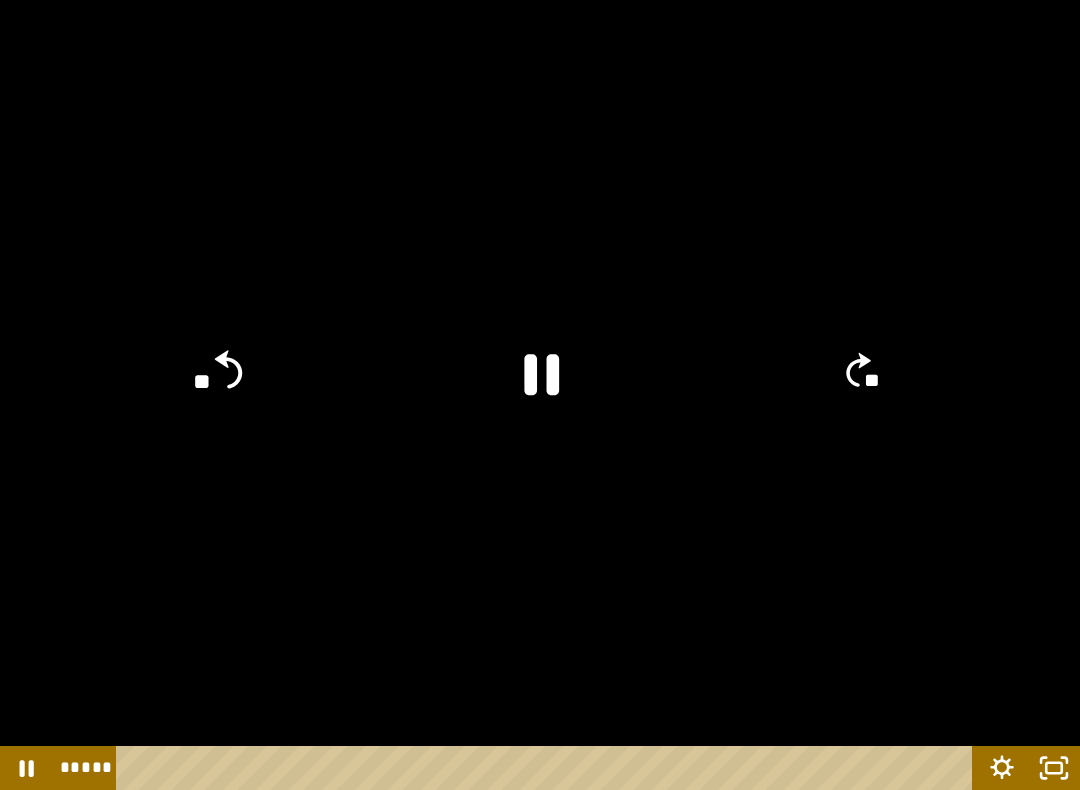 click on "**" 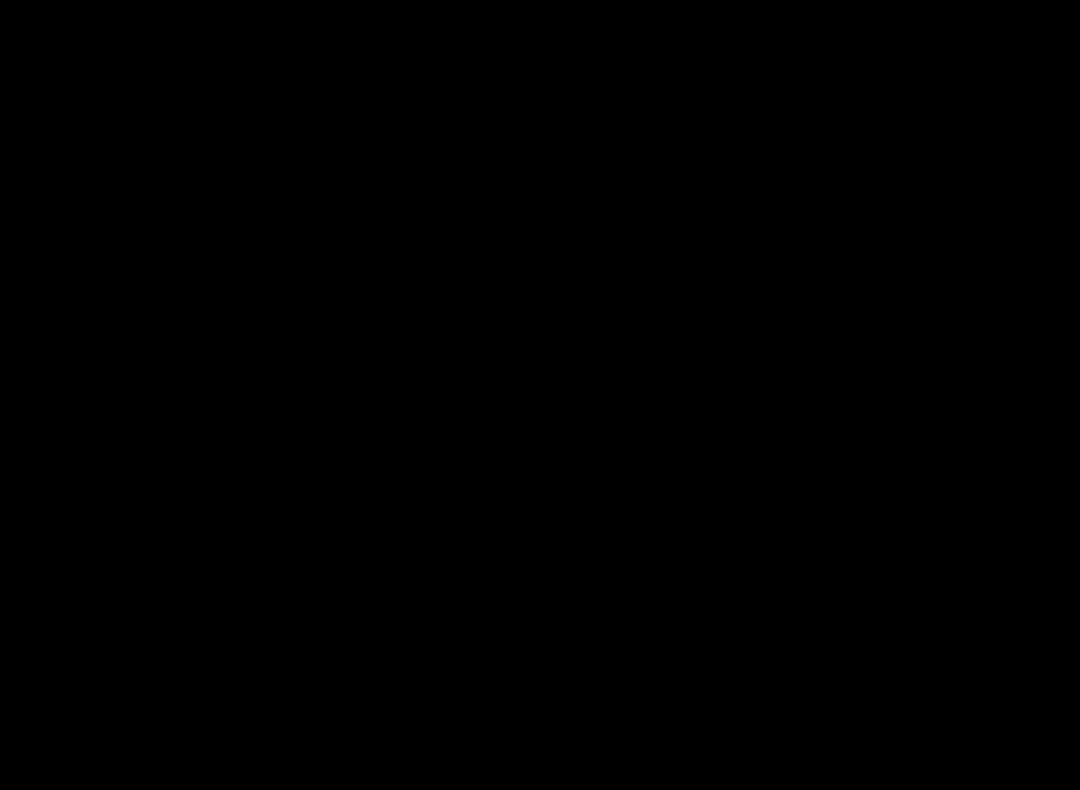 click at bounding box center (540, 395) 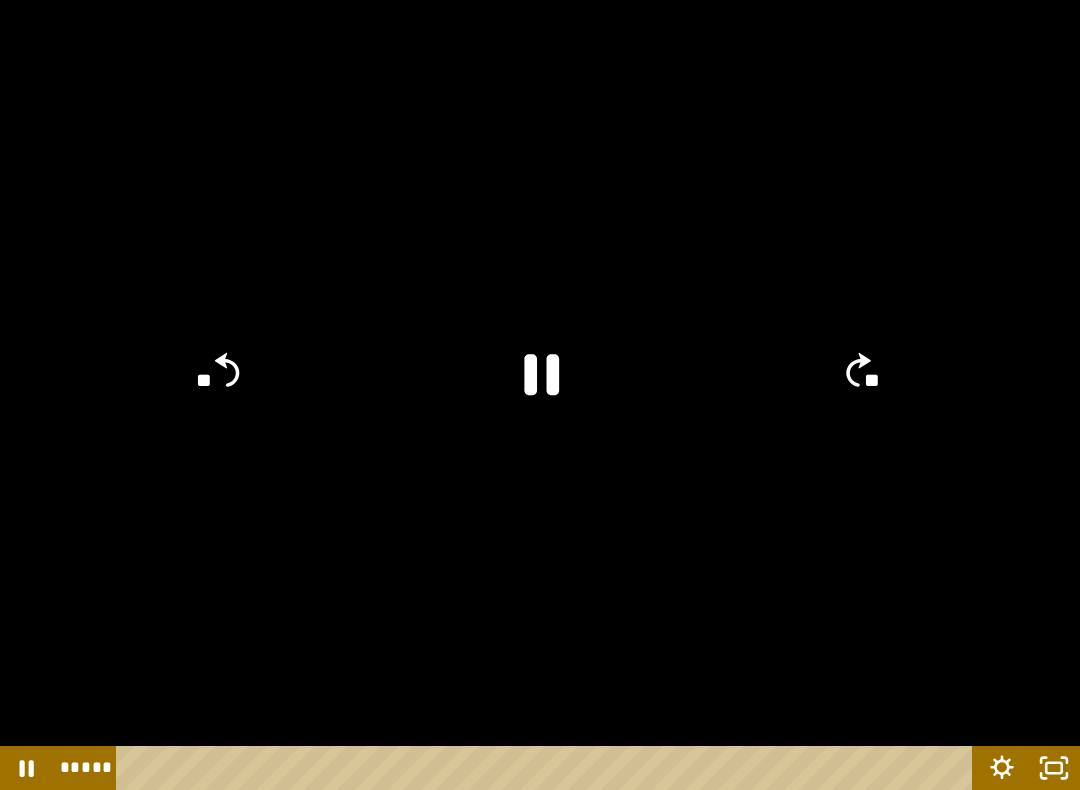 click 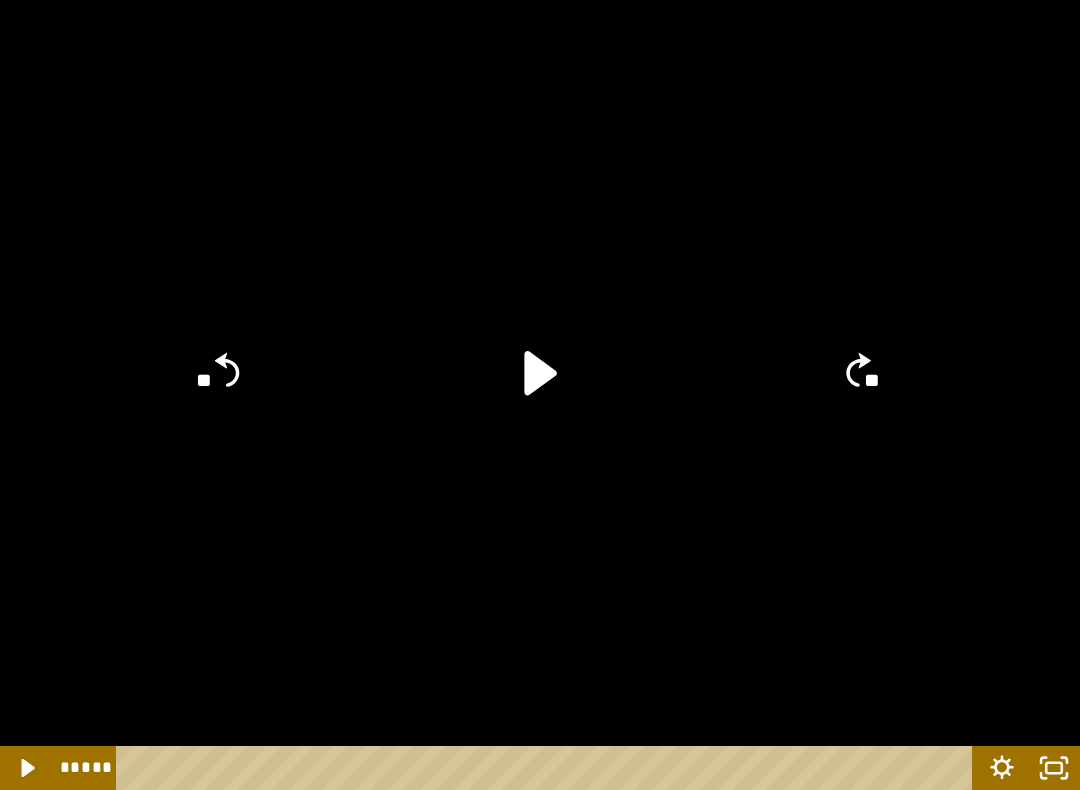 click 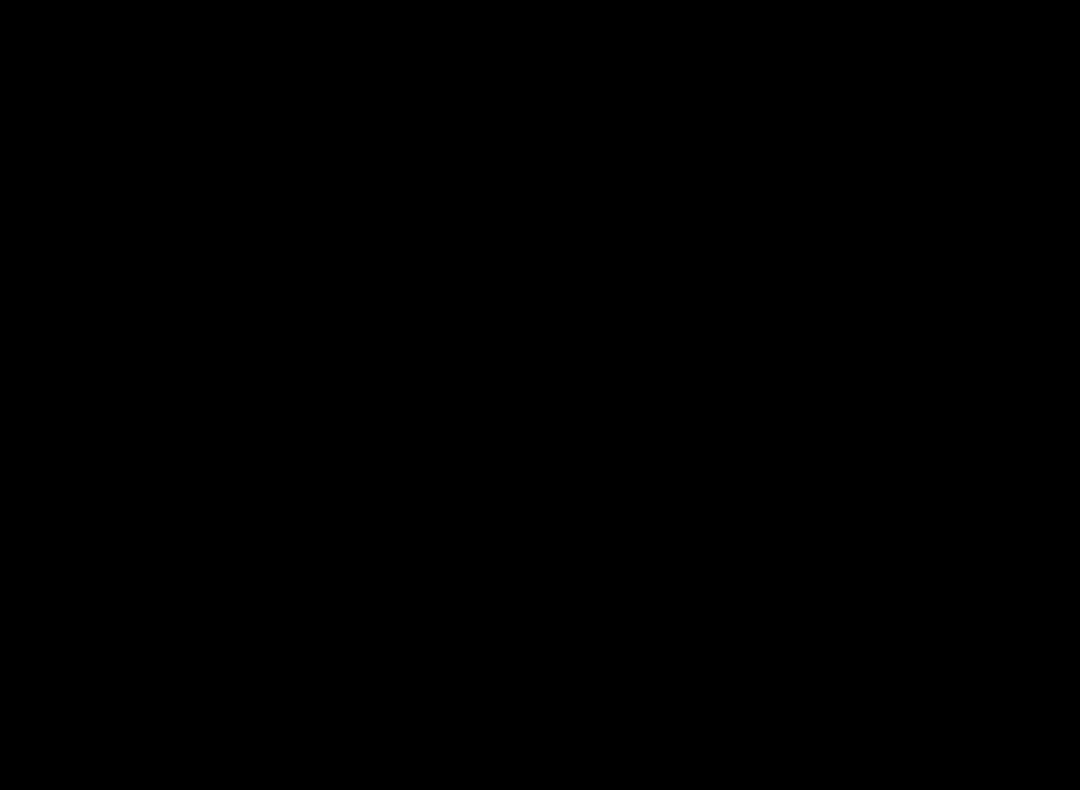 click at bounding box center [540, 395] 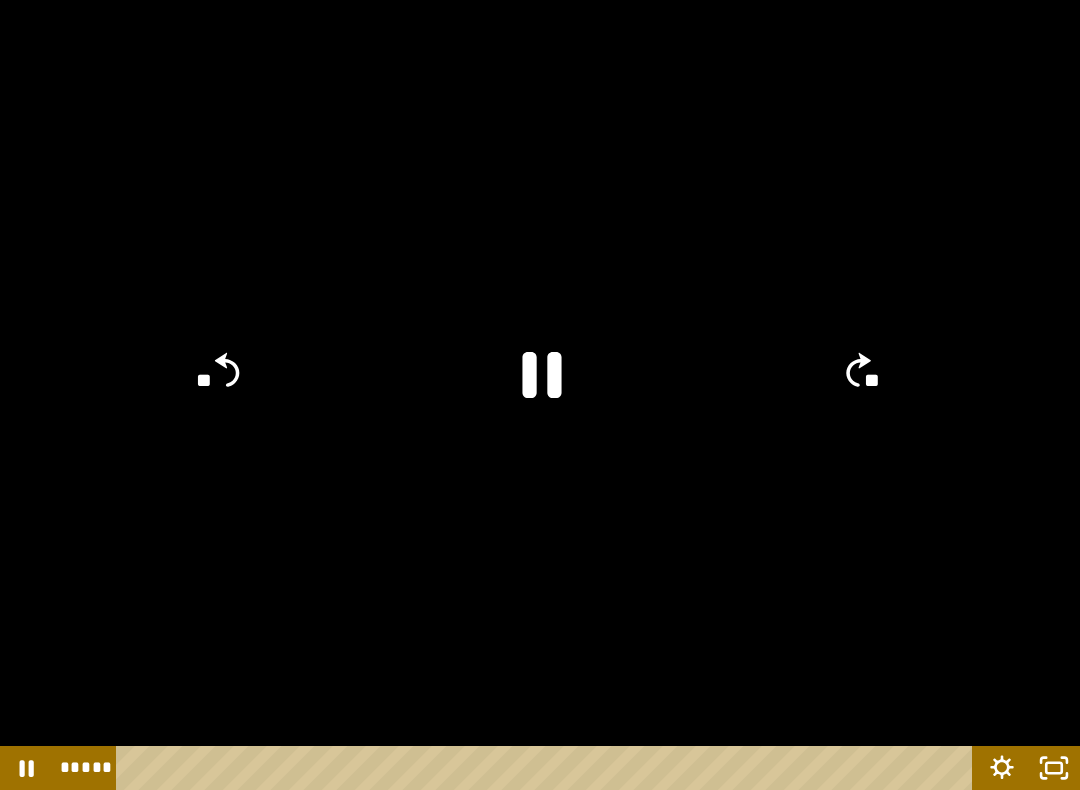 click at bounding box center (540, 395) 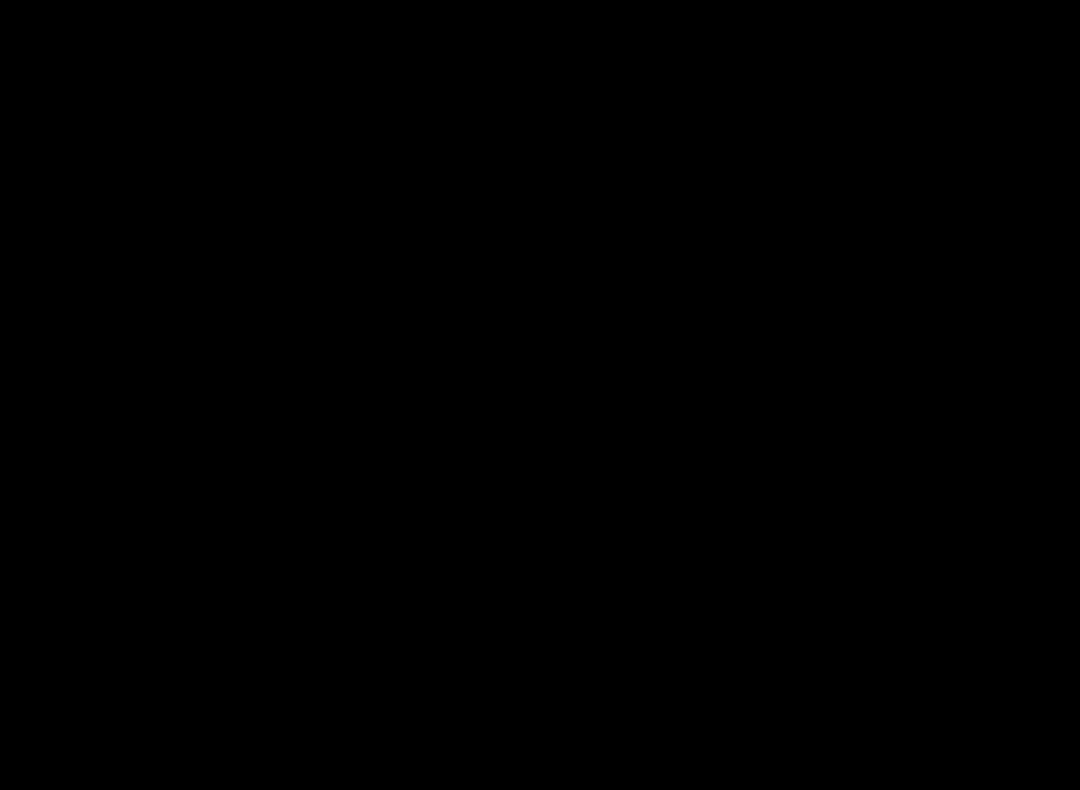click at bounding box center [540, 395] 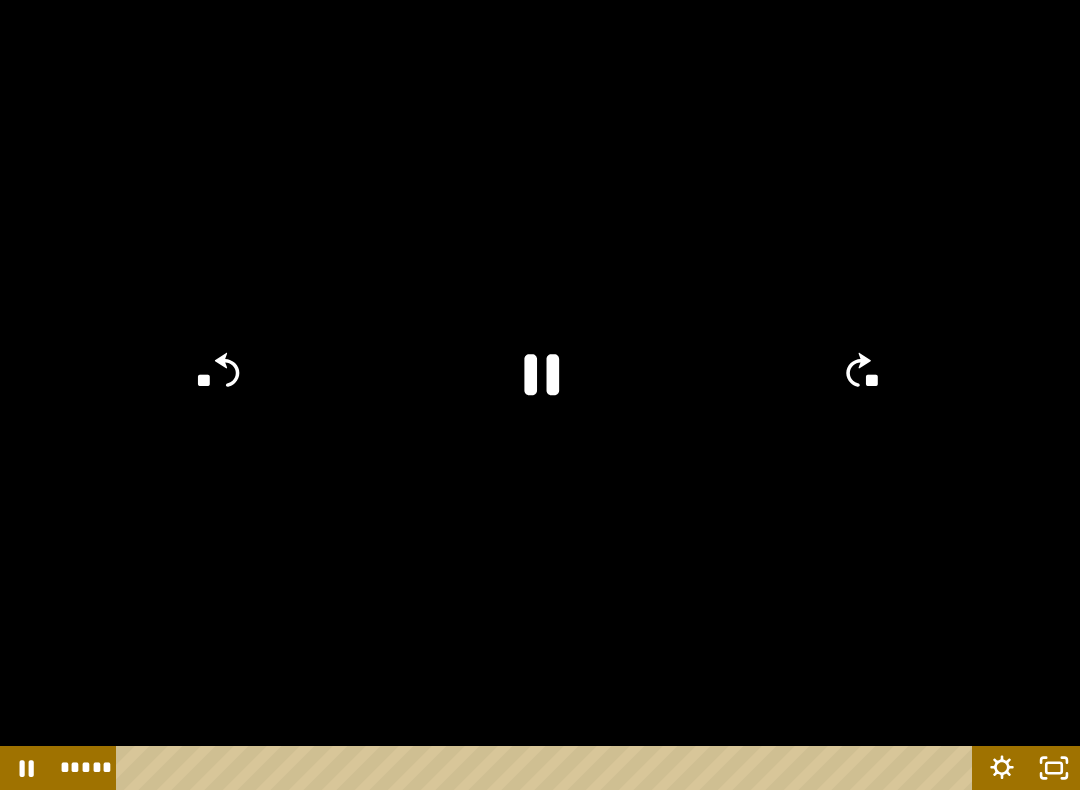 click 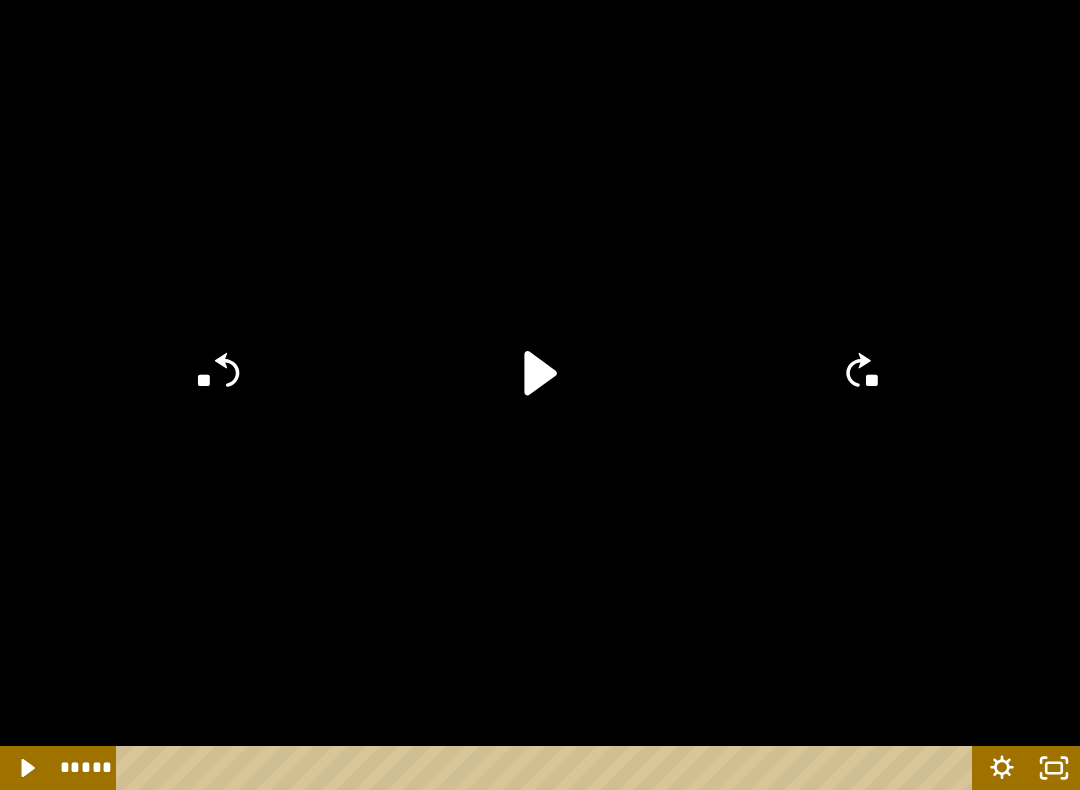 click 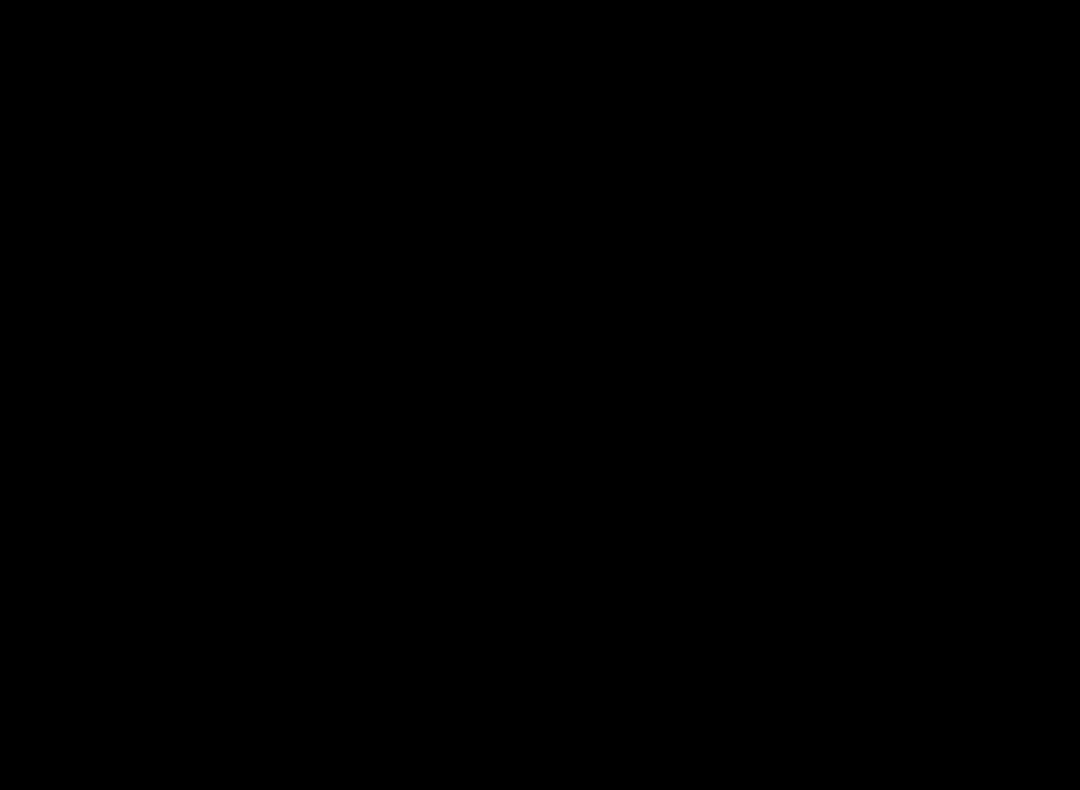 click at bounding box center [540, 395] 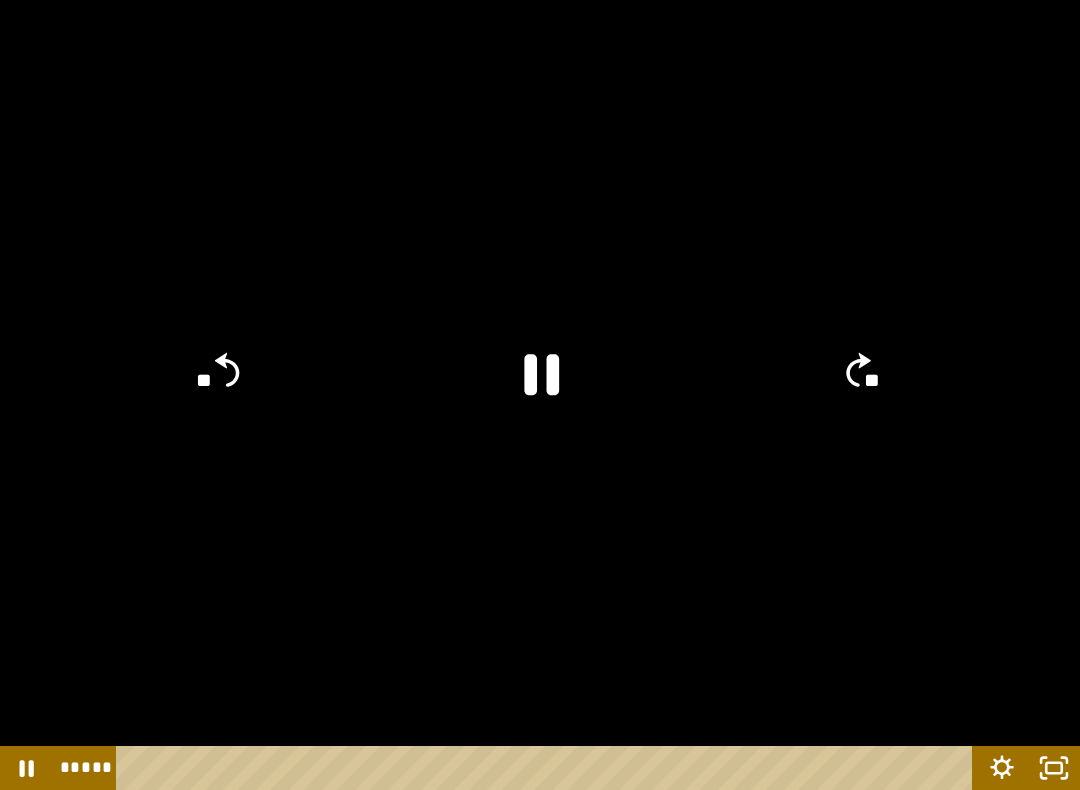 click 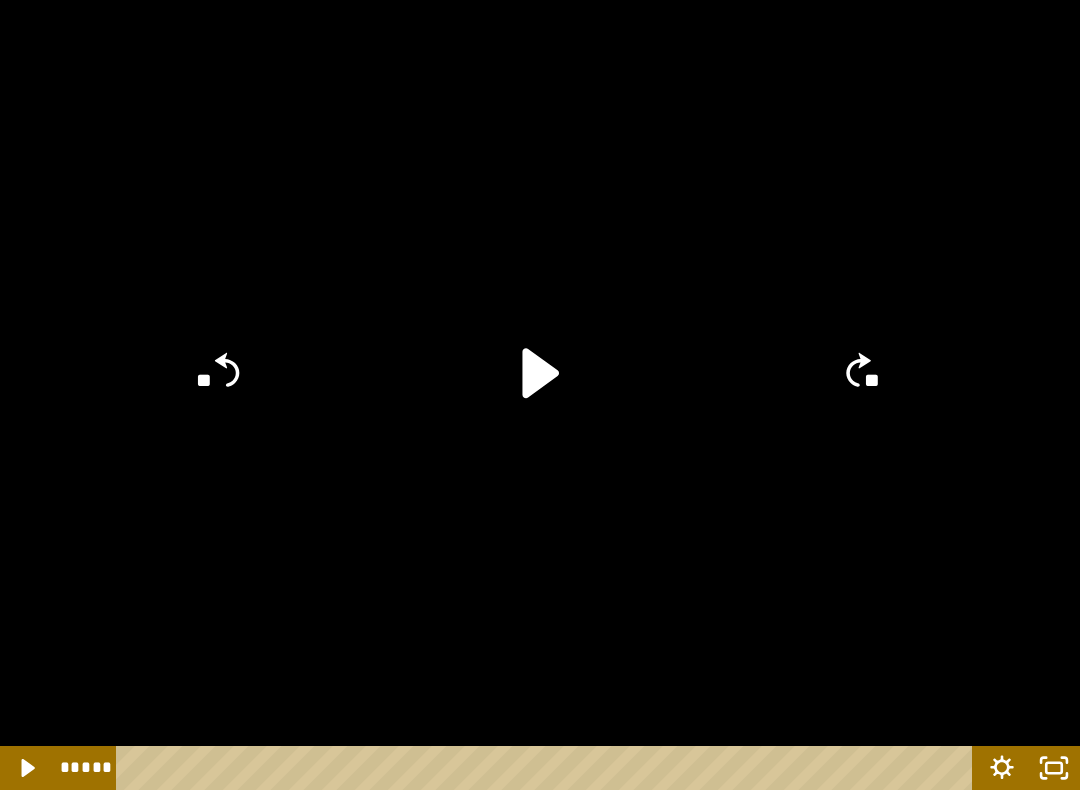 click 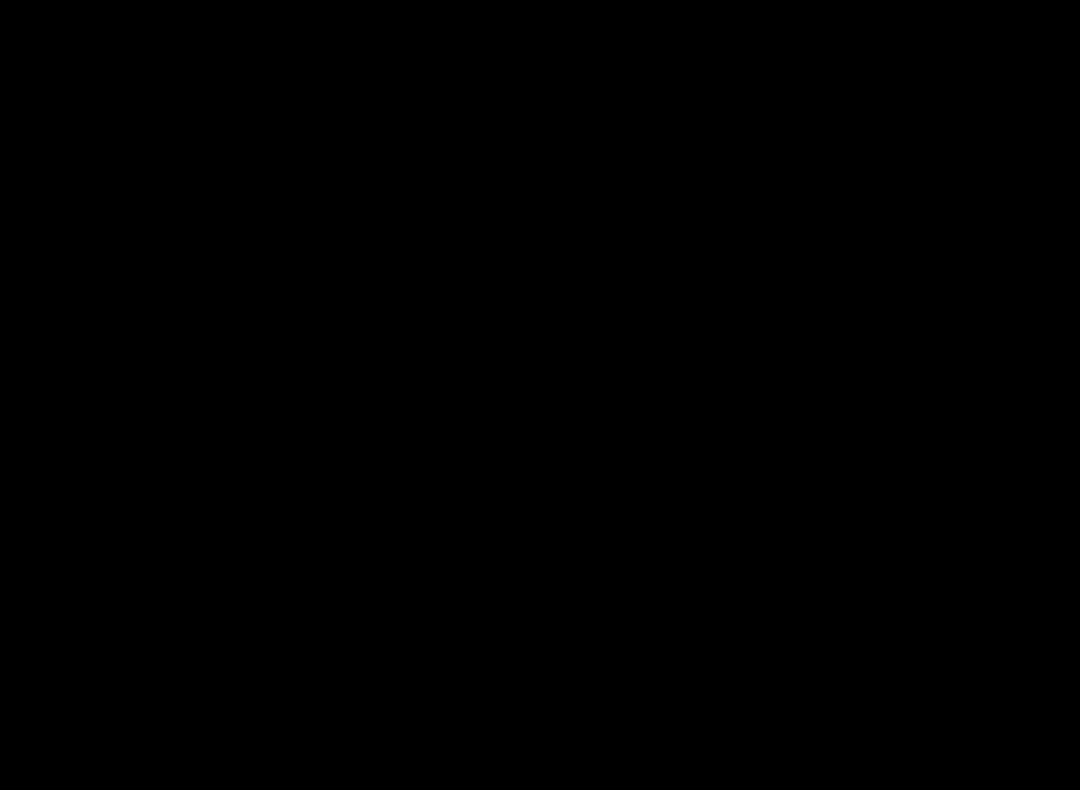 click at bounding box center [540, 395] 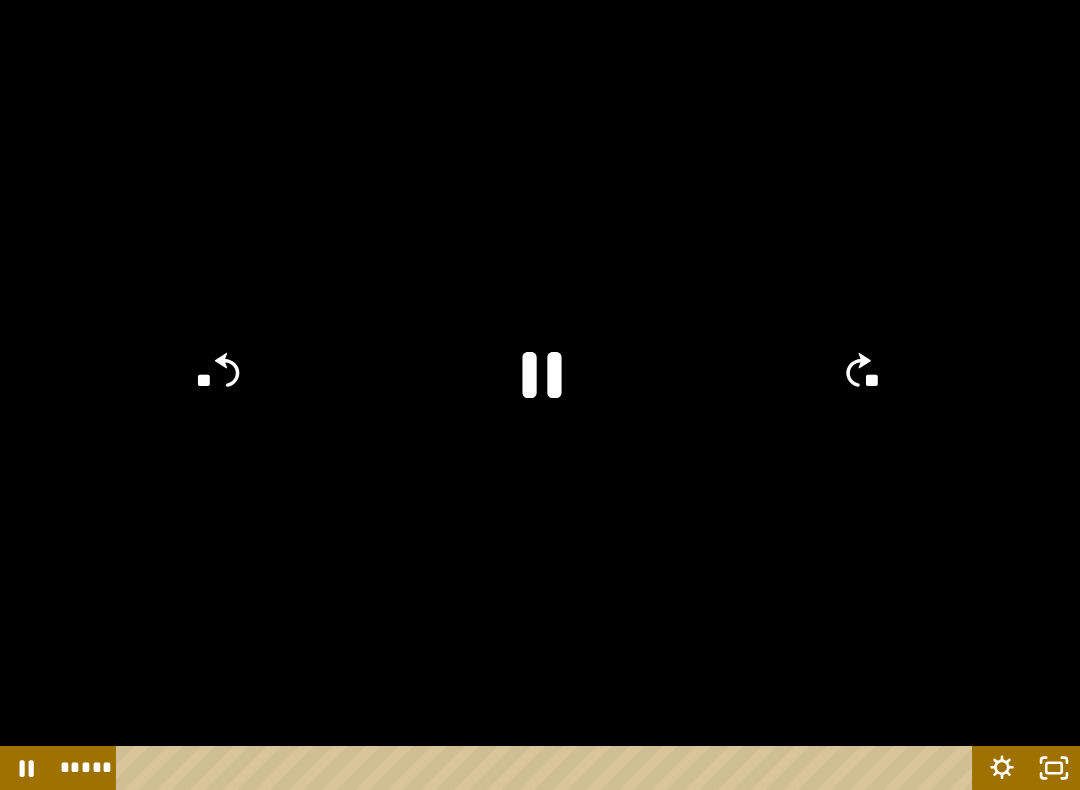 click 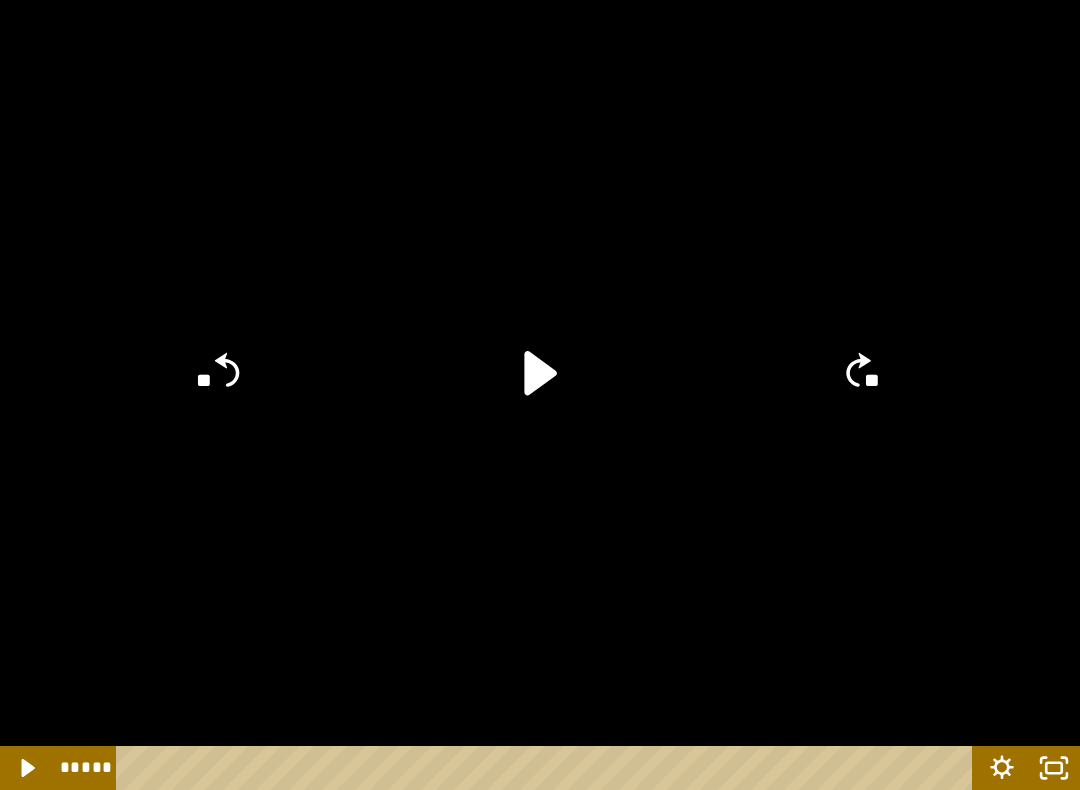 click 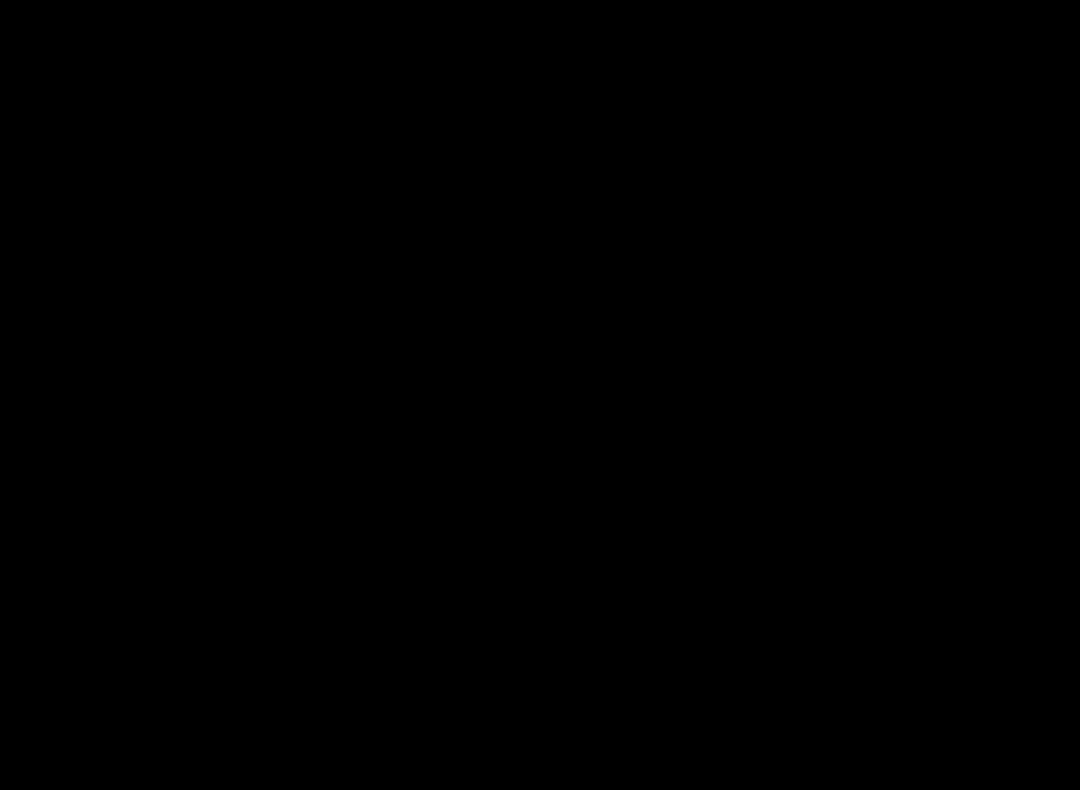 click at bounding box center [540, 395] 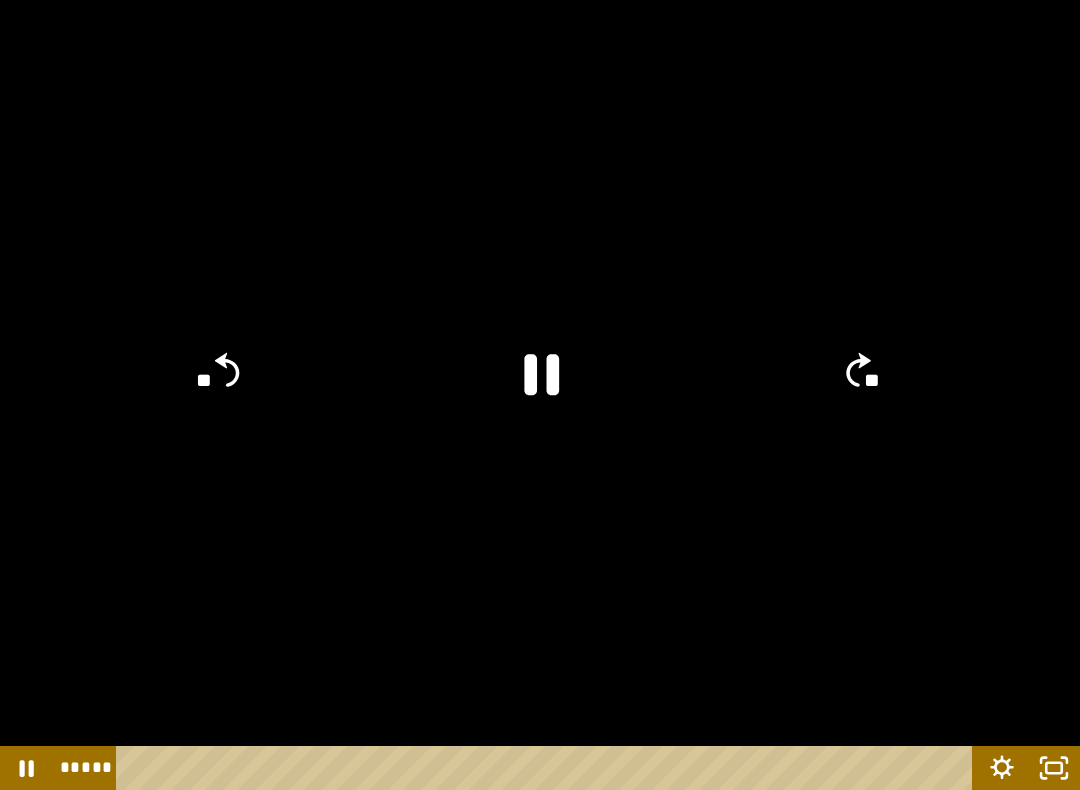 click 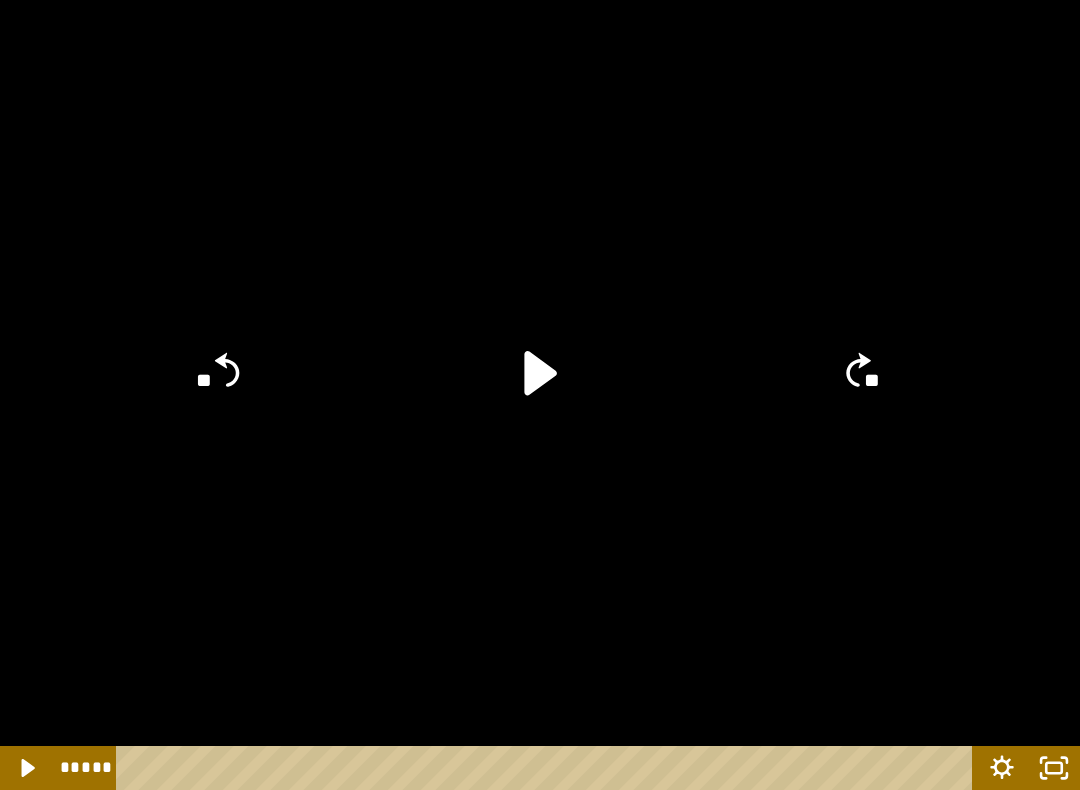 click 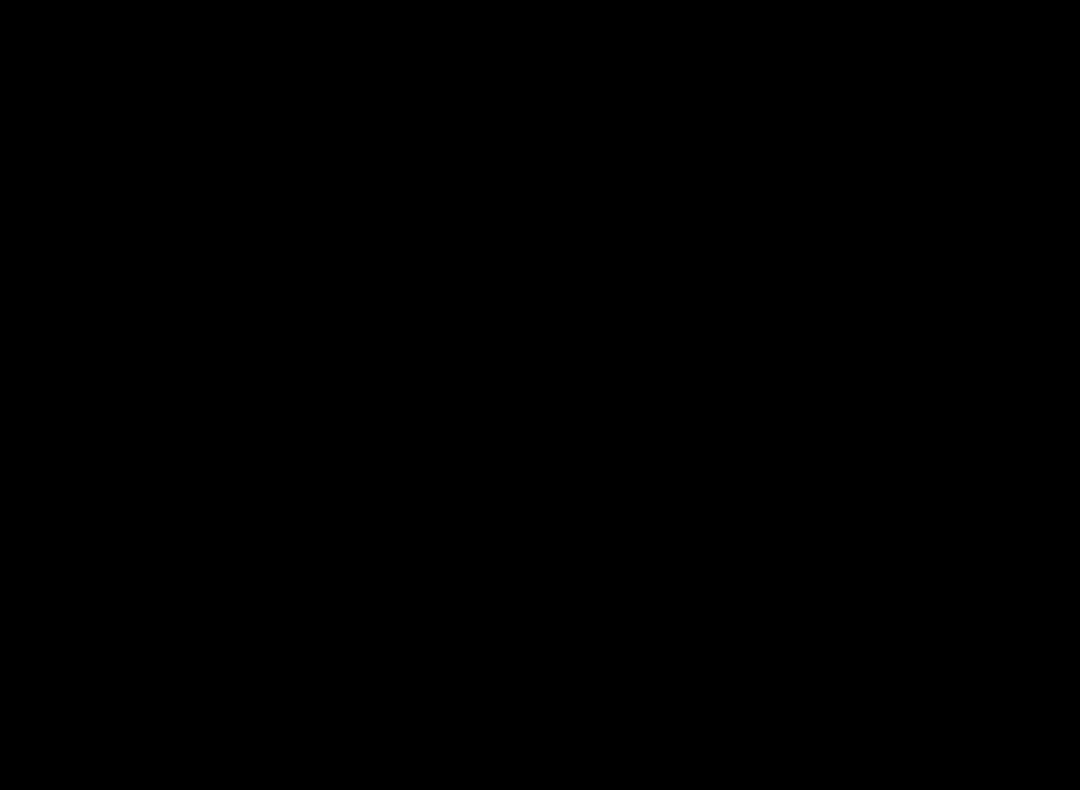 click at bounding box center [540, 395] 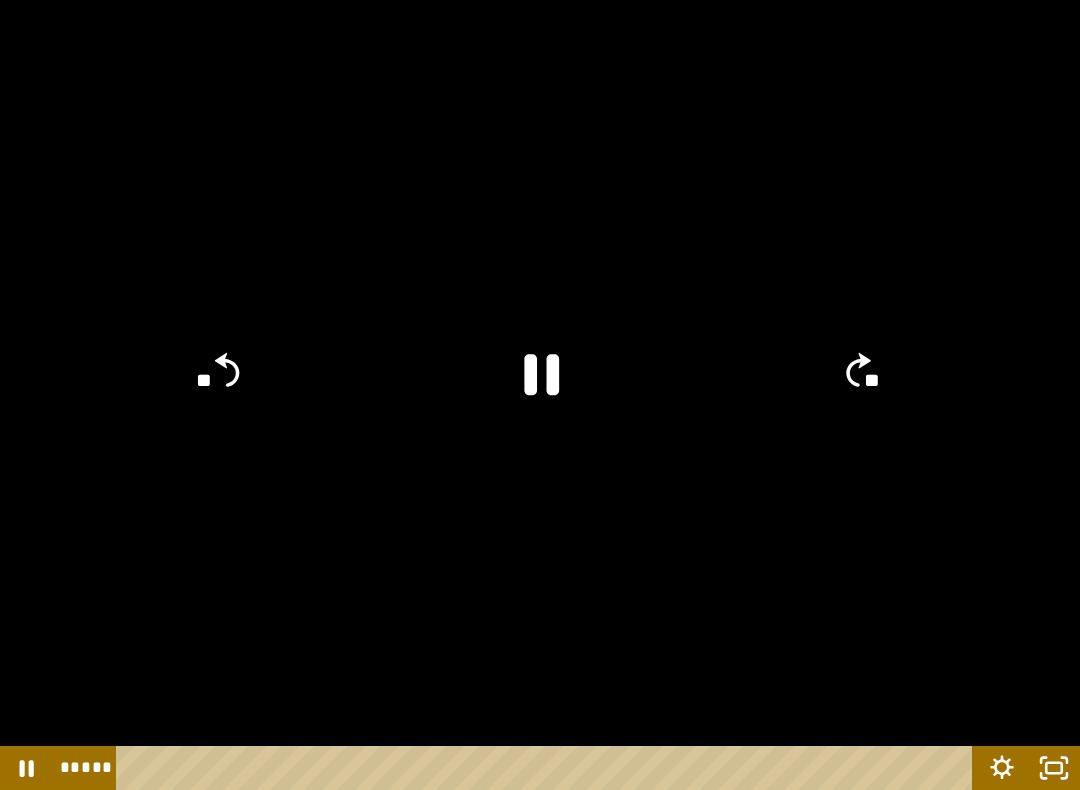 click 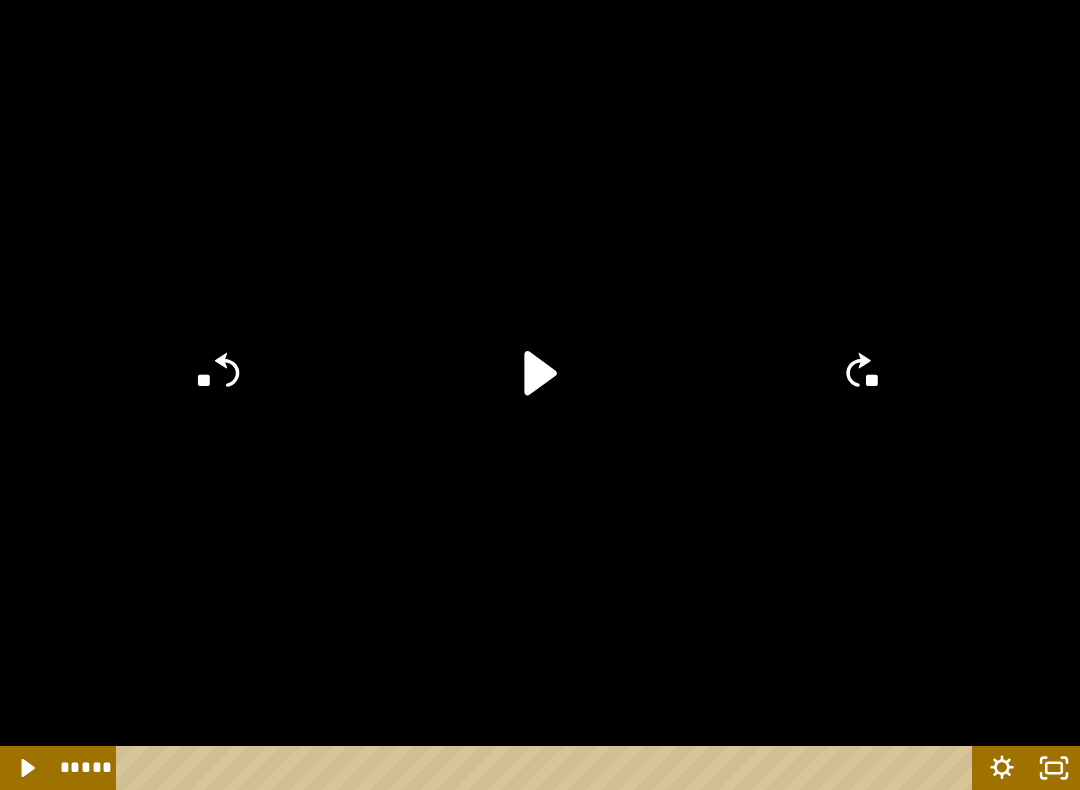 click 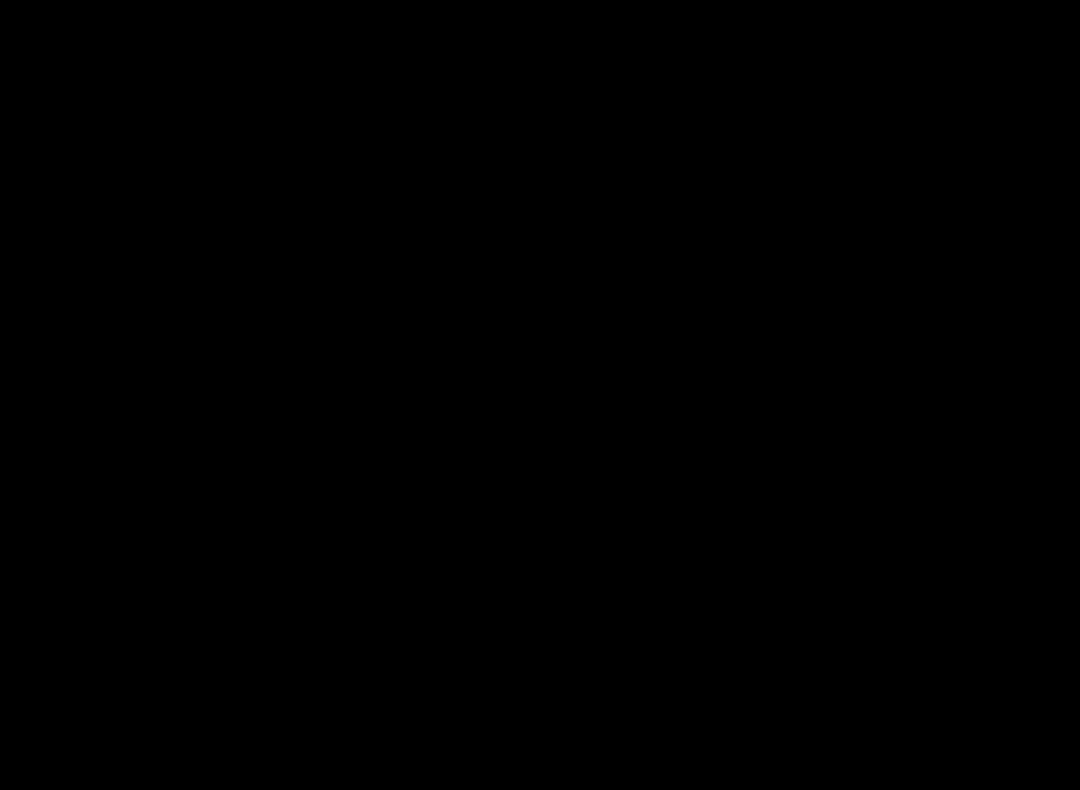 click at bounding box center (540, 395) 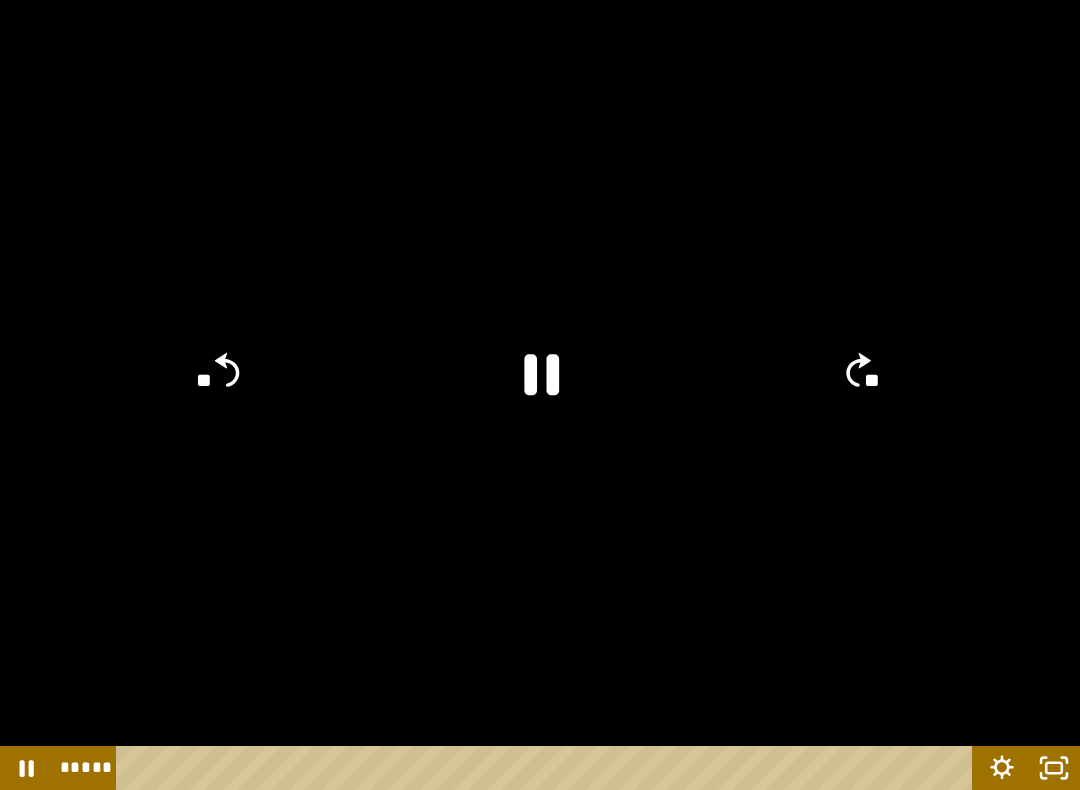 click 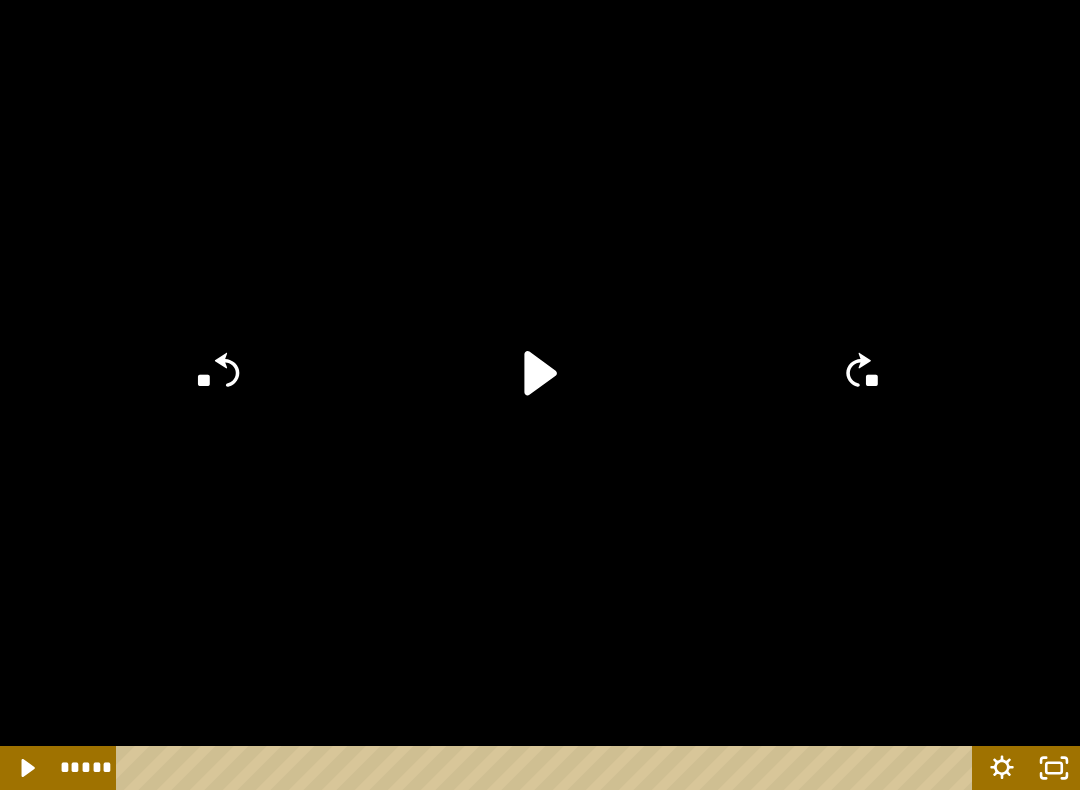 click 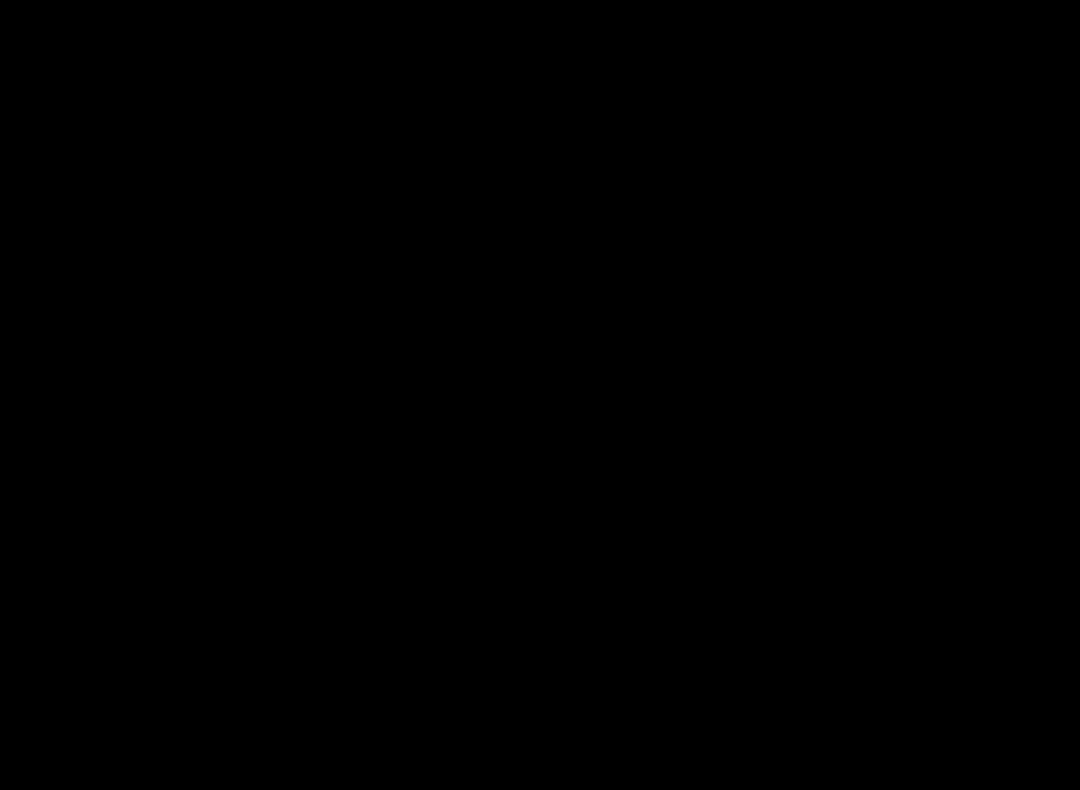 click at bounding box center [540, 395] 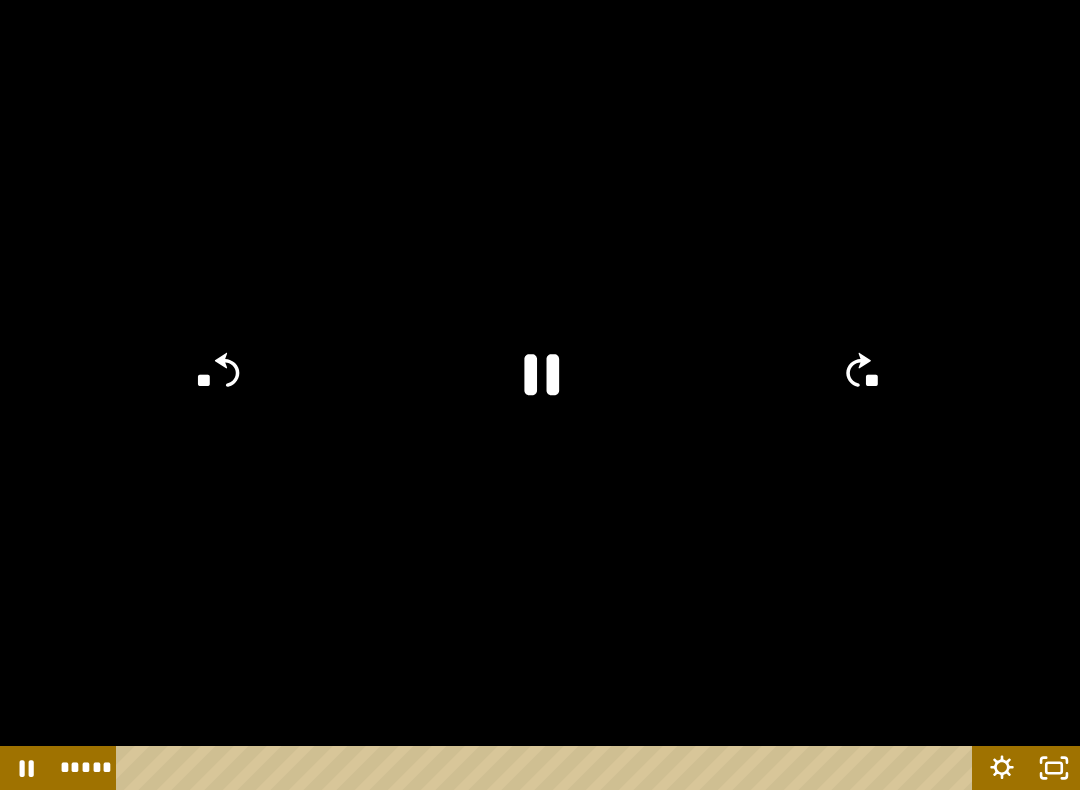 click 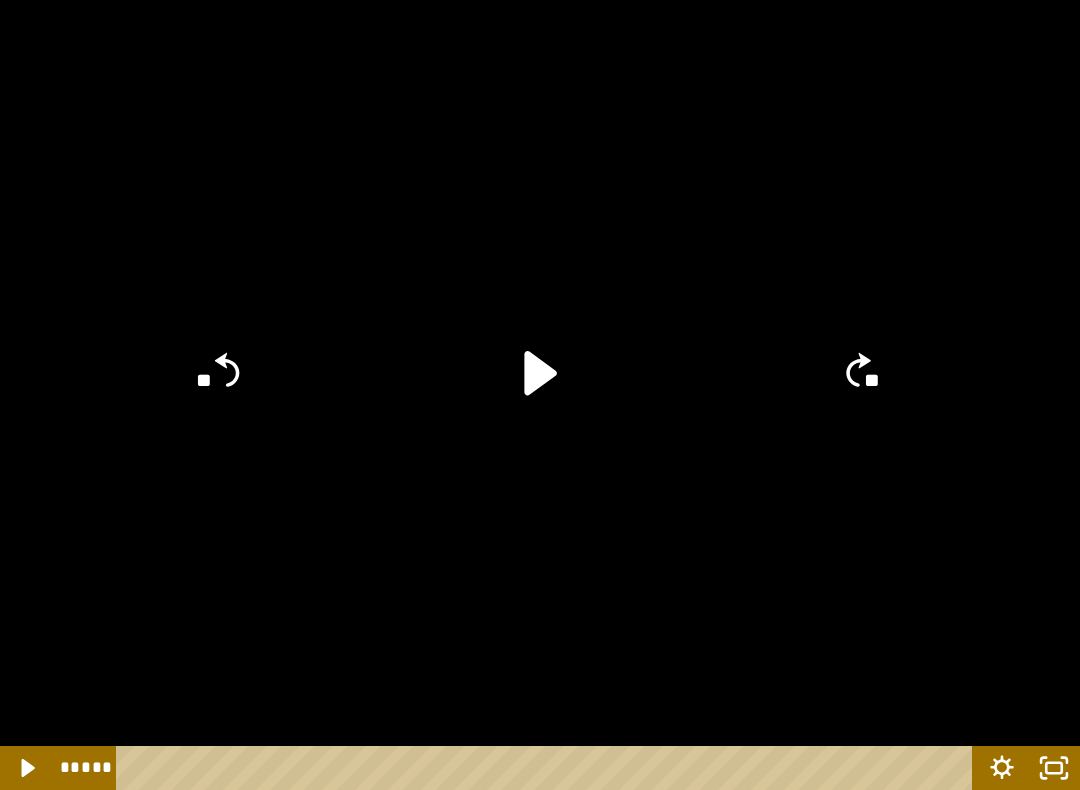 click on "**" 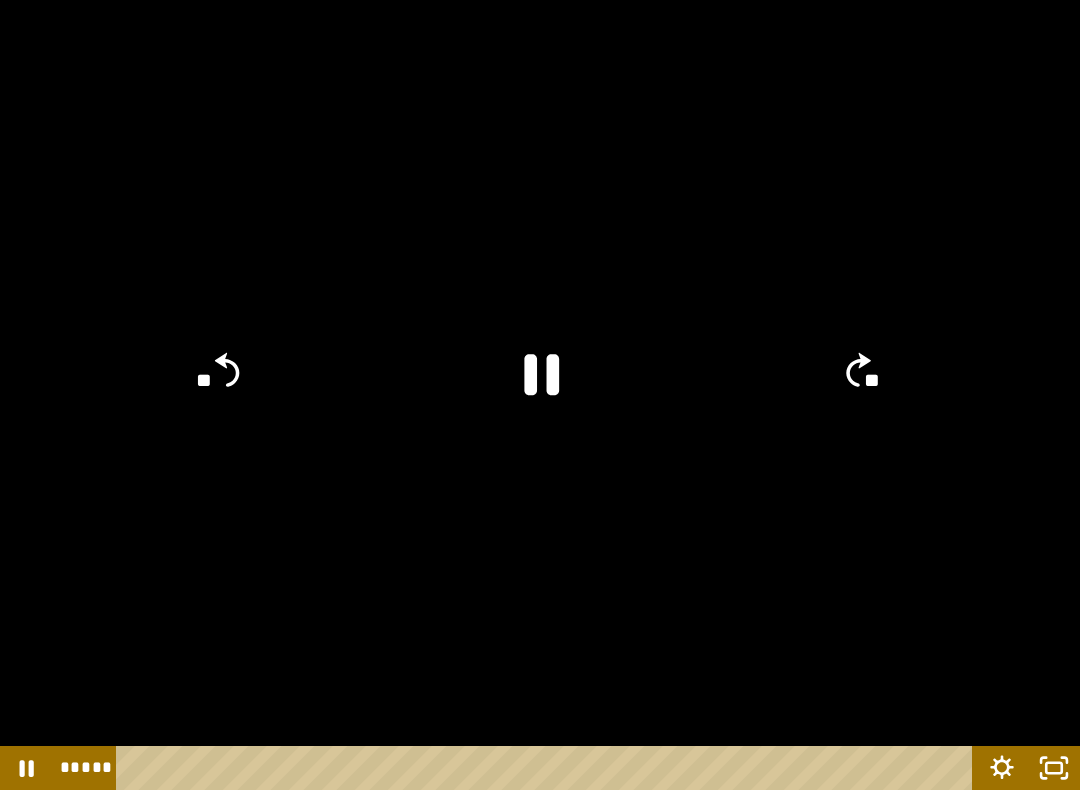 click on "**" 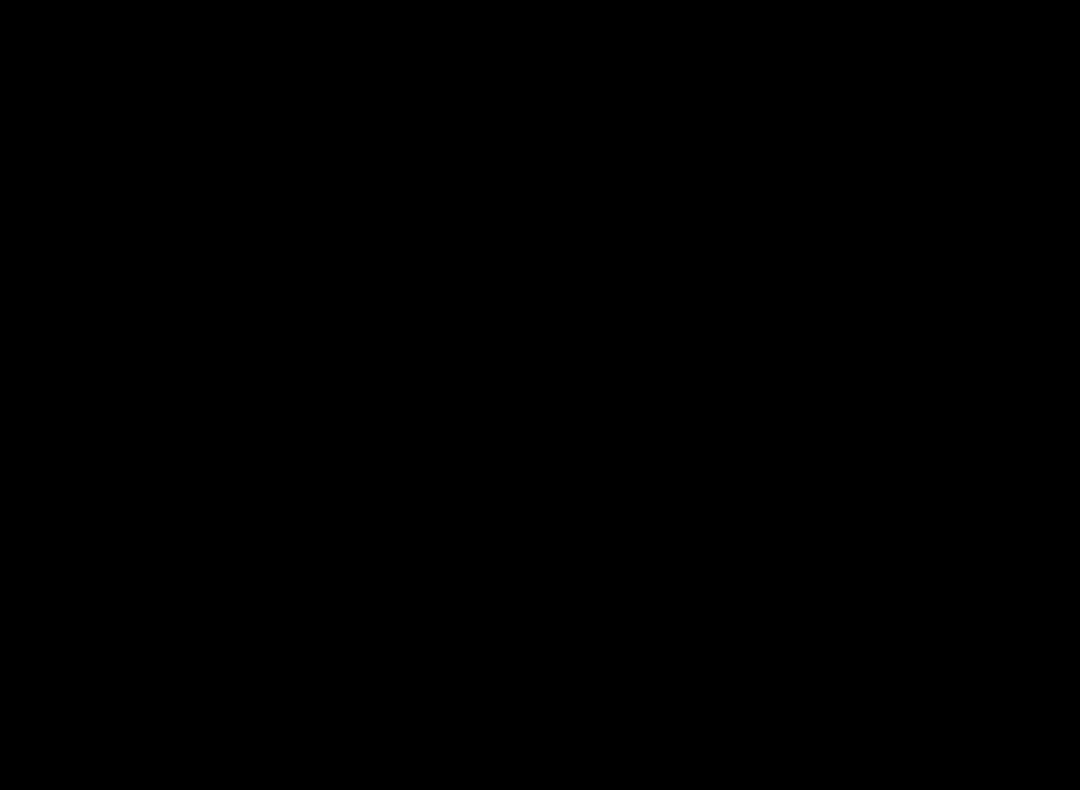 click at bounding box center (540, 395) 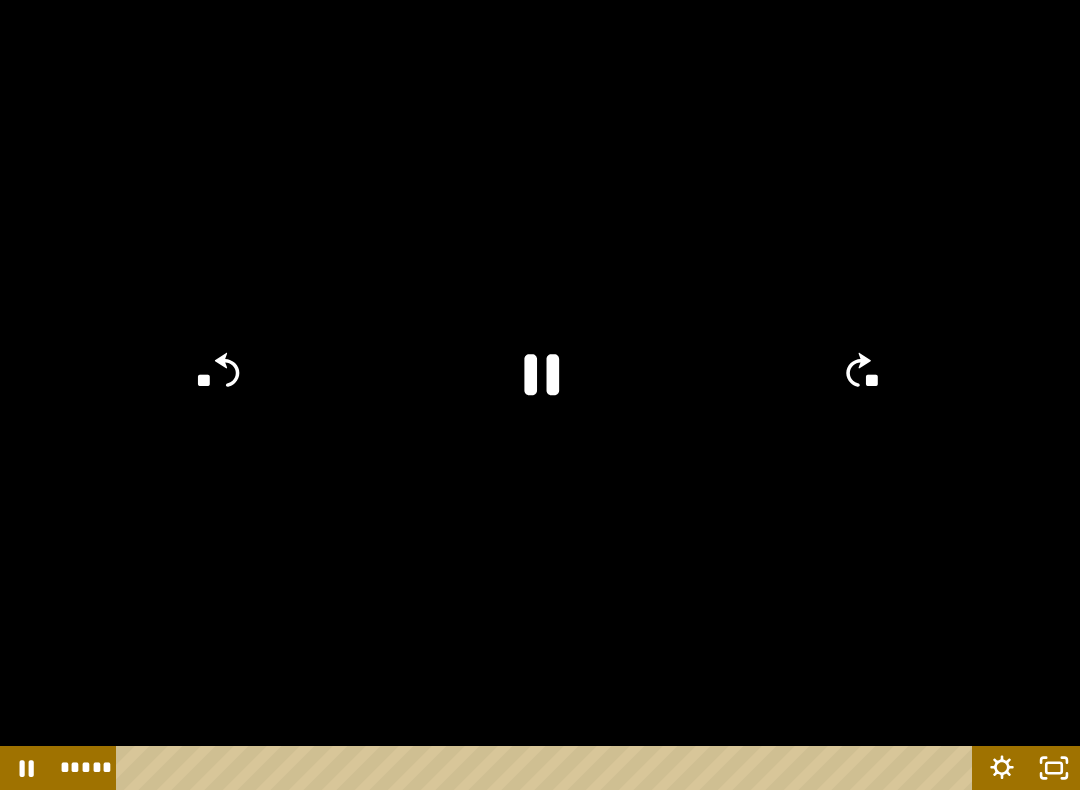 click 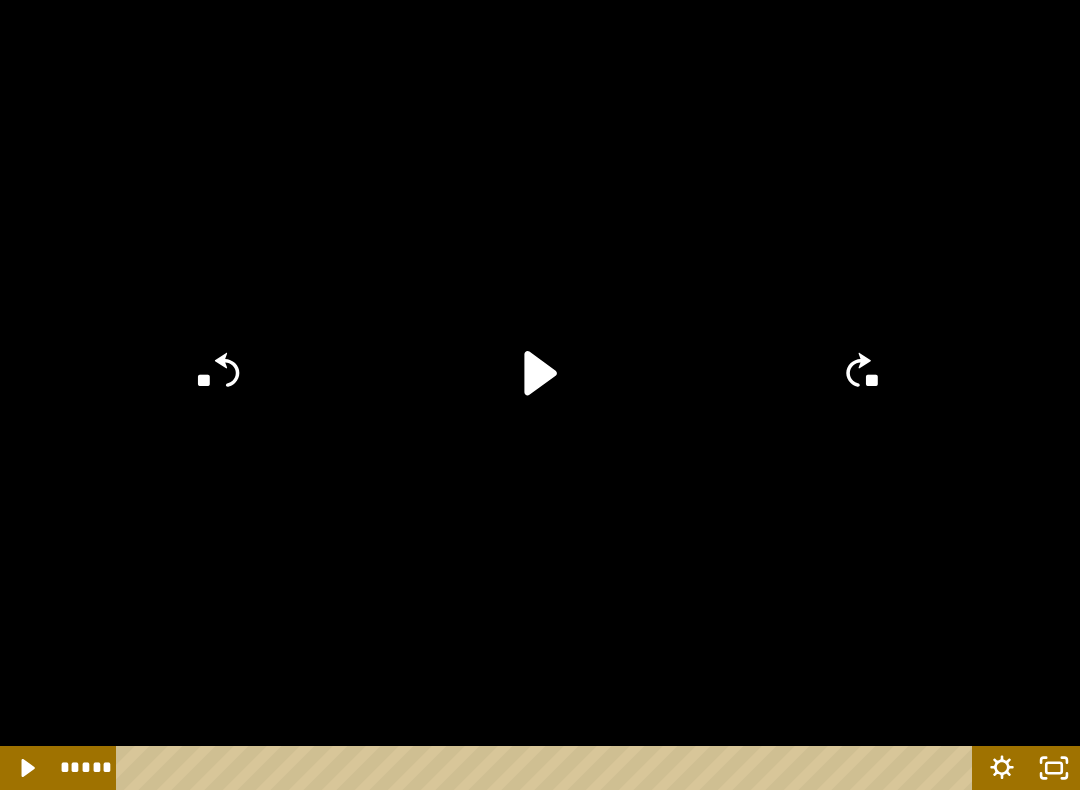 click 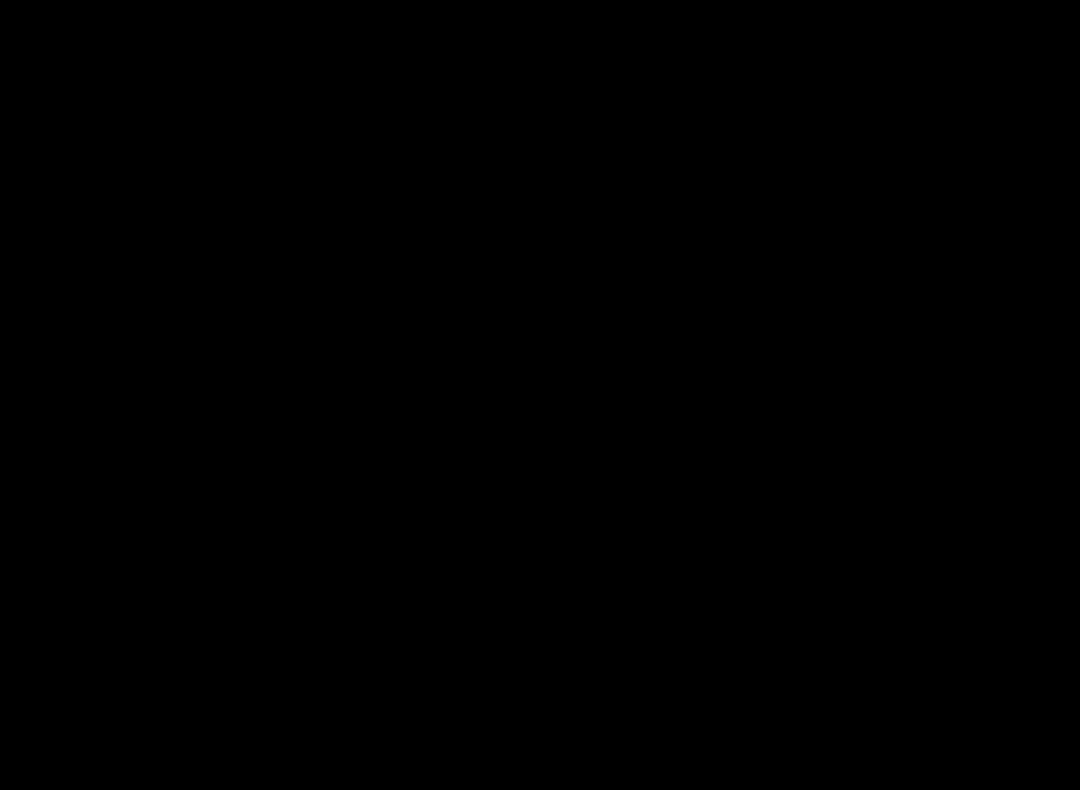 click at bounding box center [540, 395] 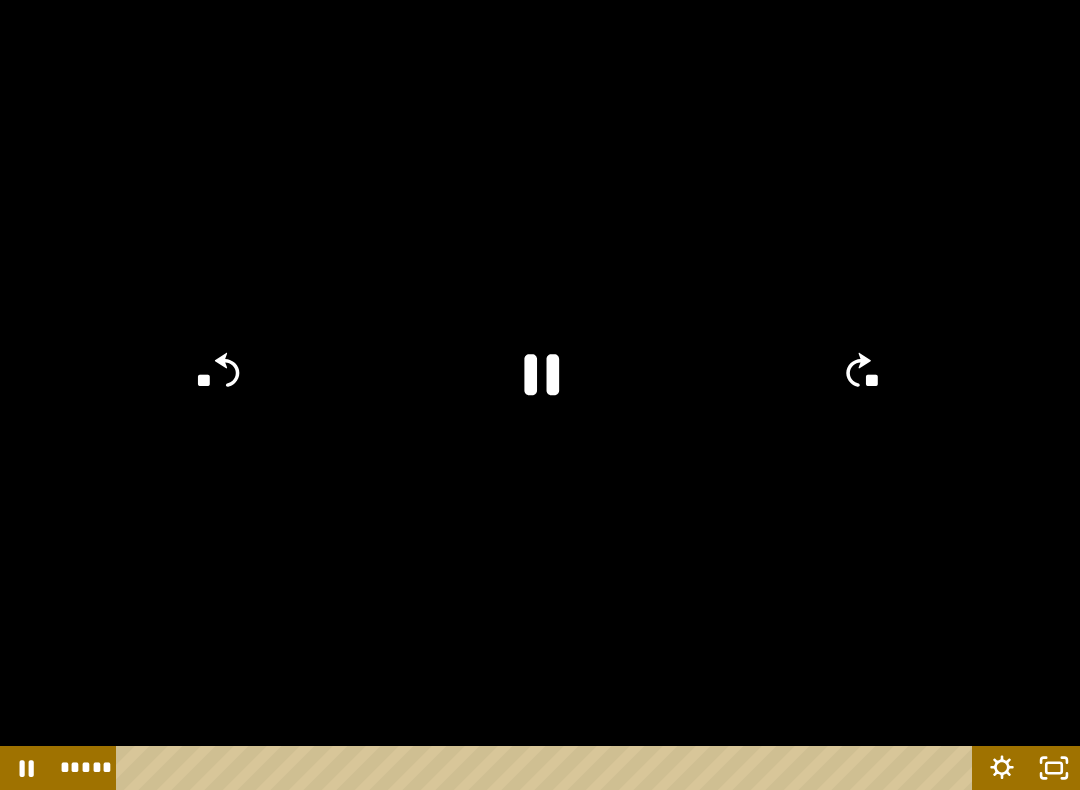 click on "**" 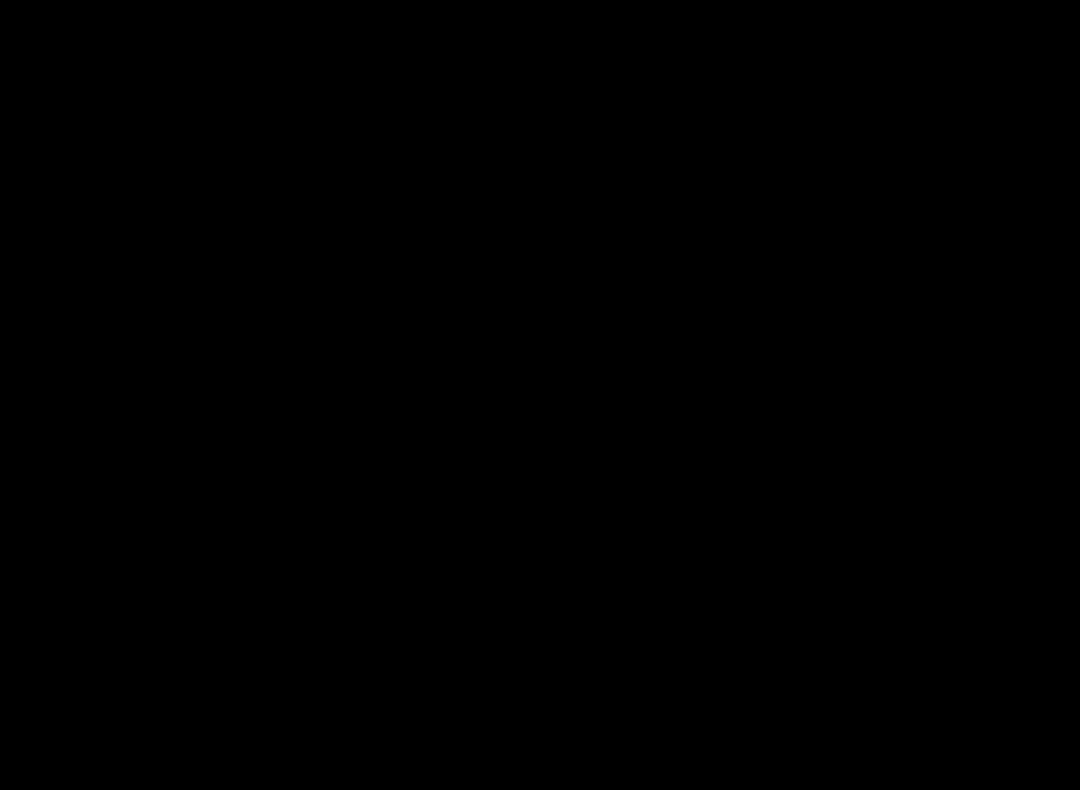 click at bounding box center [540, 395] 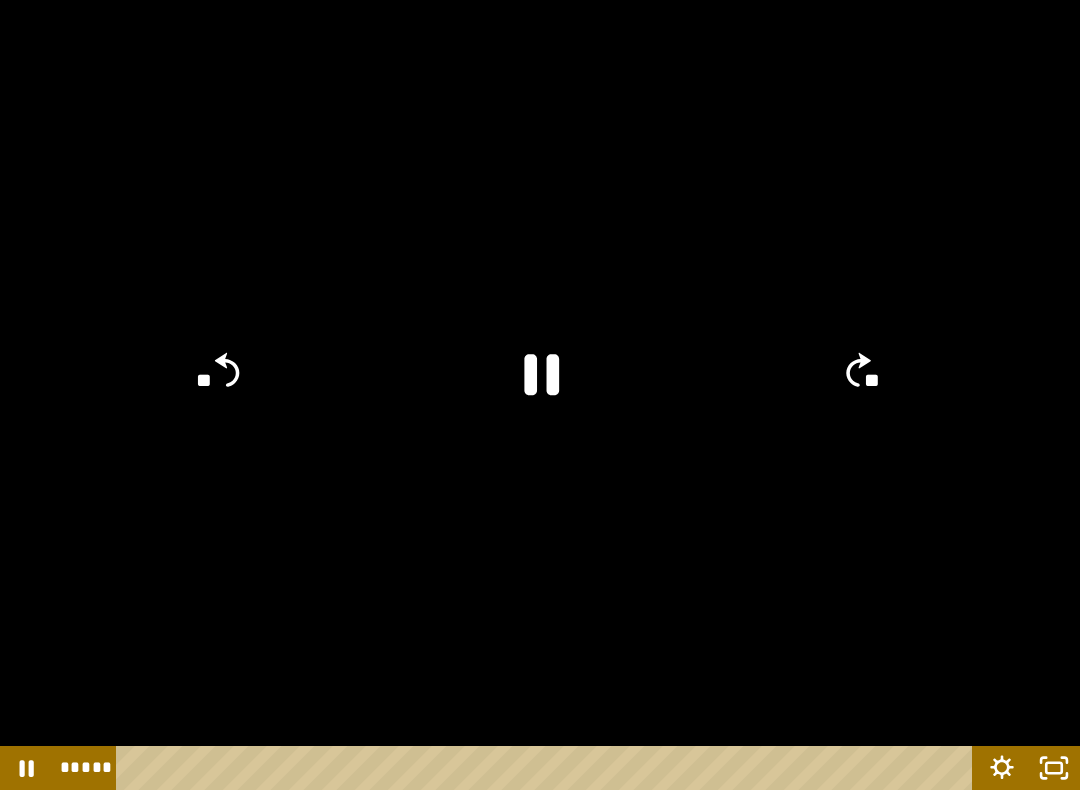 click 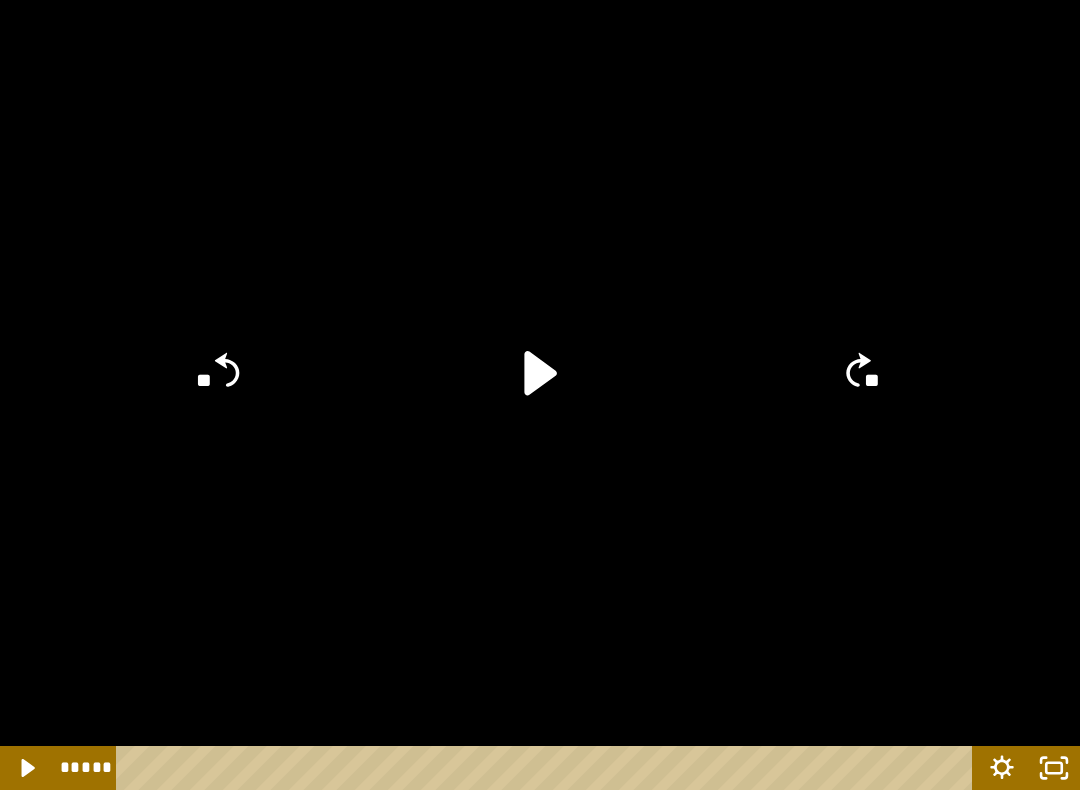 click 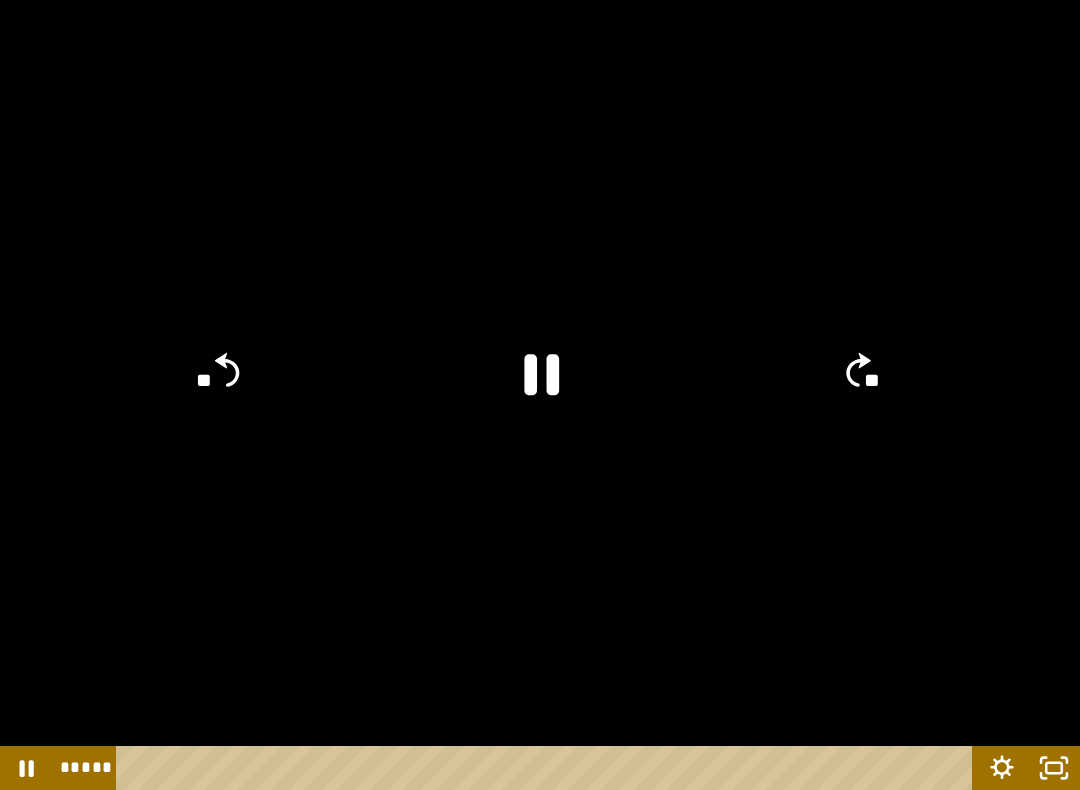 click 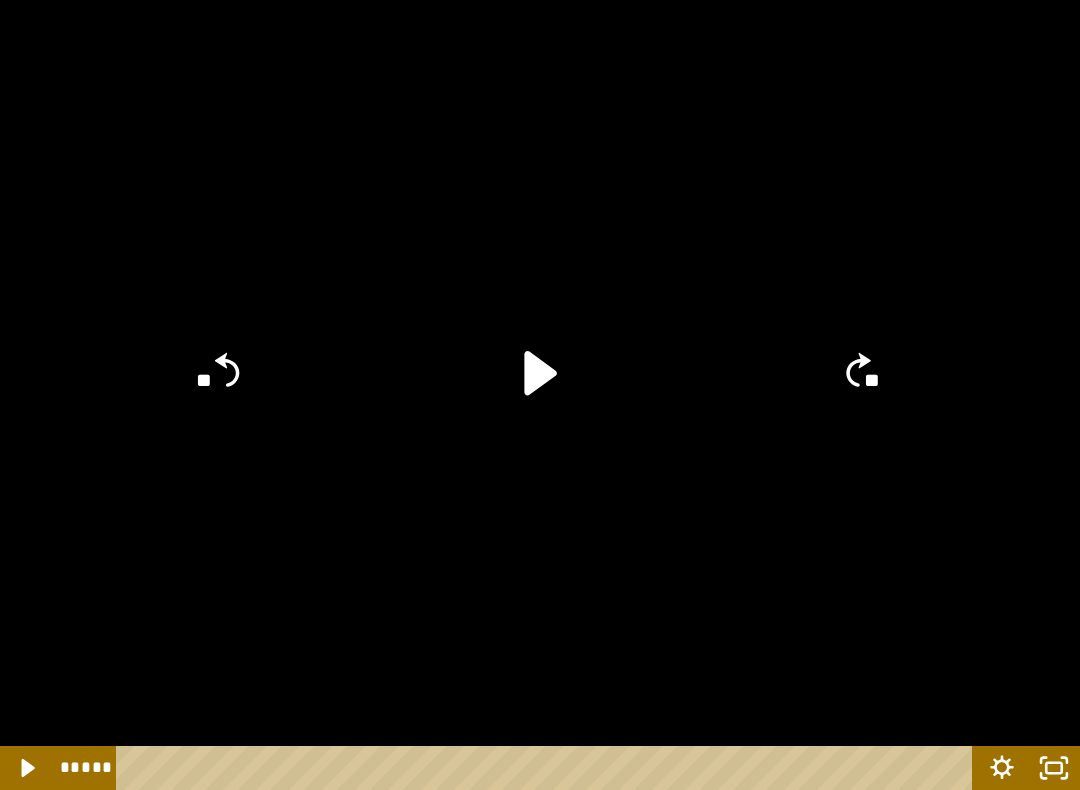 click 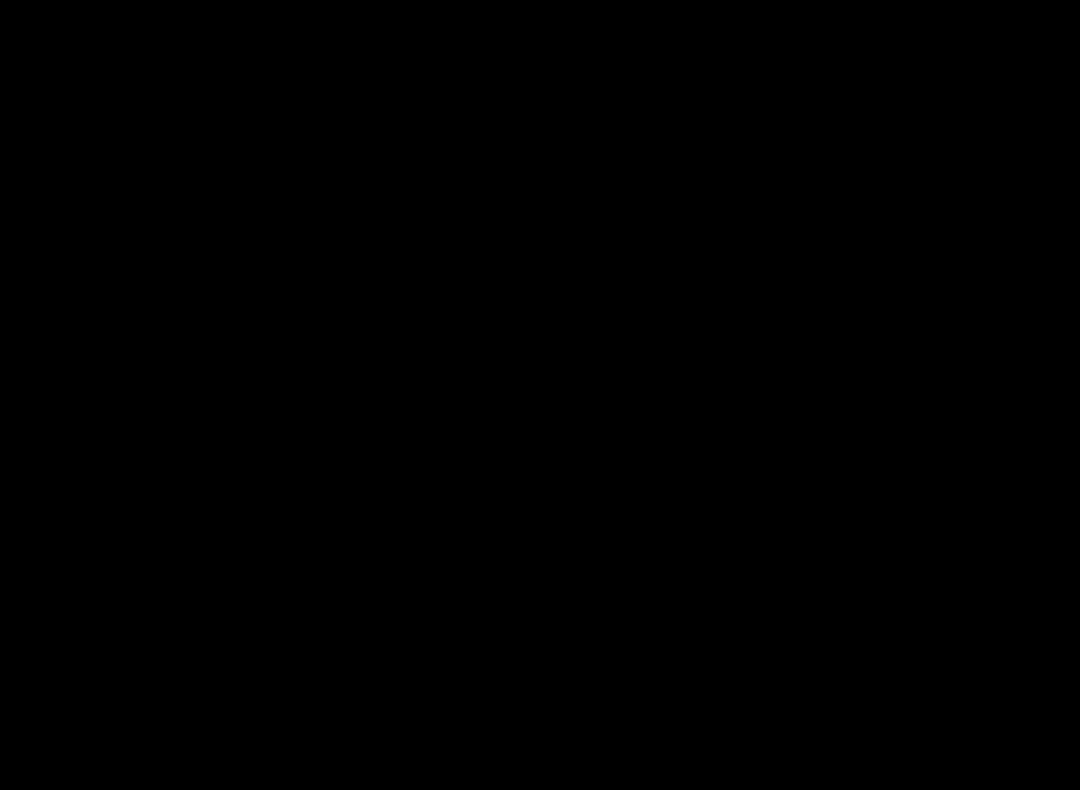 click at bounding box center (540, 395) 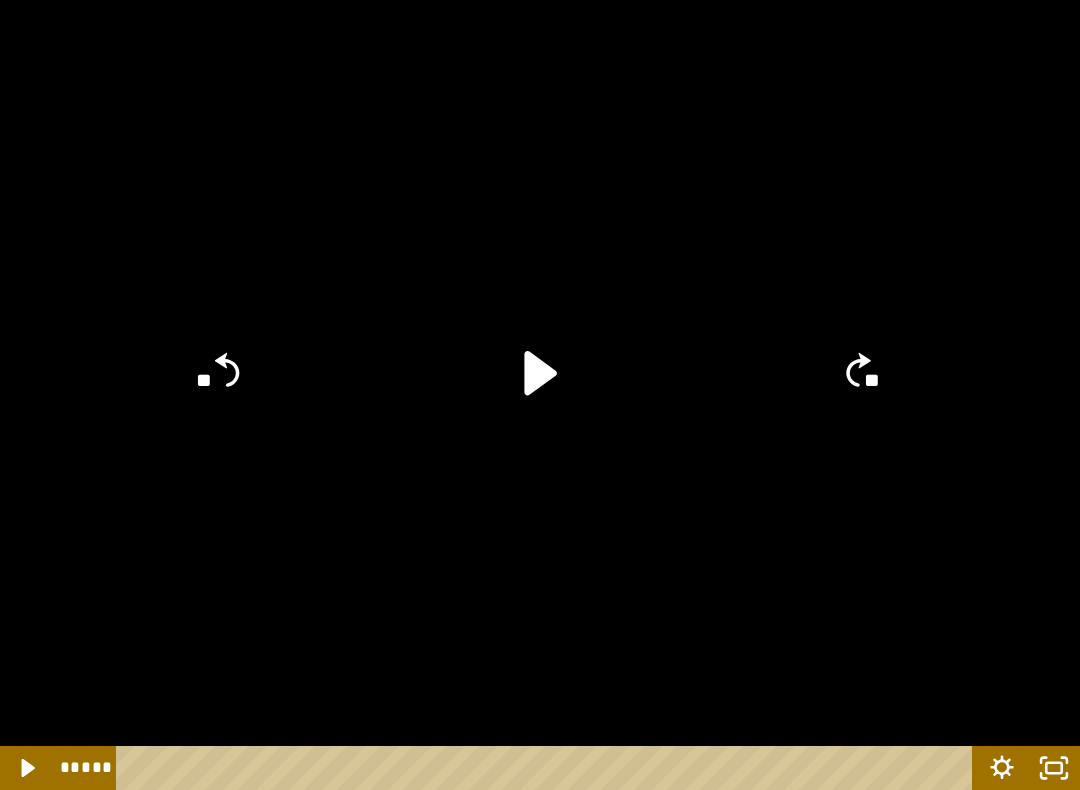 click 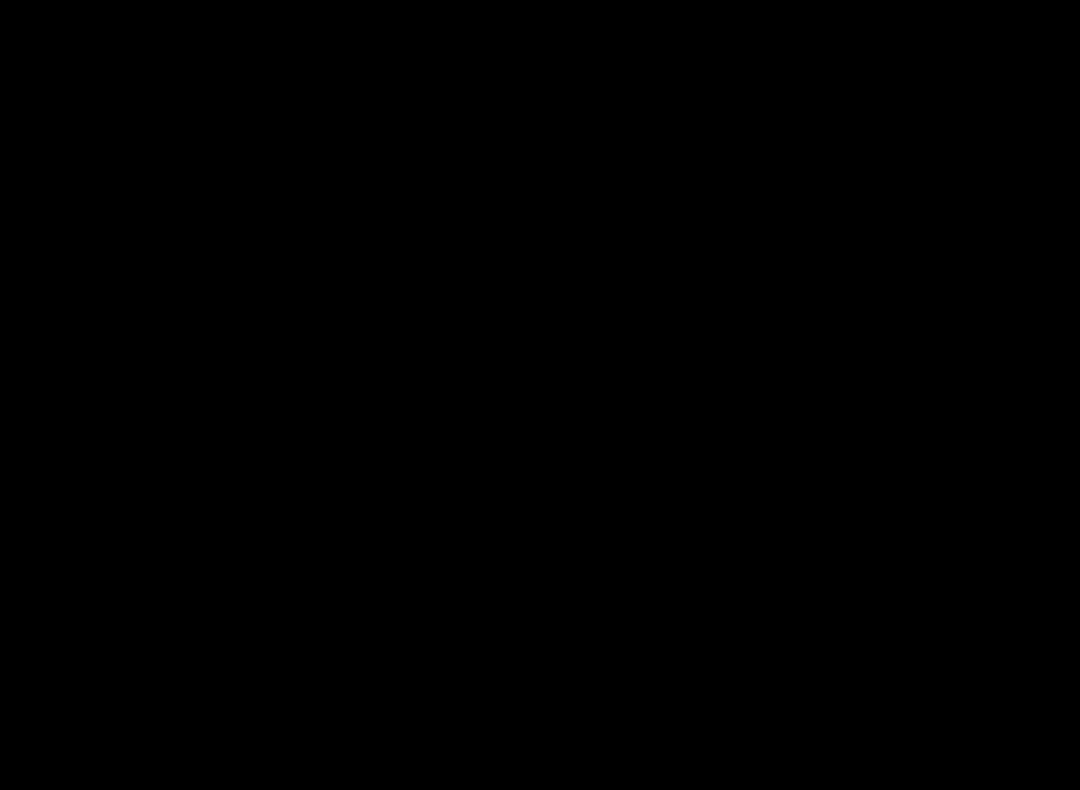 click at bounding box center [540, 395] 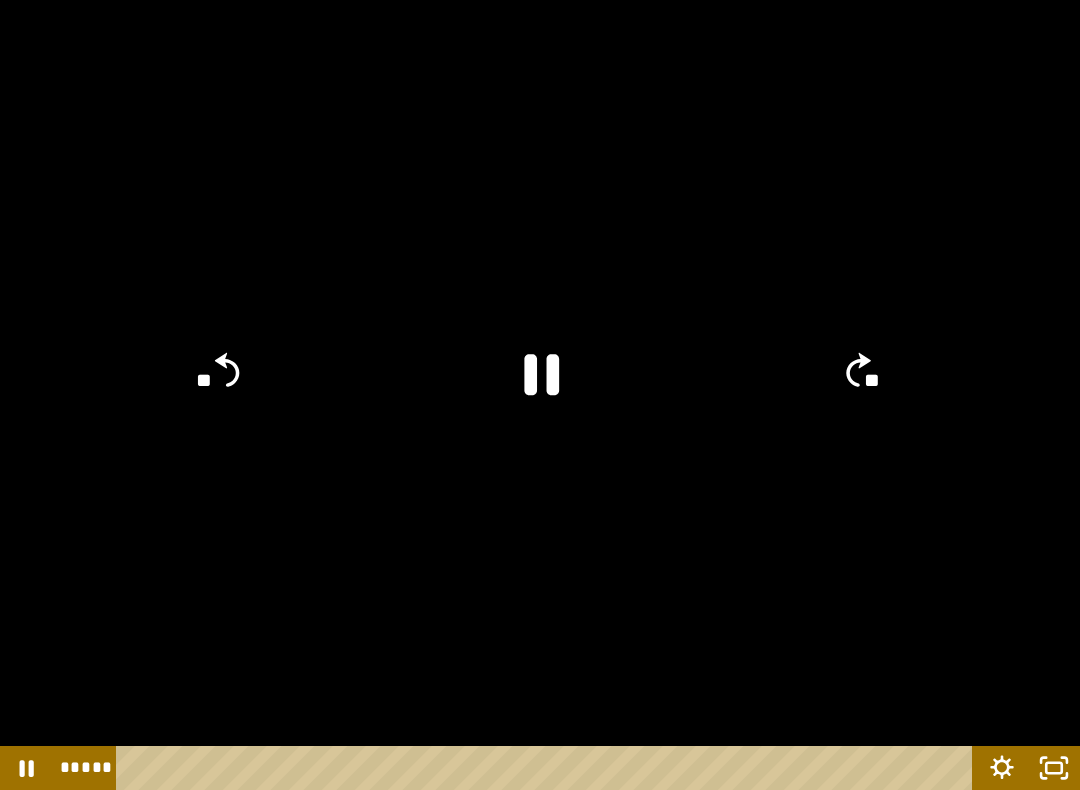 click 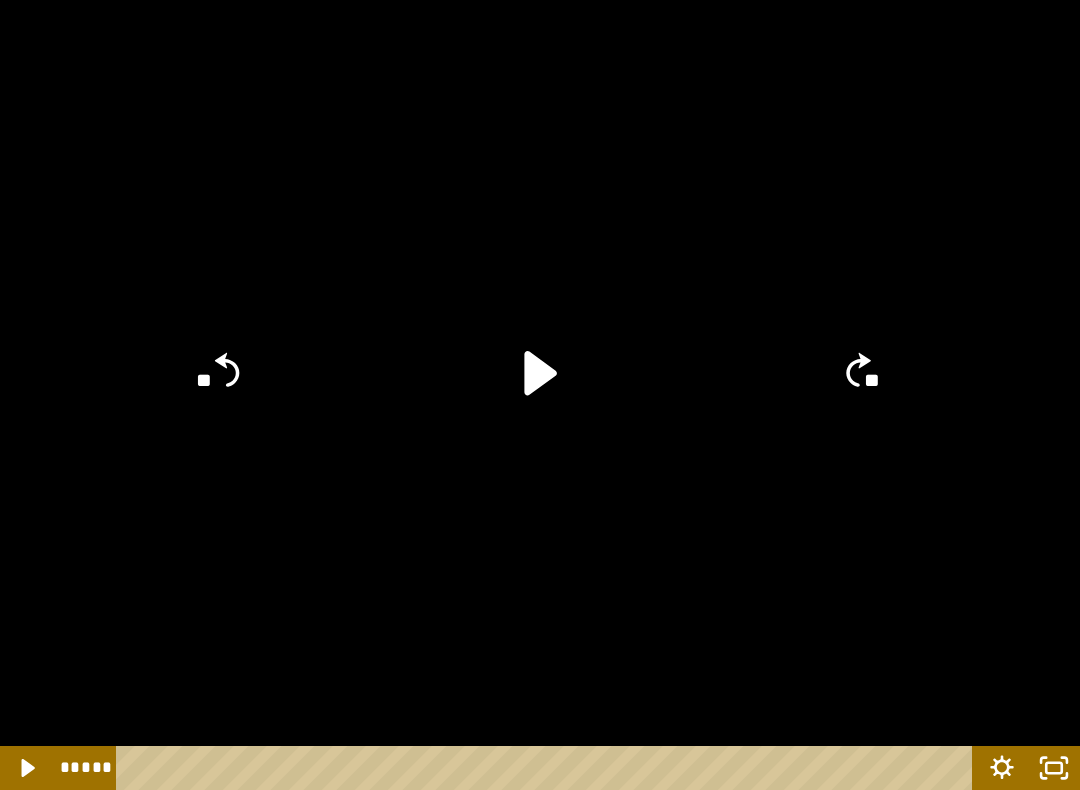 click 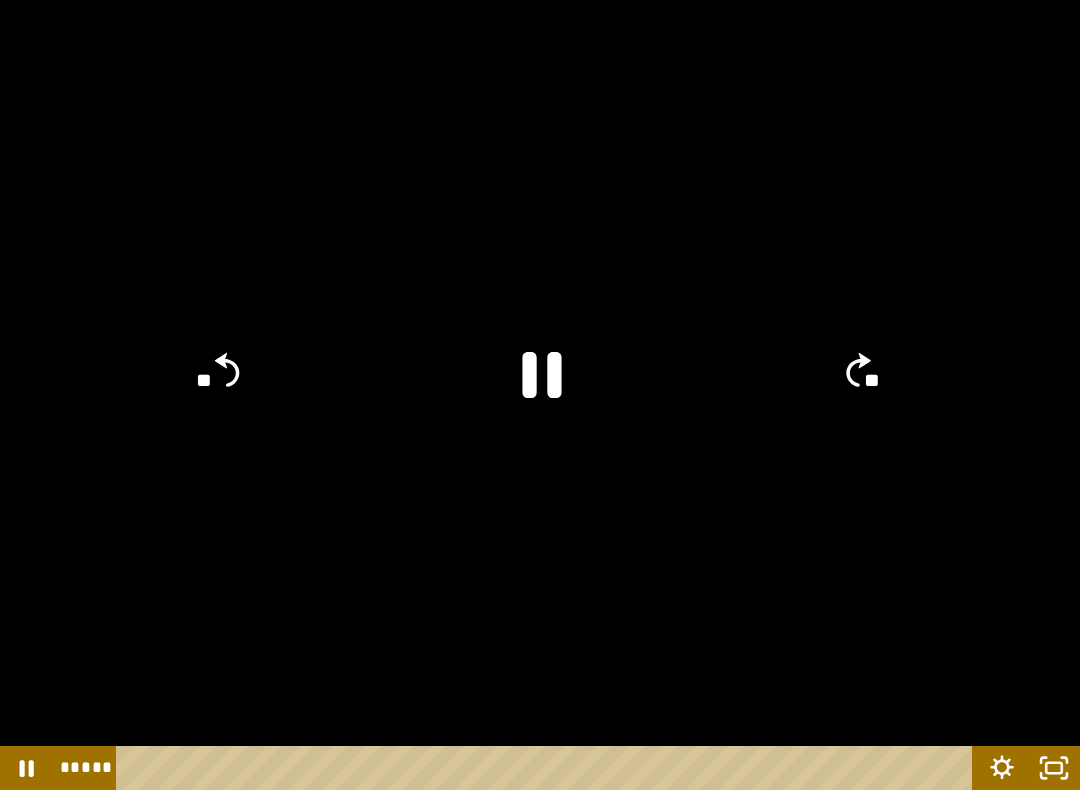 click 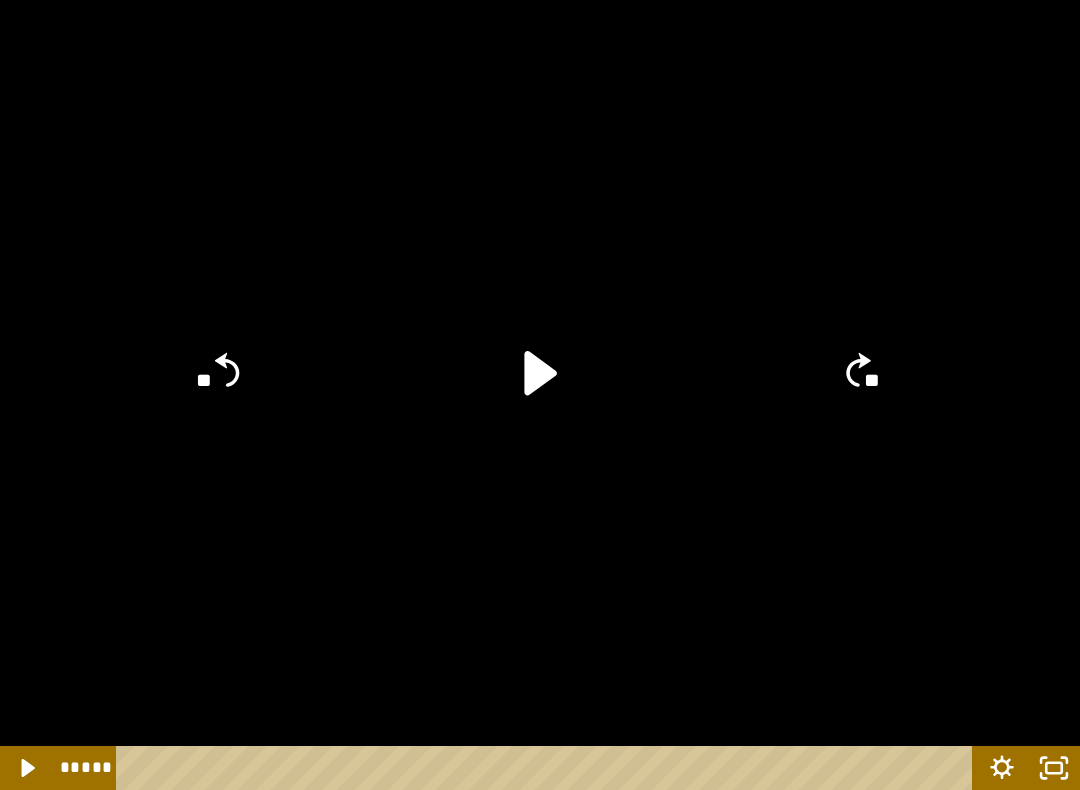 click 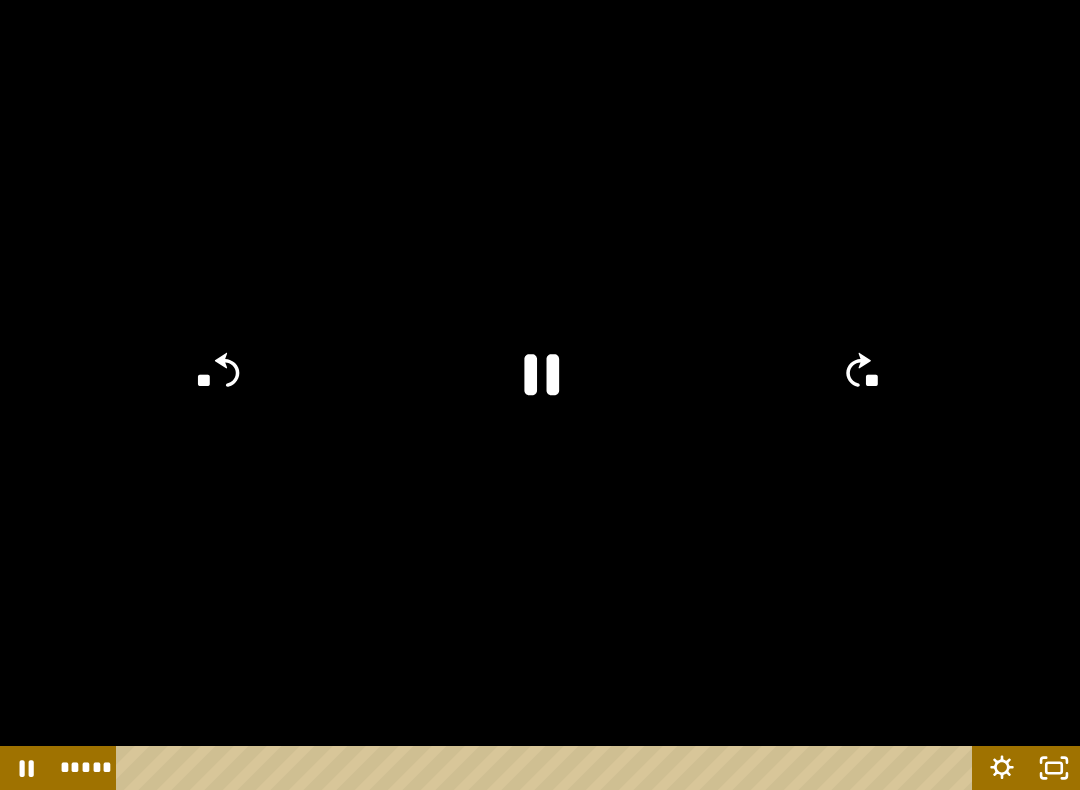 click on "**" 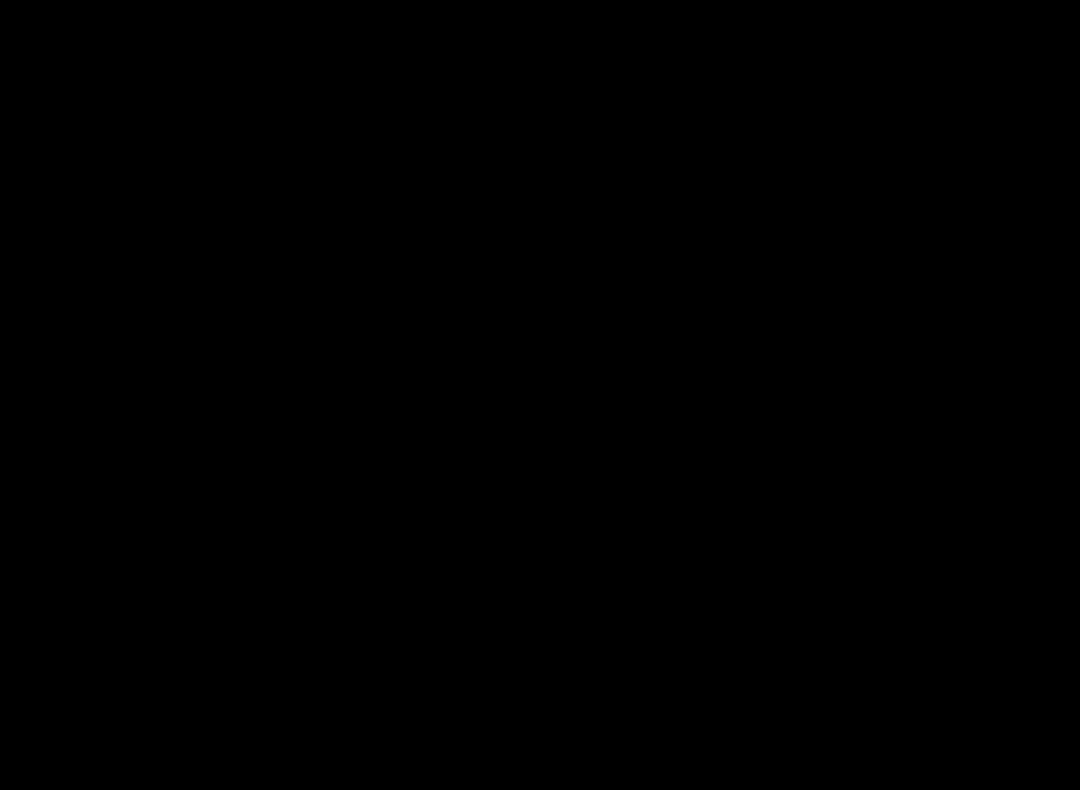 click at bounding box center [540, 395] 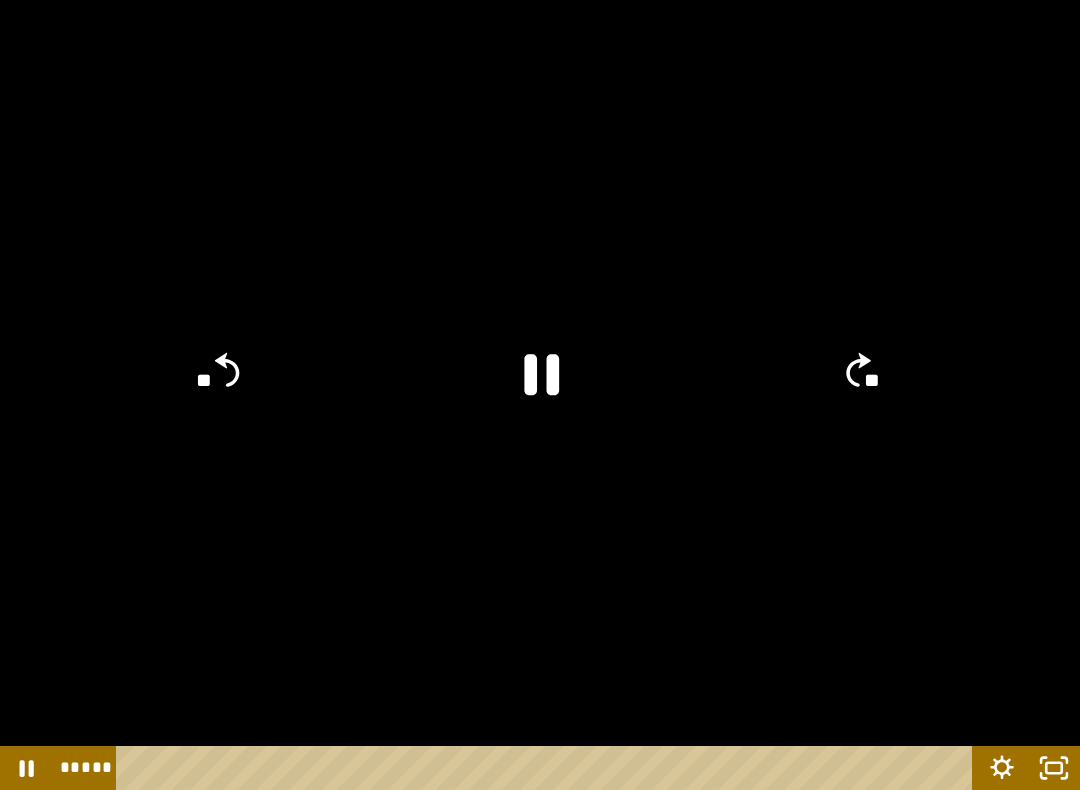 click 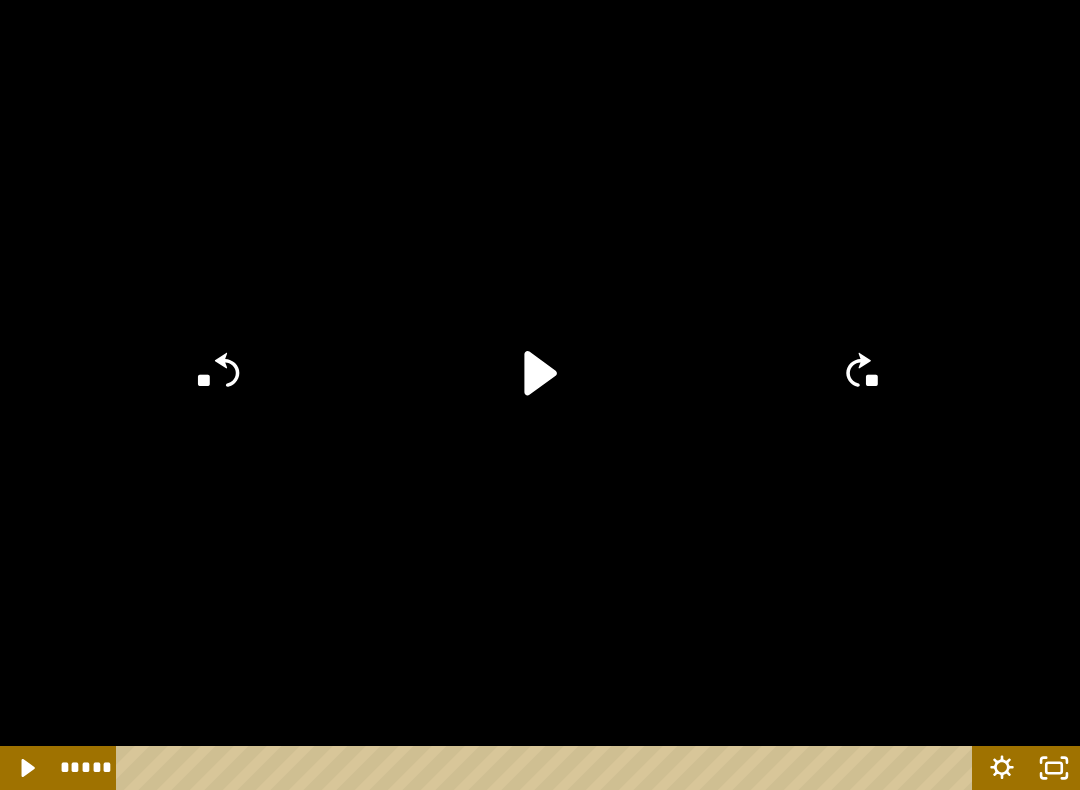 click 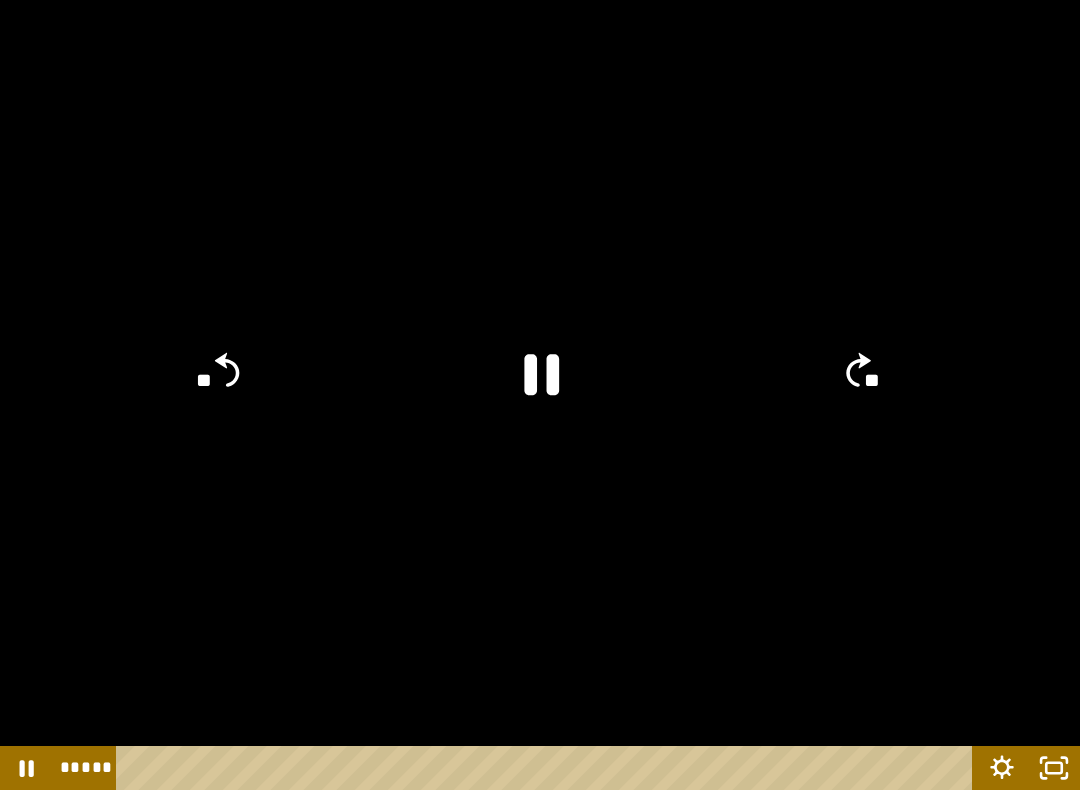 click on "**" 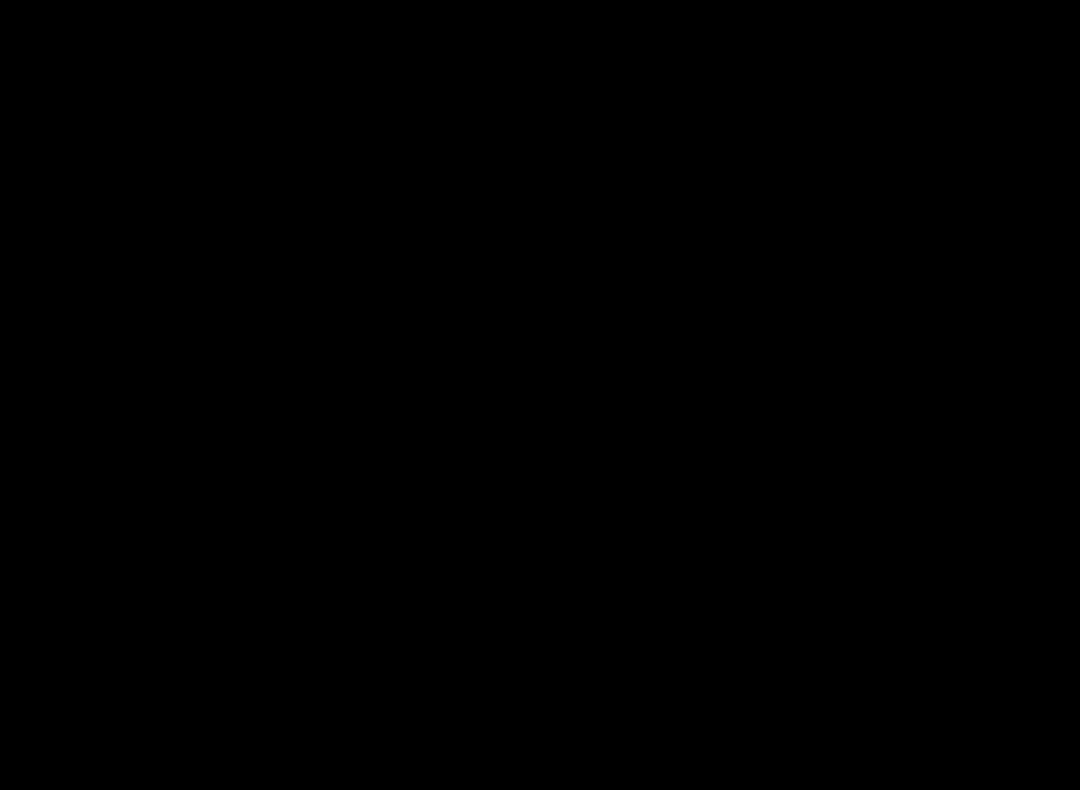click at bounding box center [540, 395] 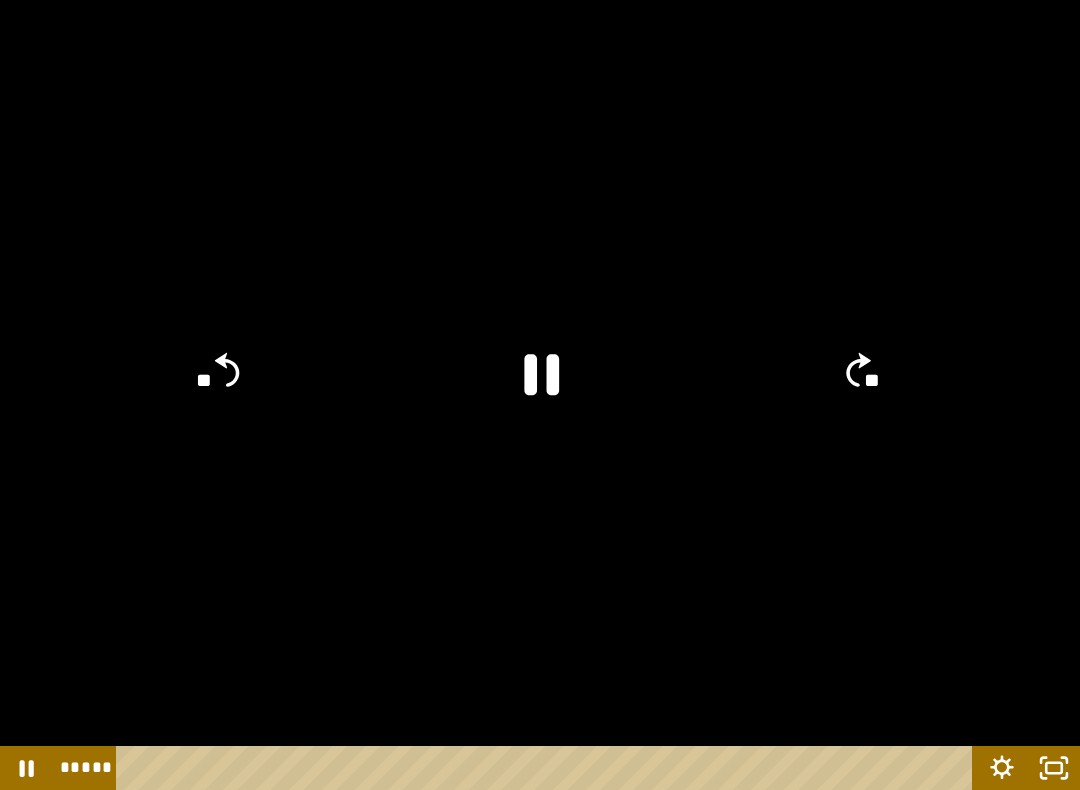click 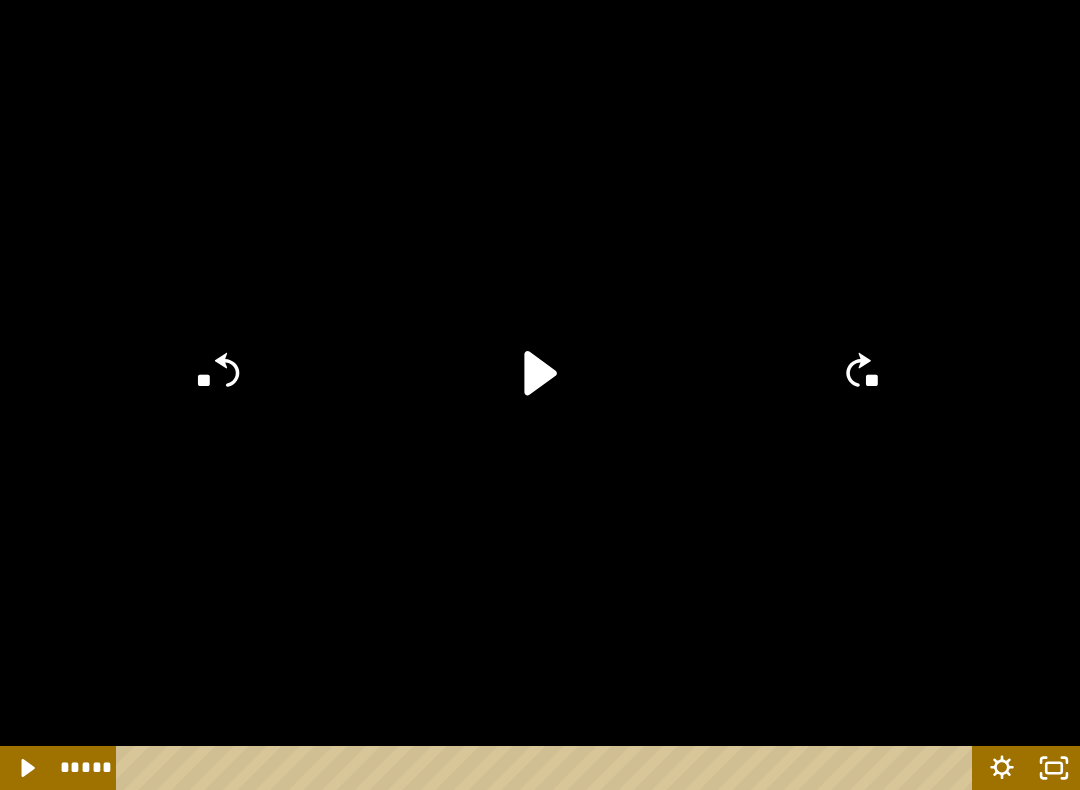 click 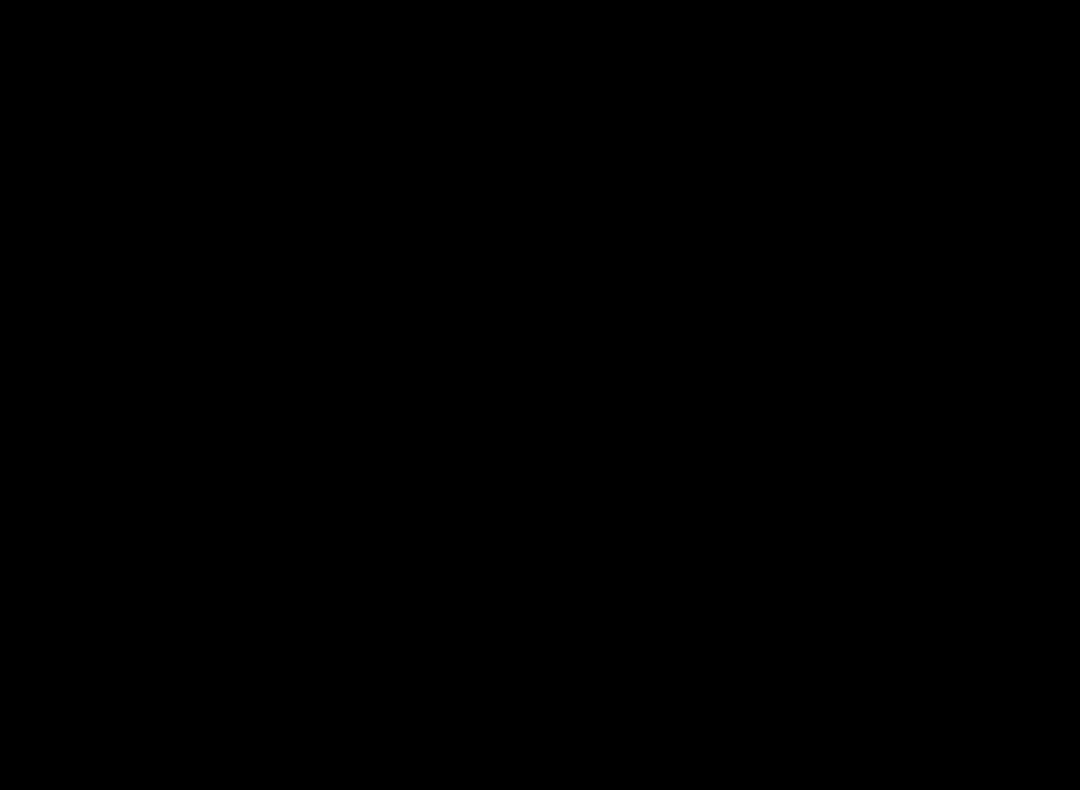 click at bounding box center (540, 395) 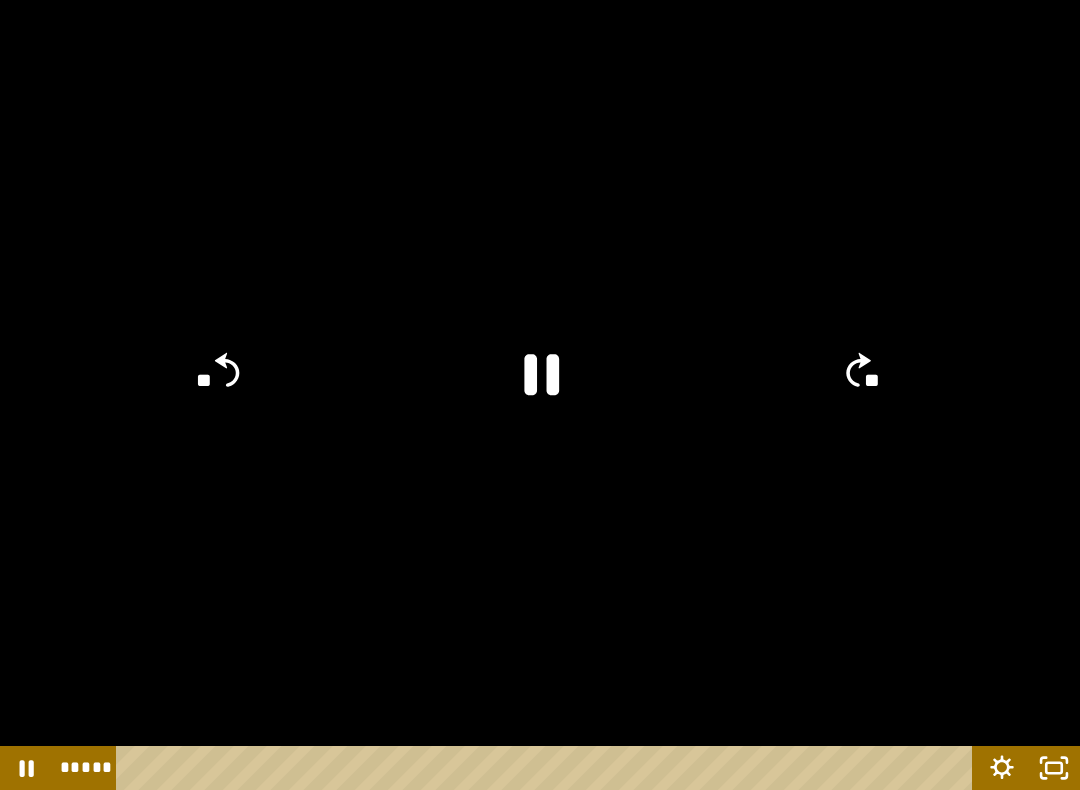 click 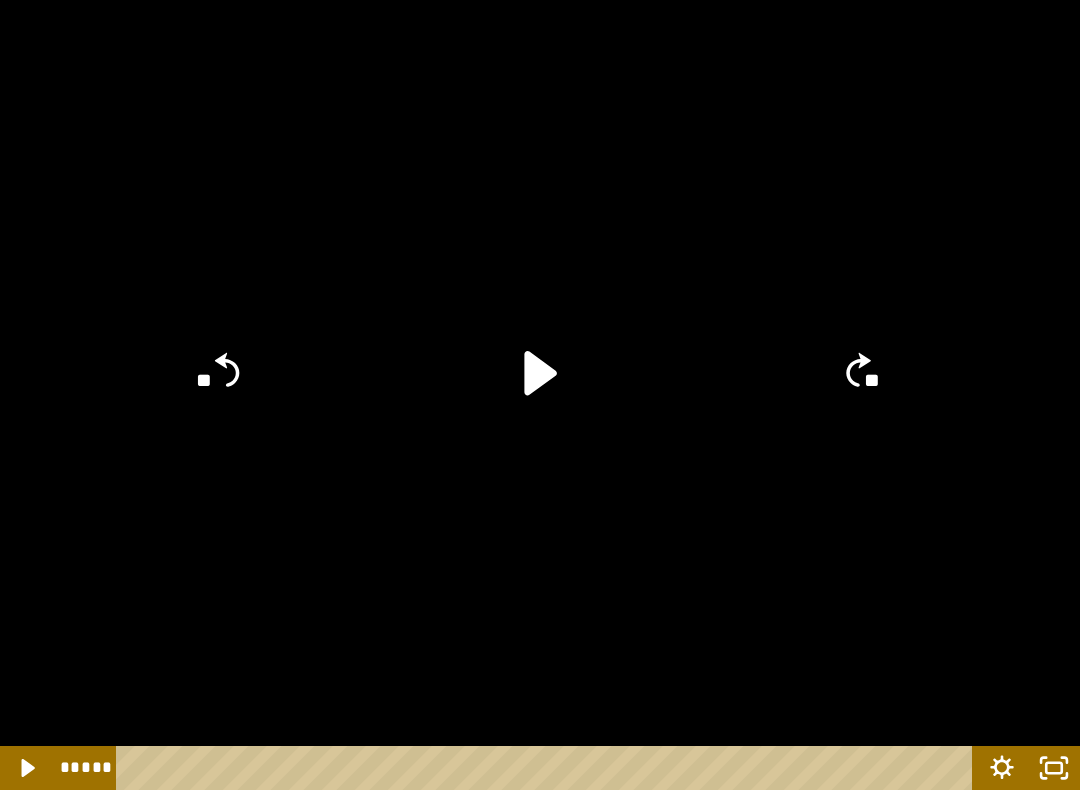 click 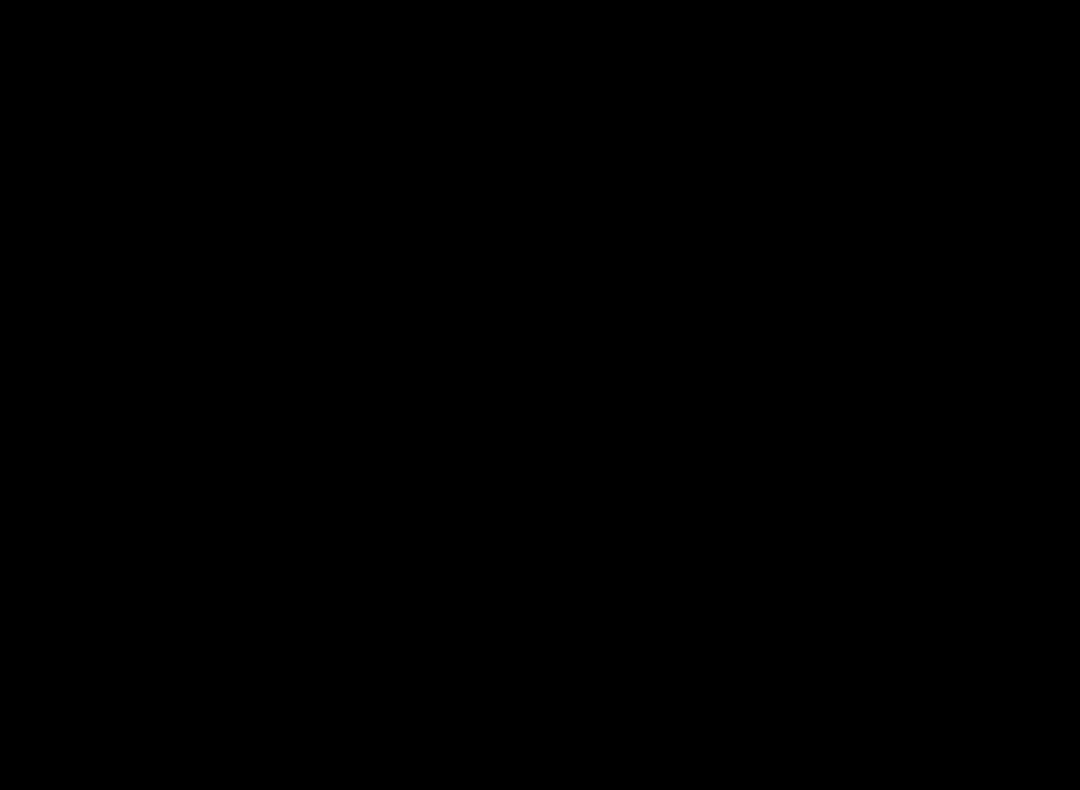 click at bounding box center (540, 395) 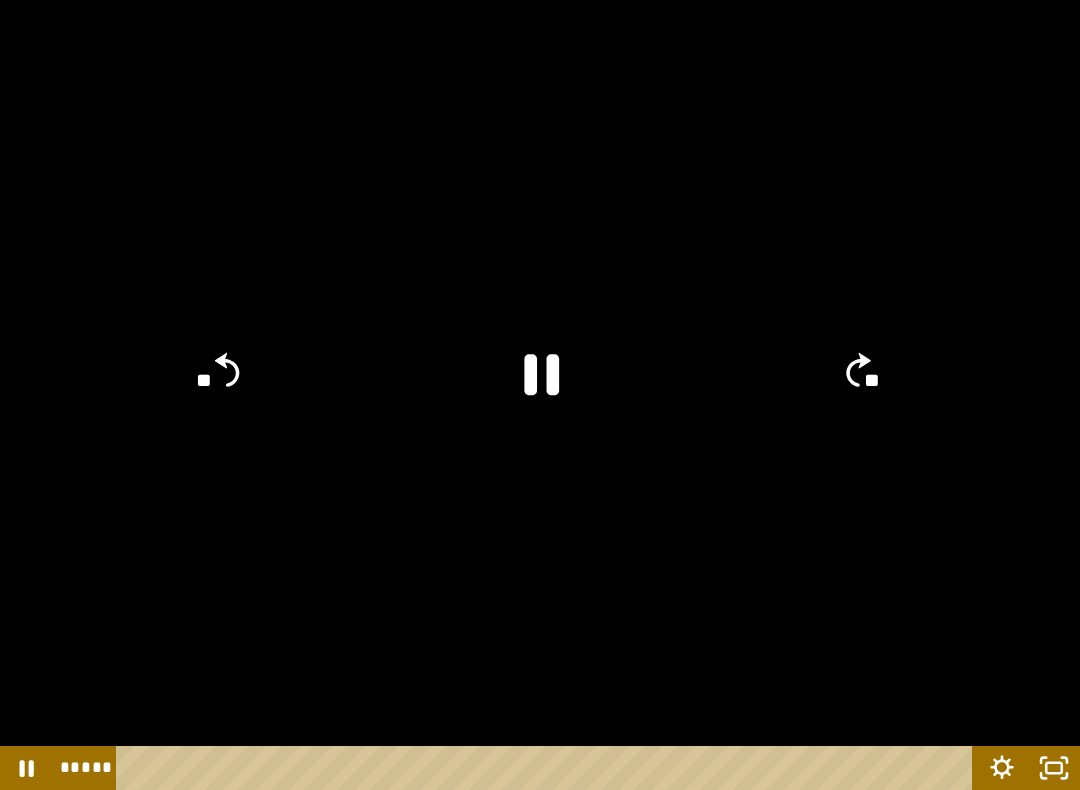 click on "**" 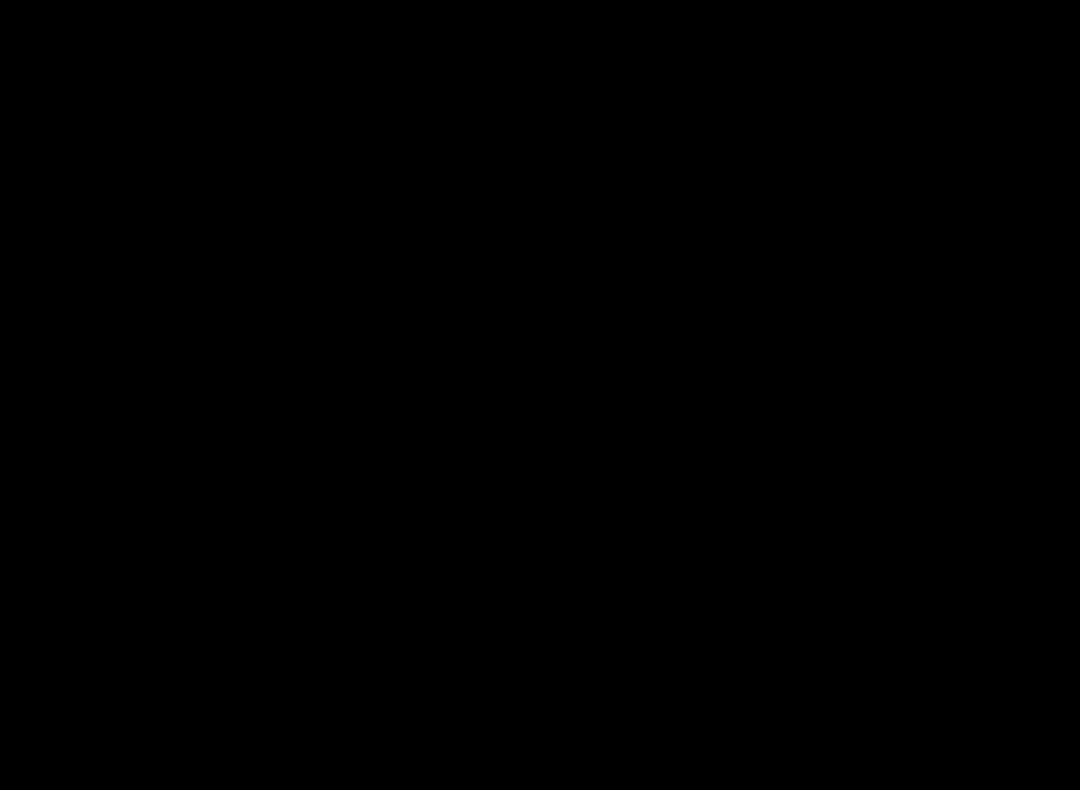 click at bounding box center [540, 395] 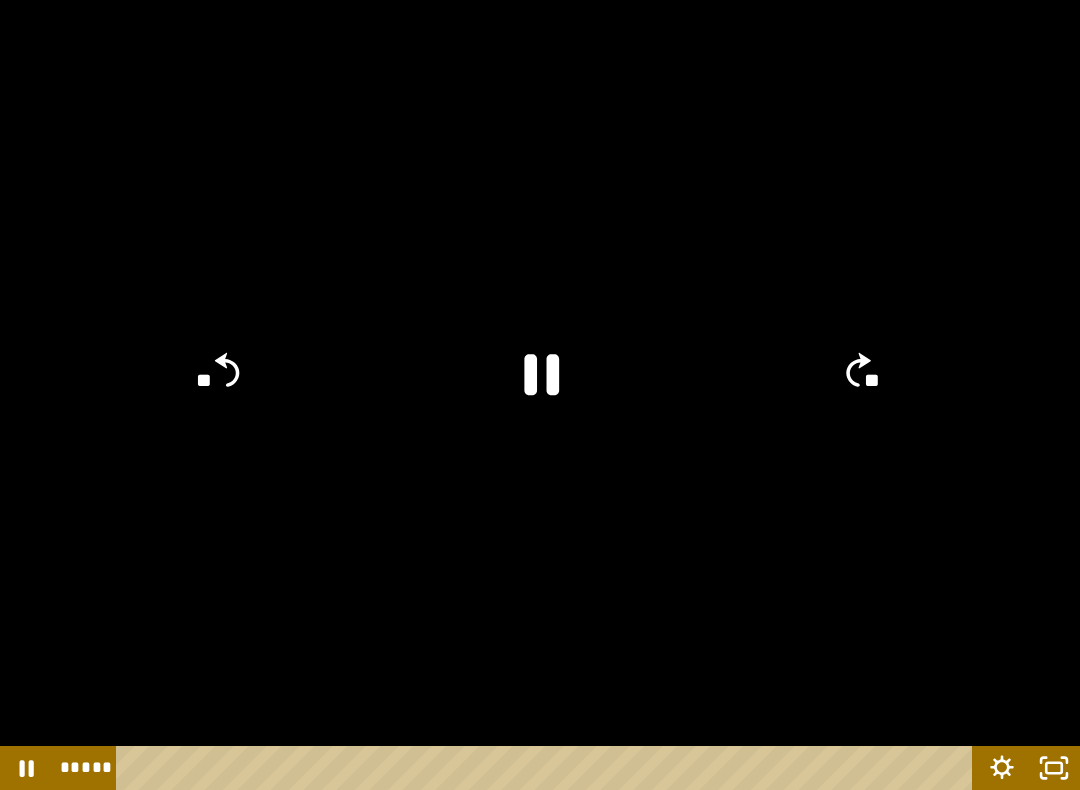 click 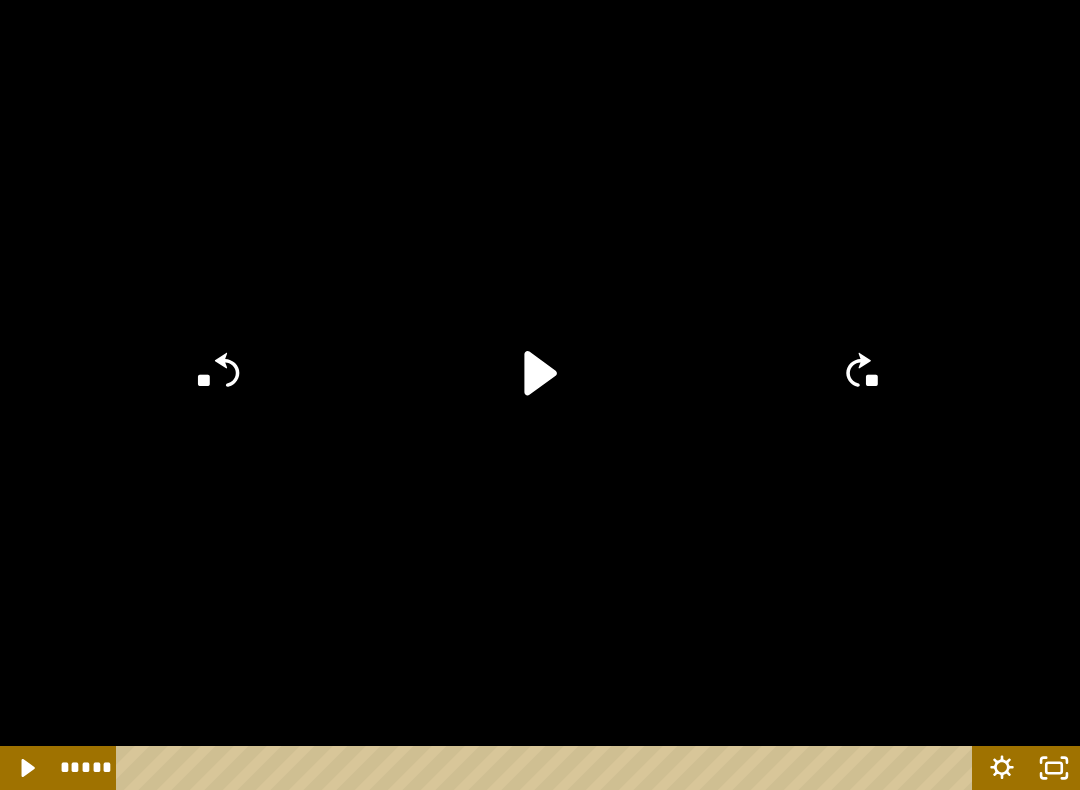 click 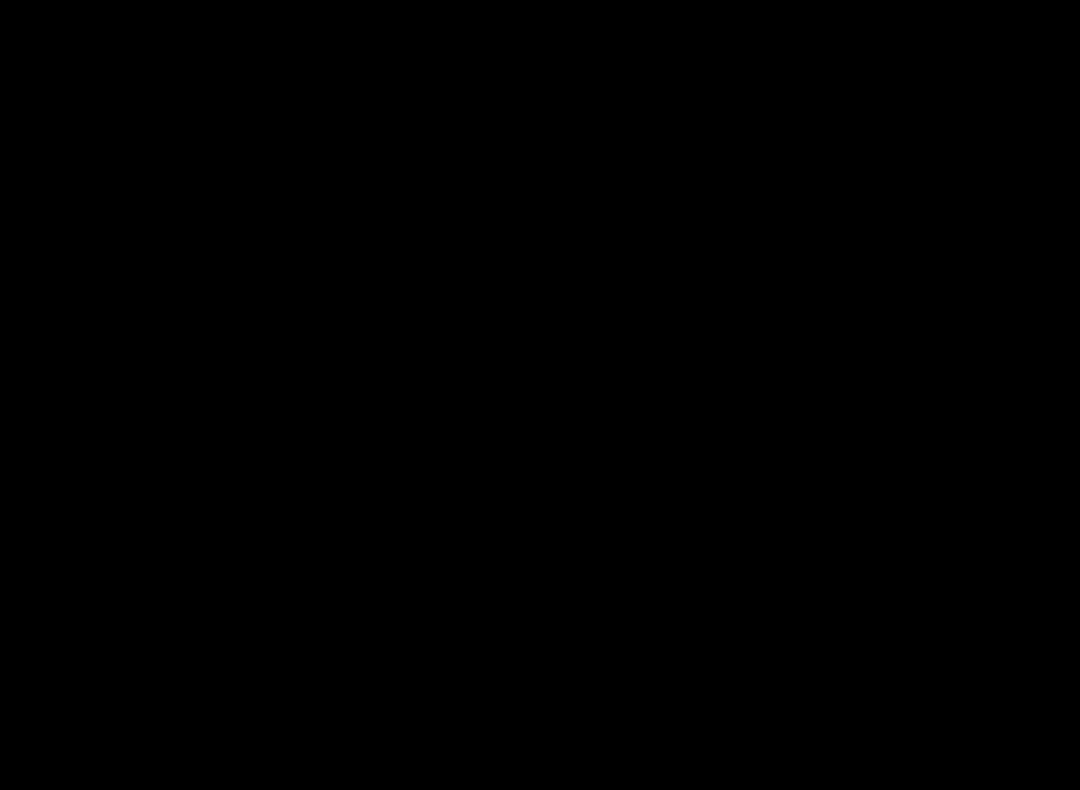 click at bounding box center (540, 395) 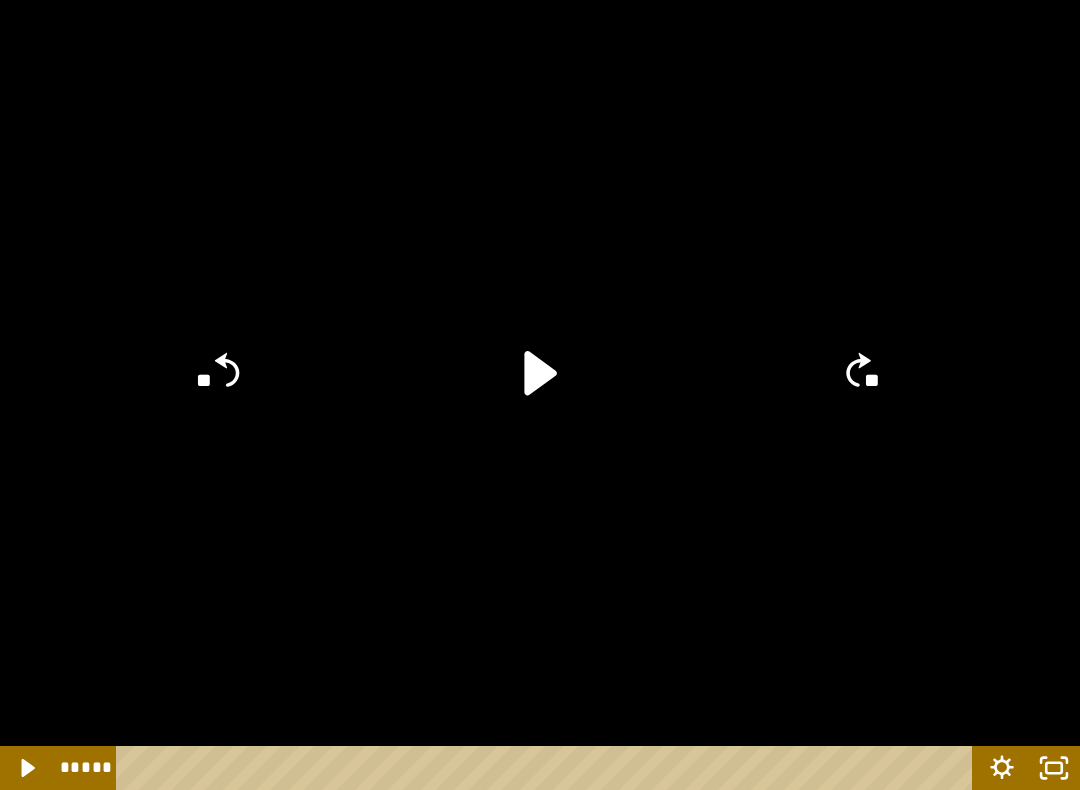 click on "**" 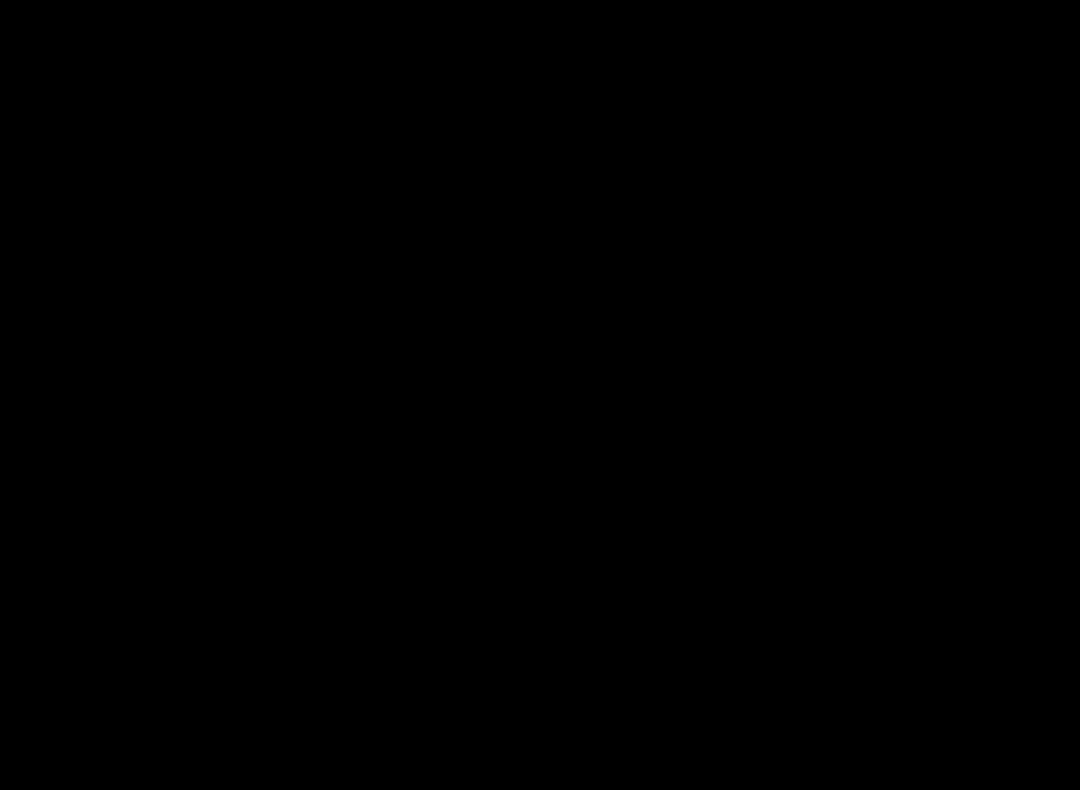 click at bounding box center [540, 395] 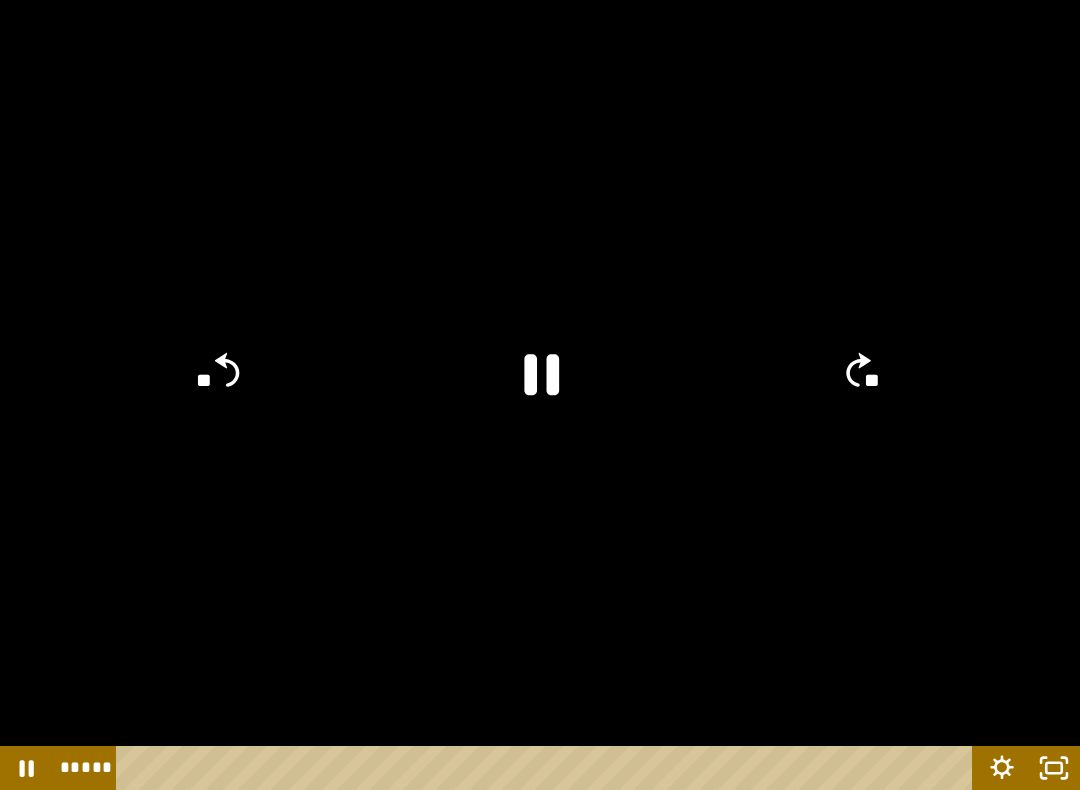 click 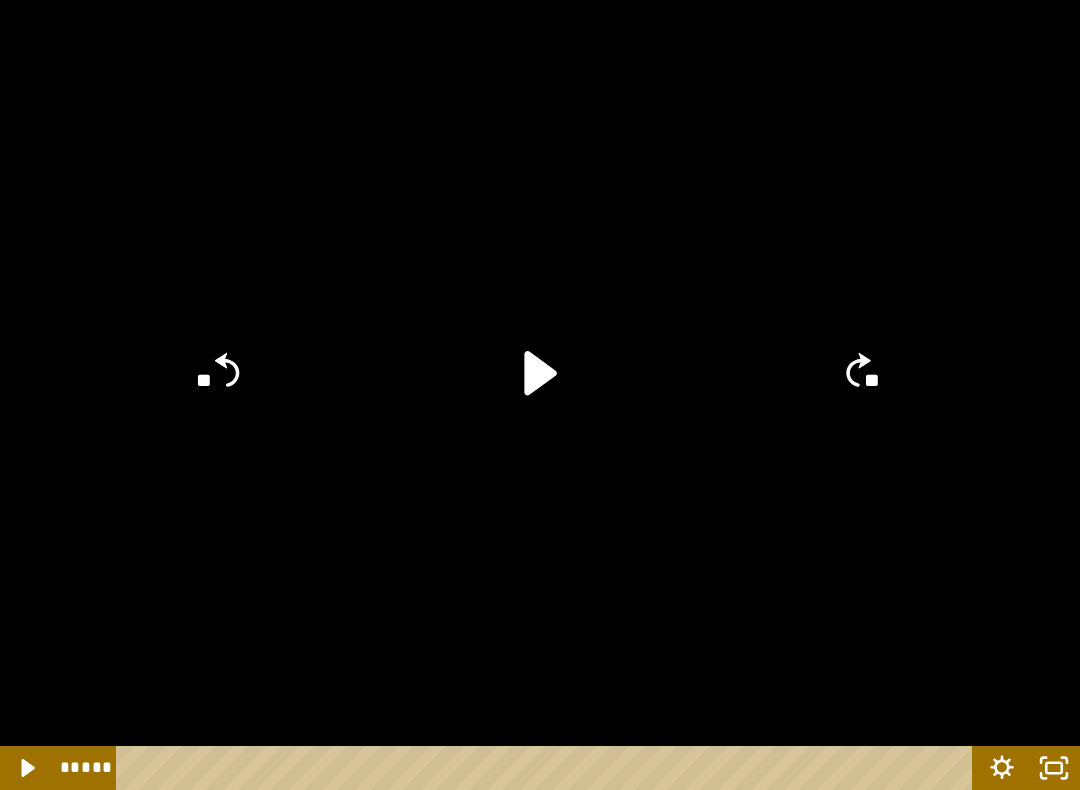 click 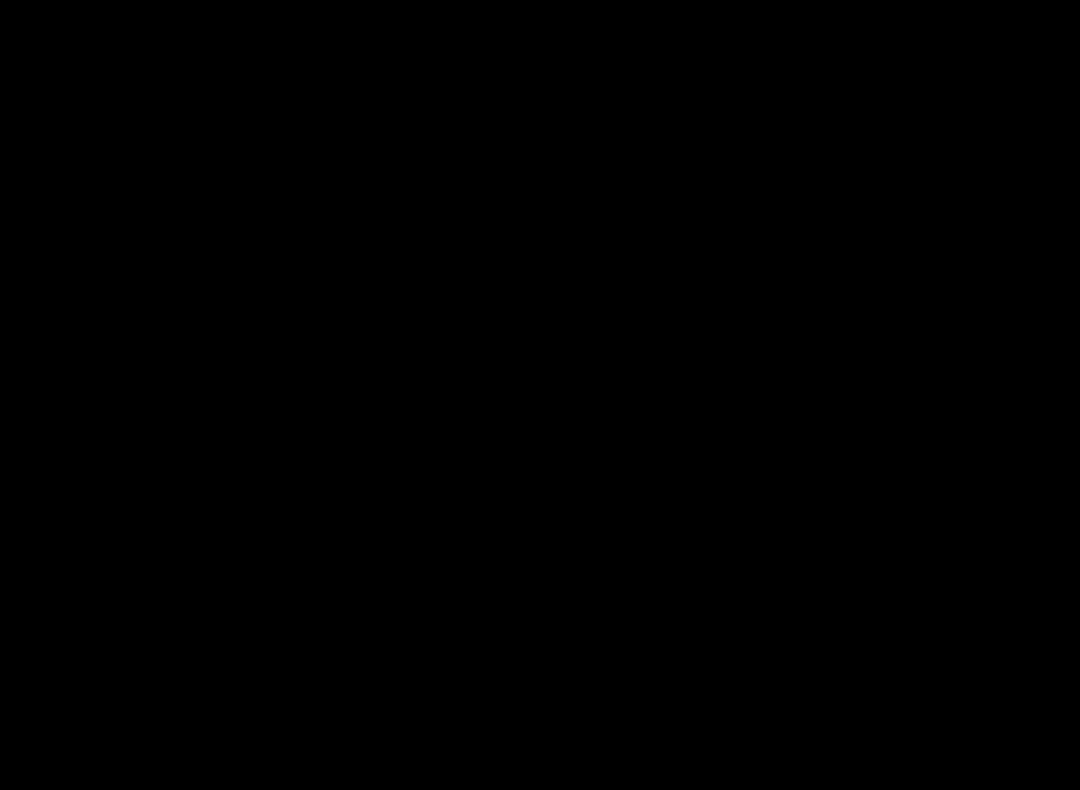 click at bounding box center [540, 395] 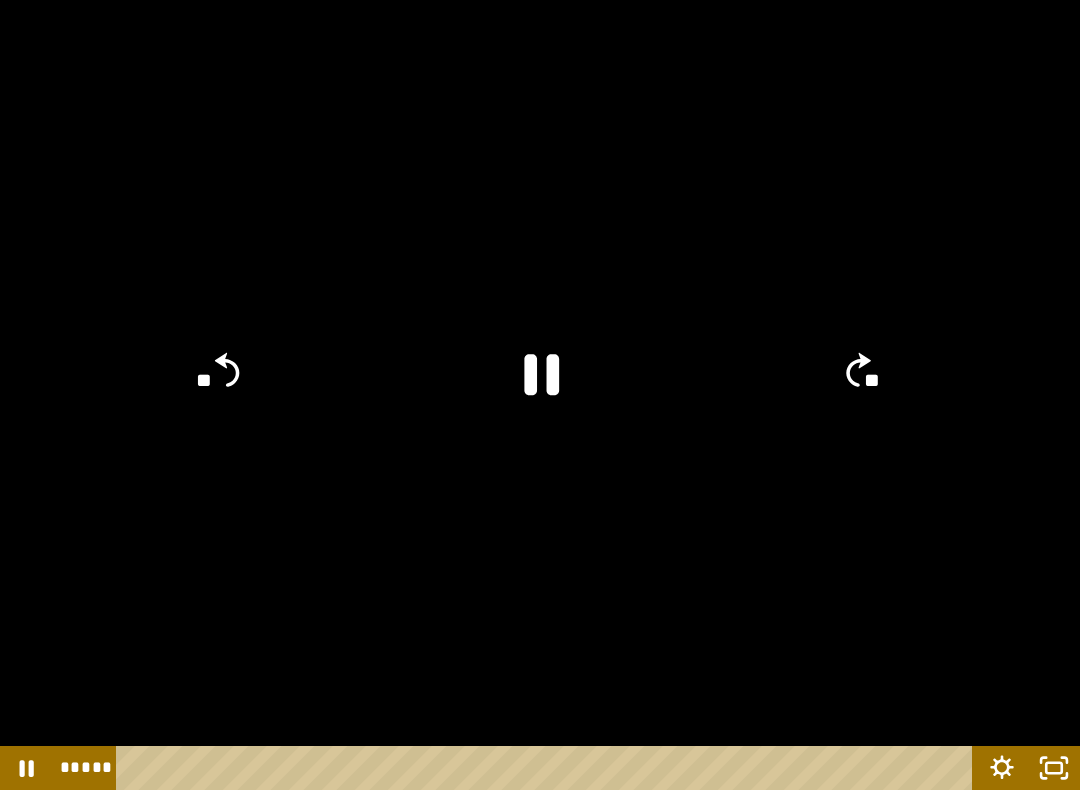 click 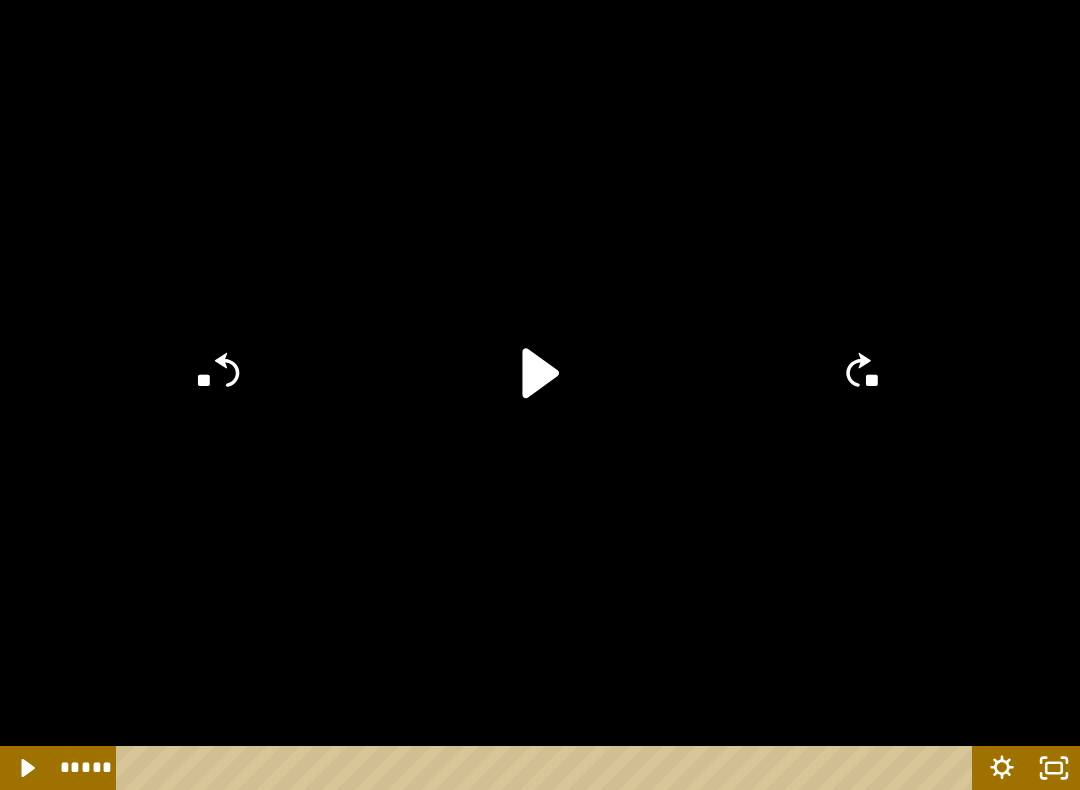 click 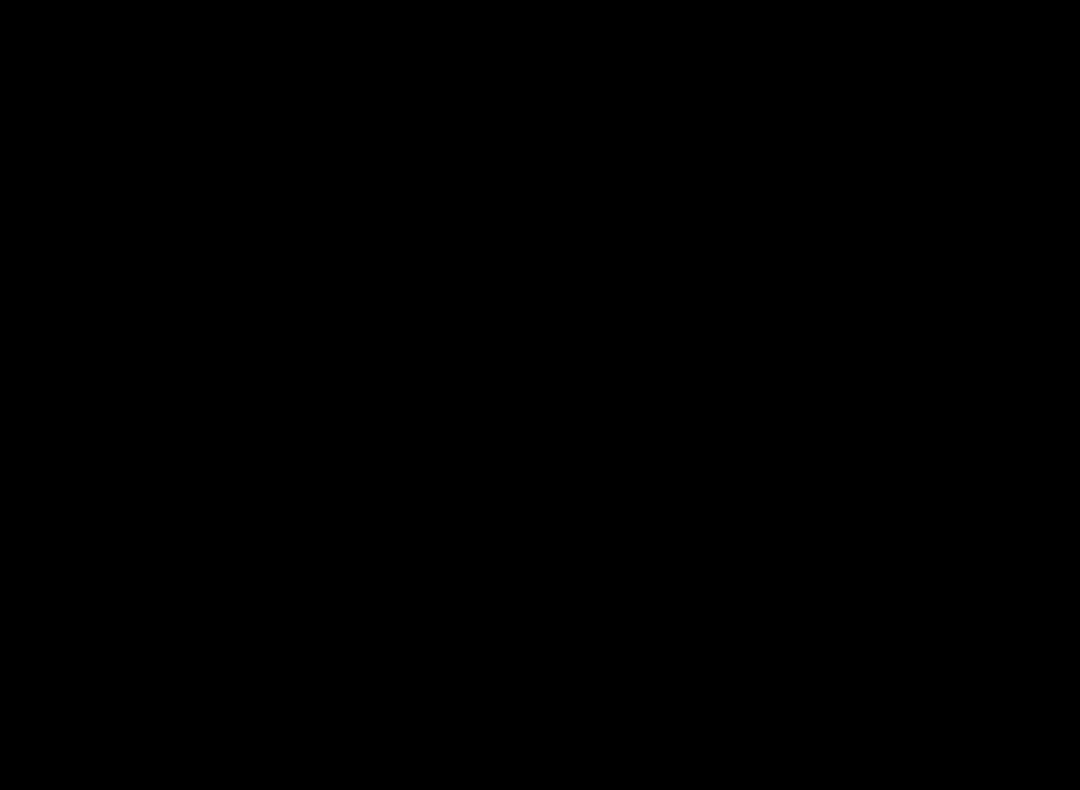 click at bounding box center [540, 395] 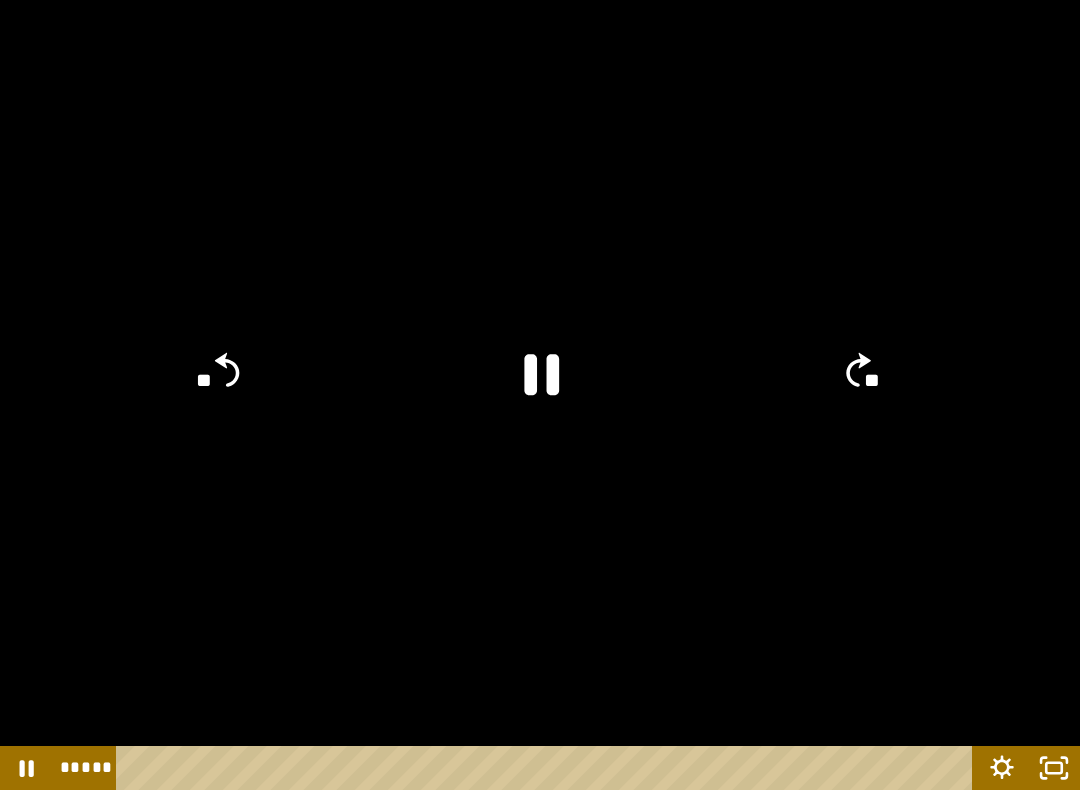 click 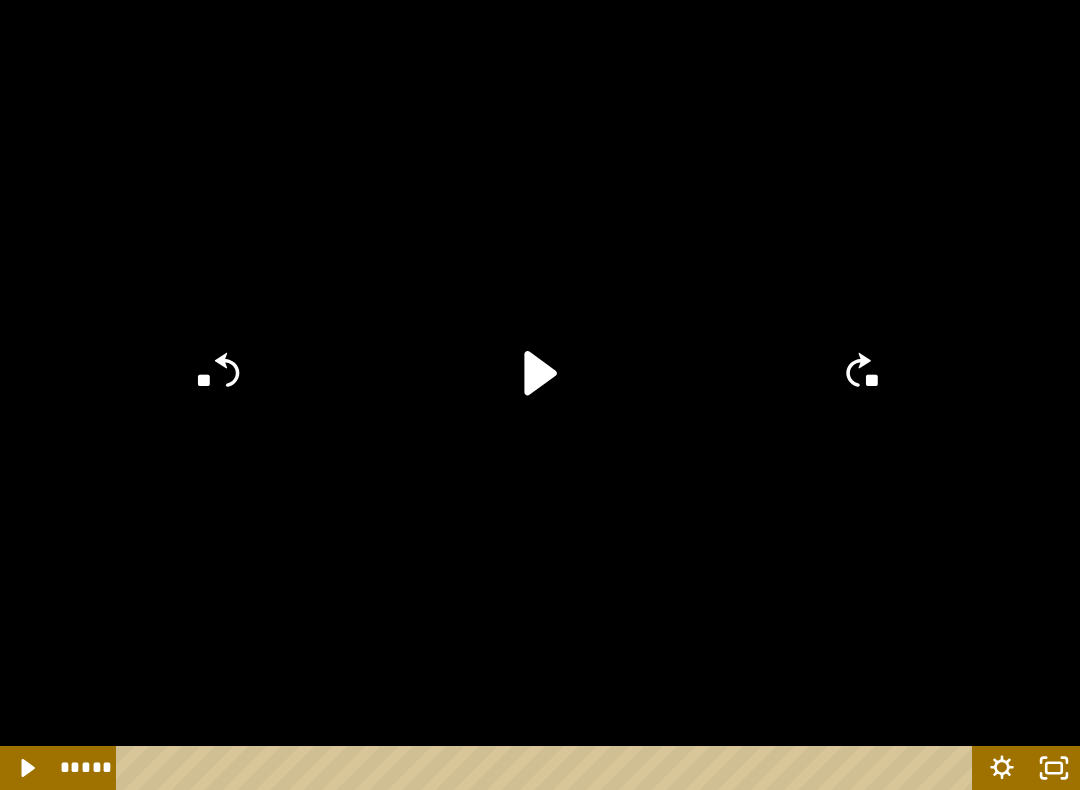 click on "**" 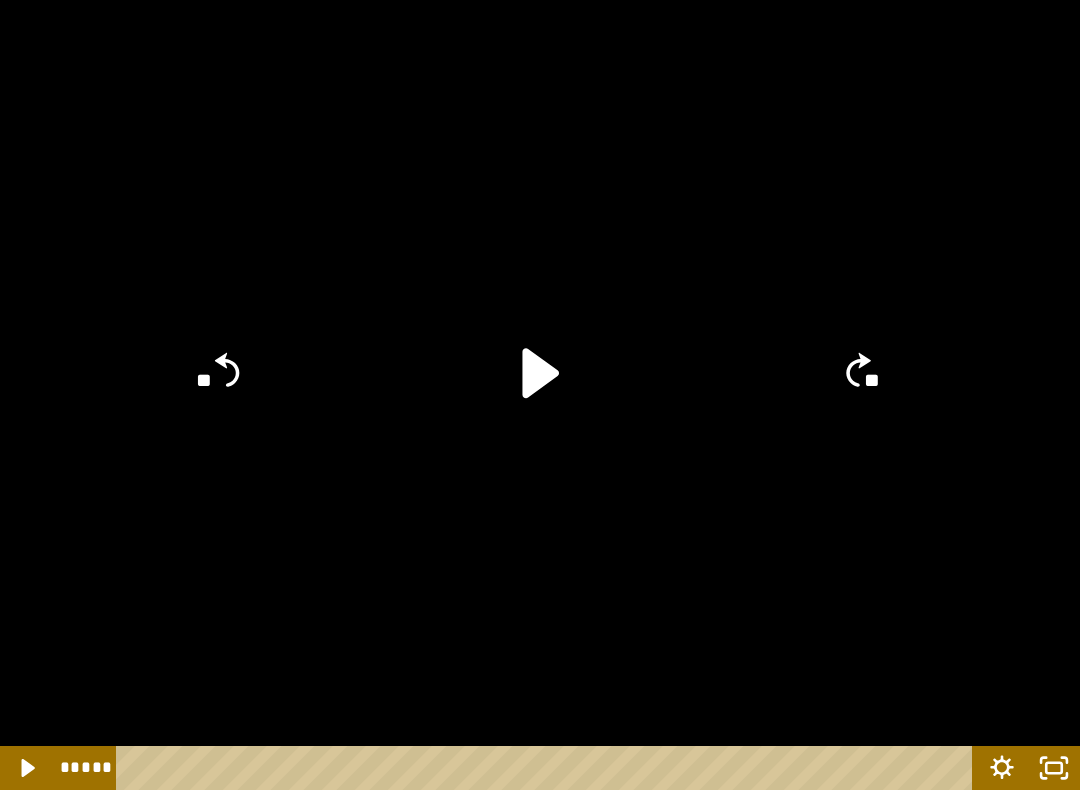 click 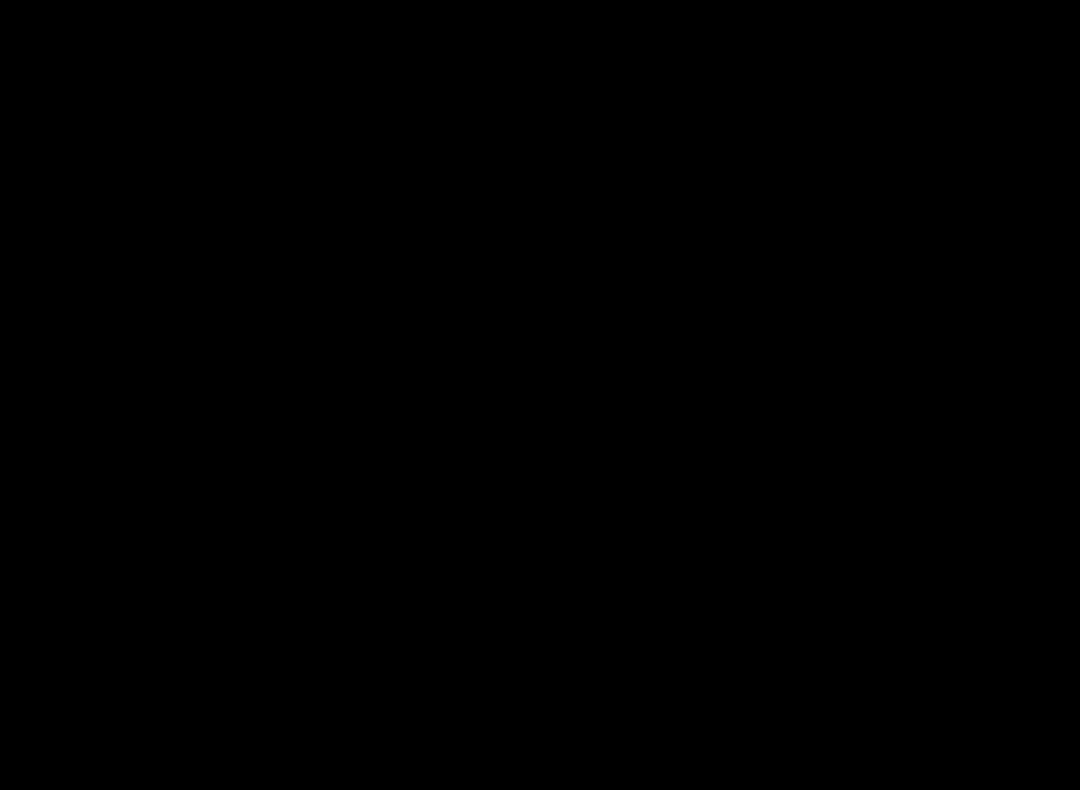 click at bounding box center (540, 395) 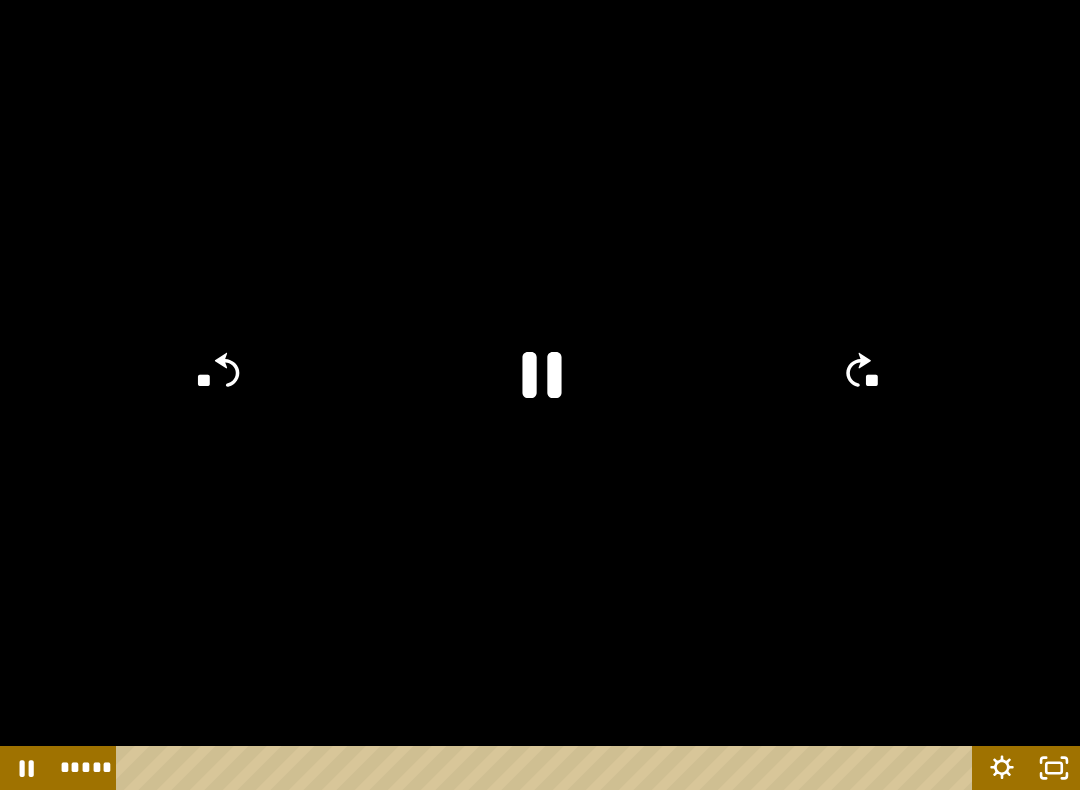 click 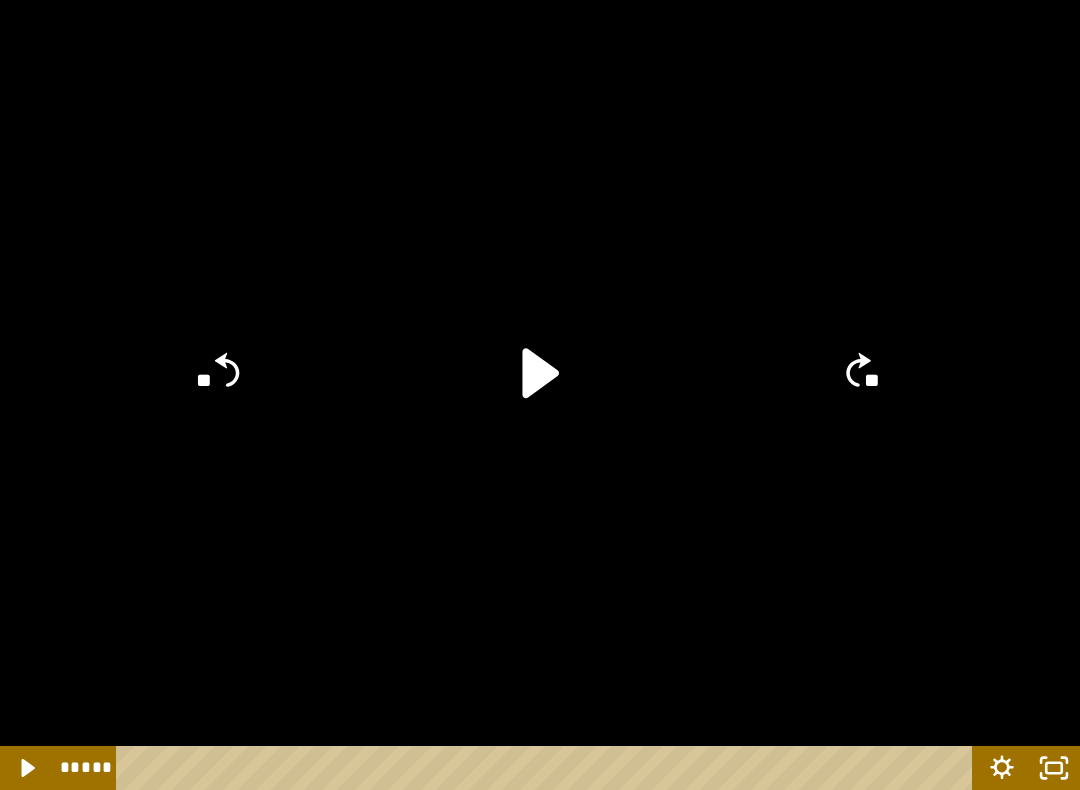 click 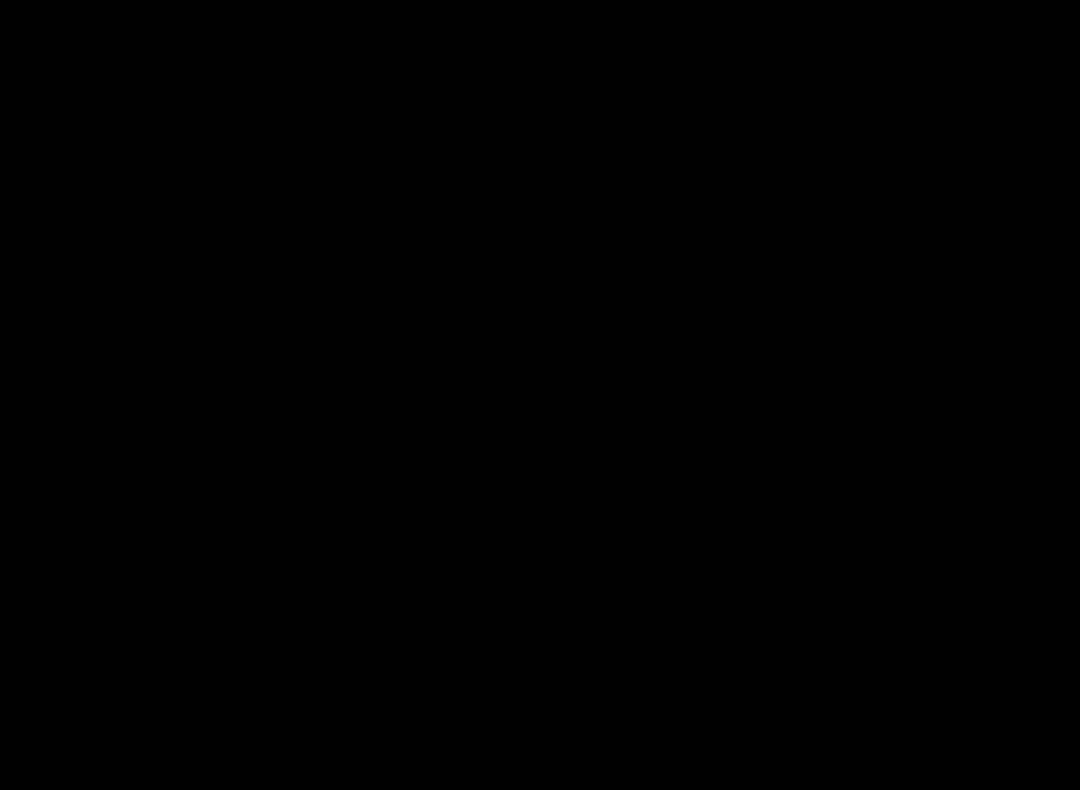 click at bounding box center (540, 395) 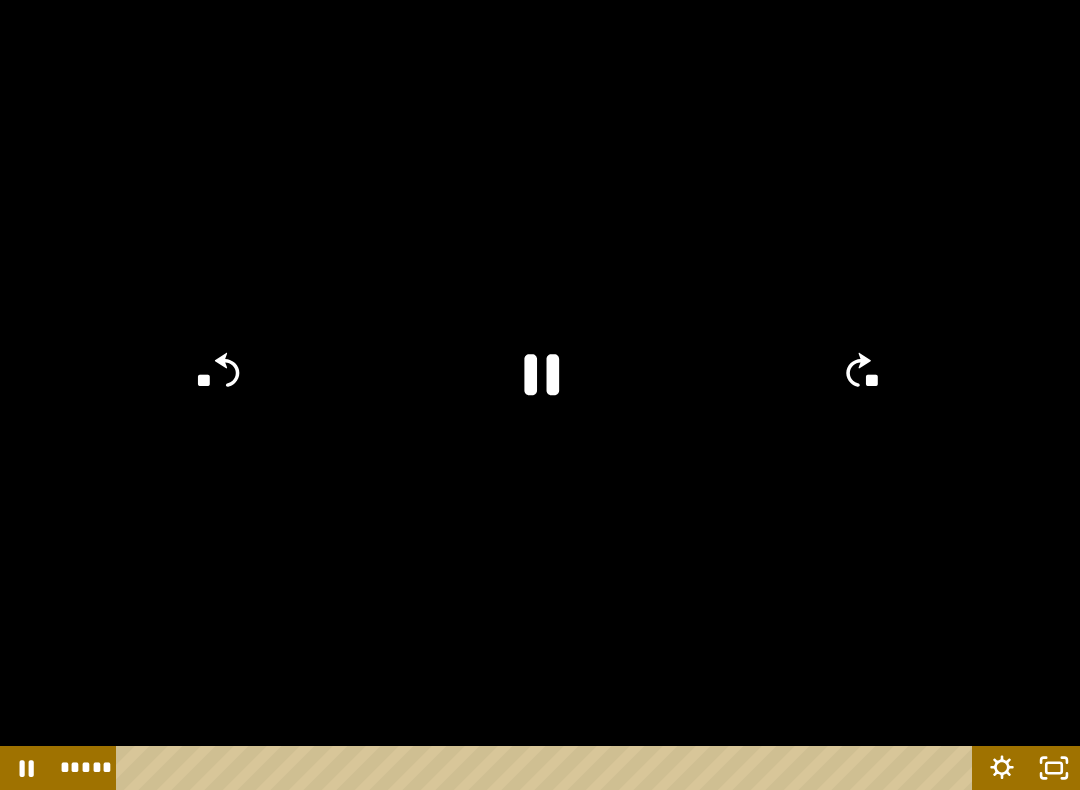 click 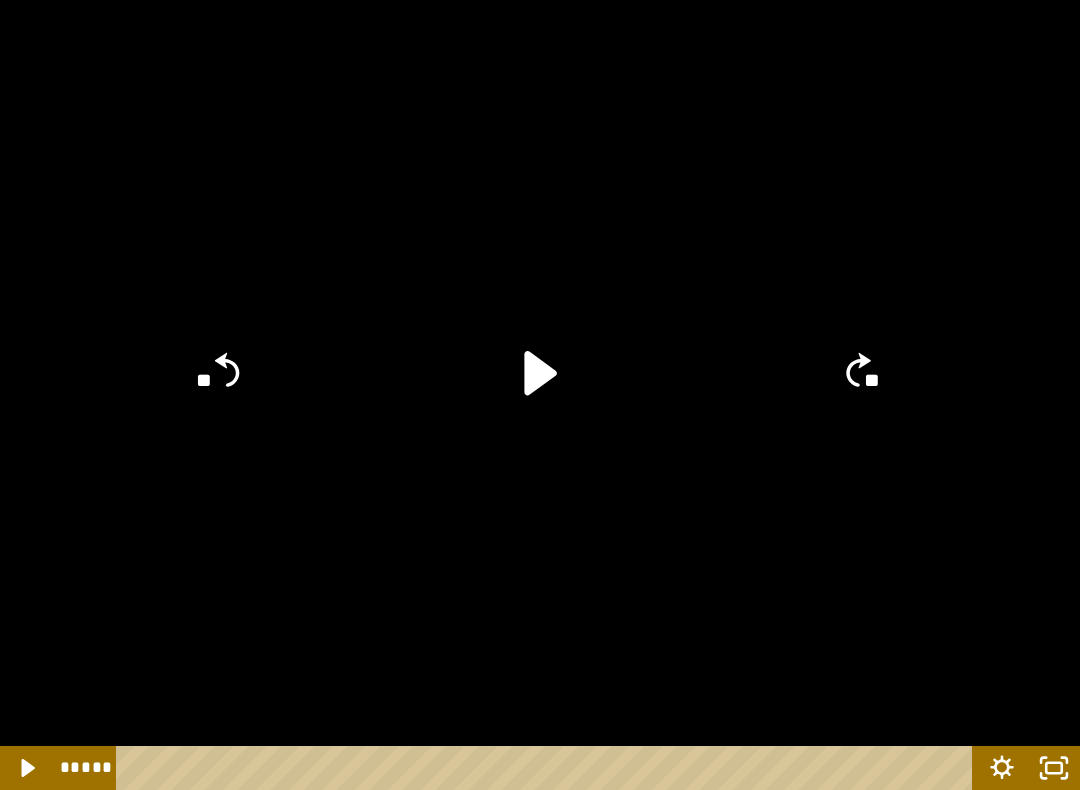 click 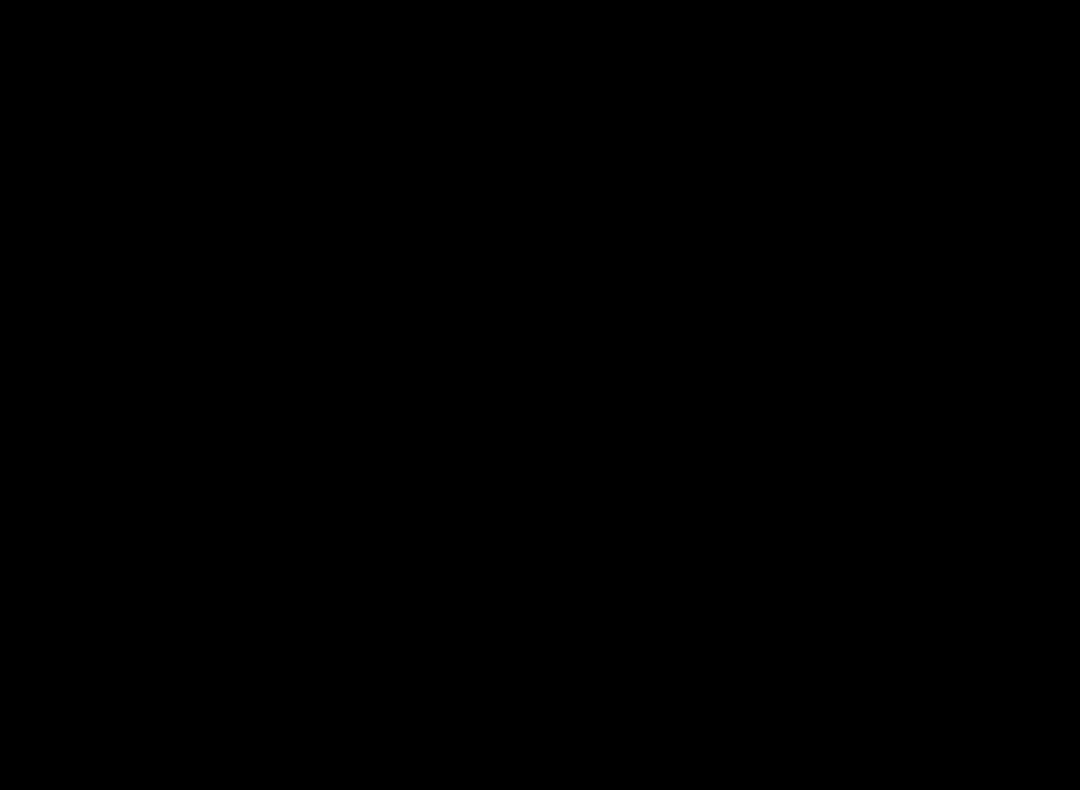 click at bounding box center (540, 395) 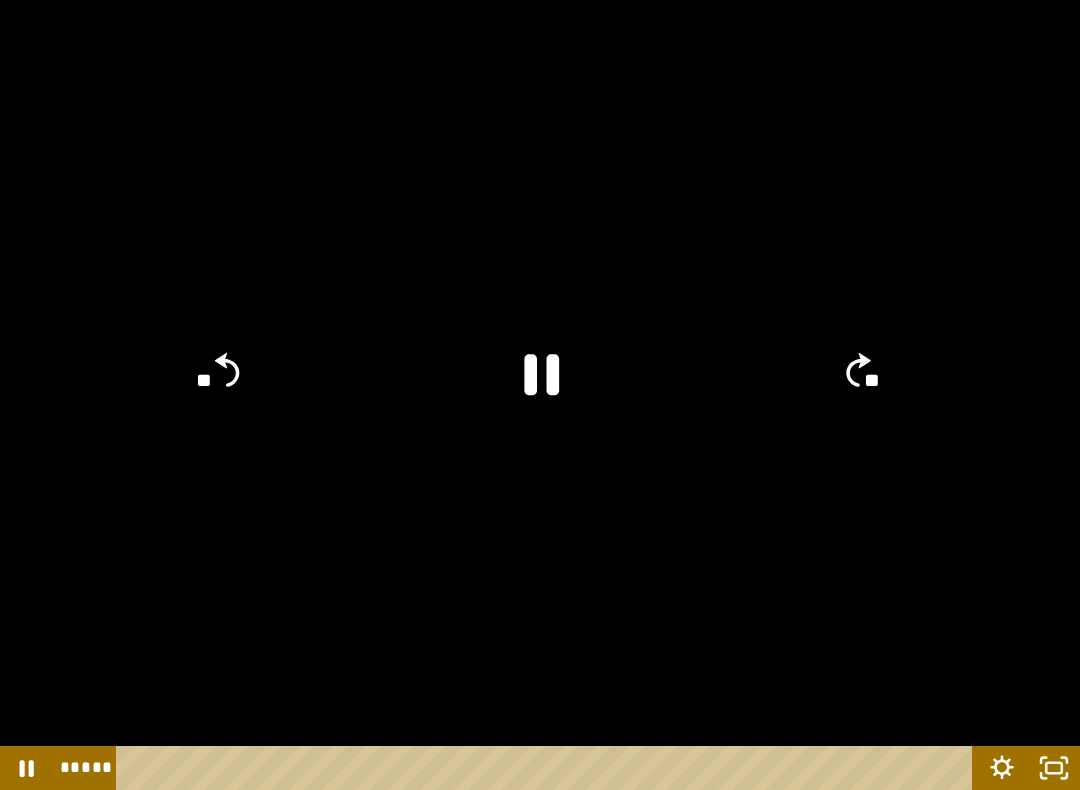 click 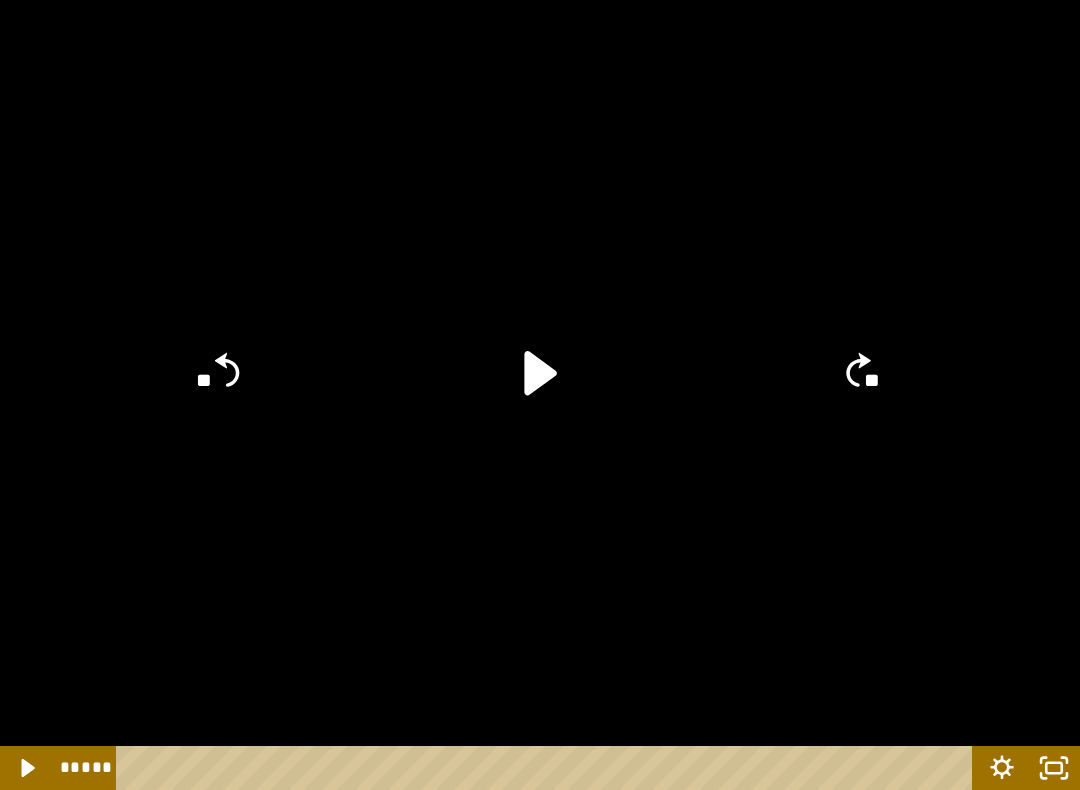 click 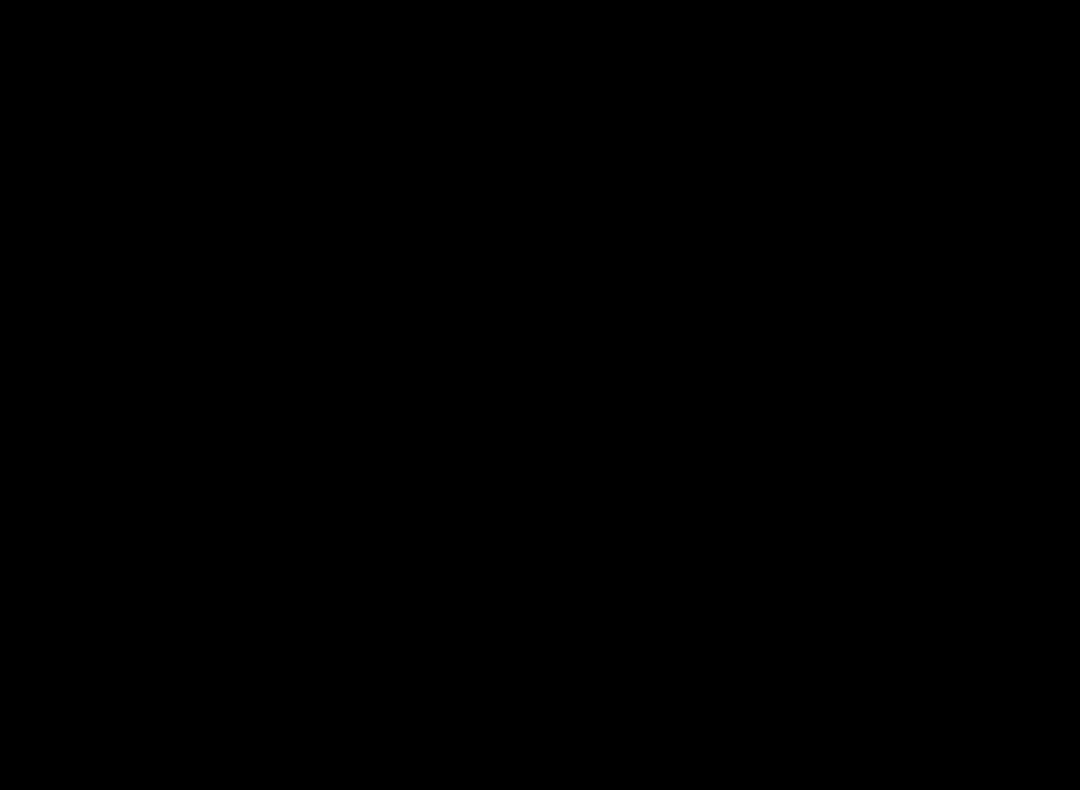 click at bounding box center (540, 395) 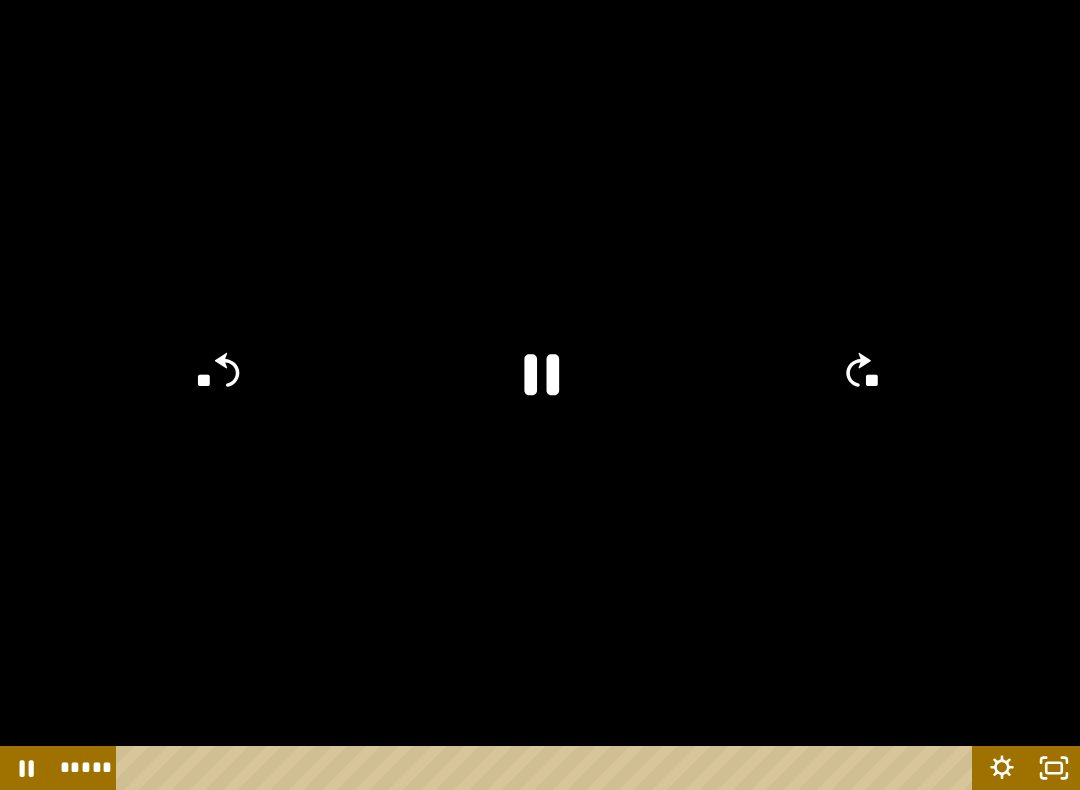 click 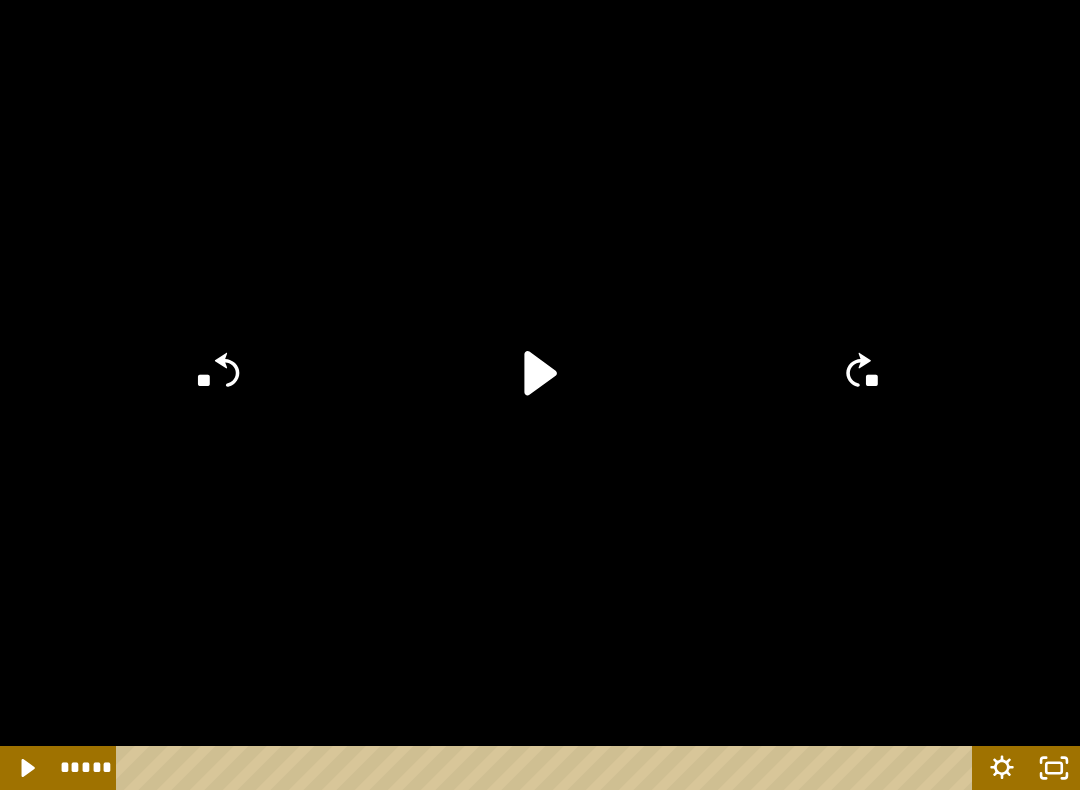 click 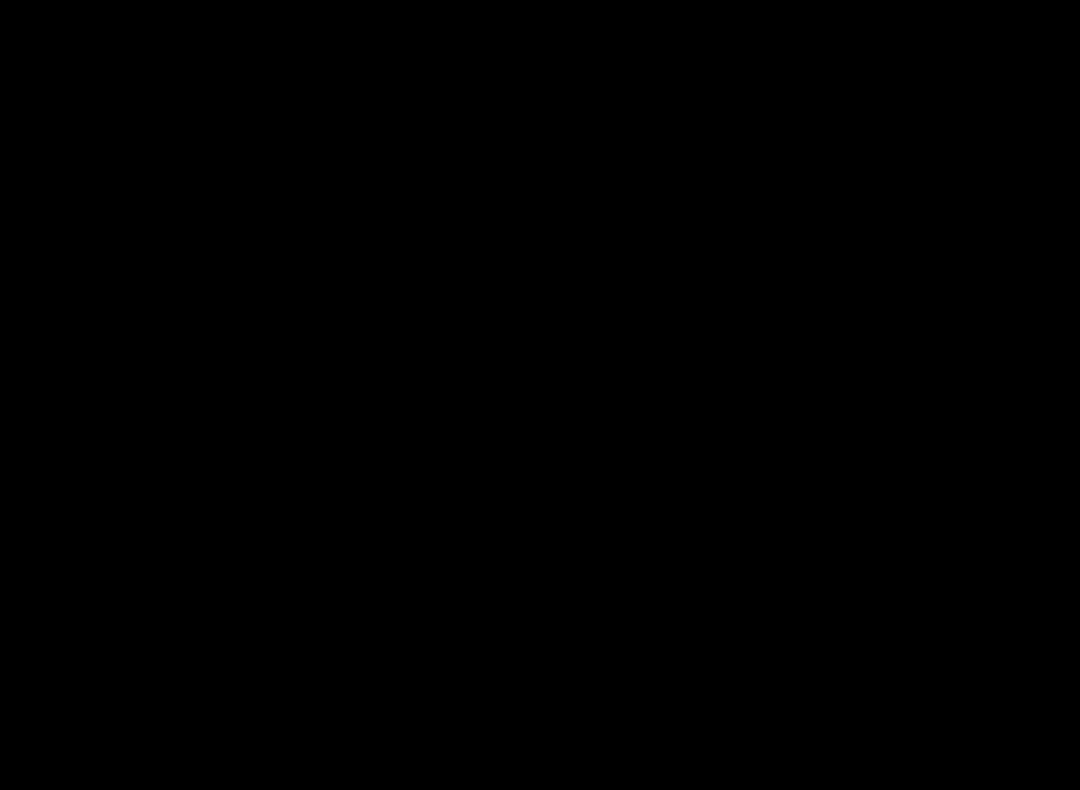 click at bounding box center [540, 395] 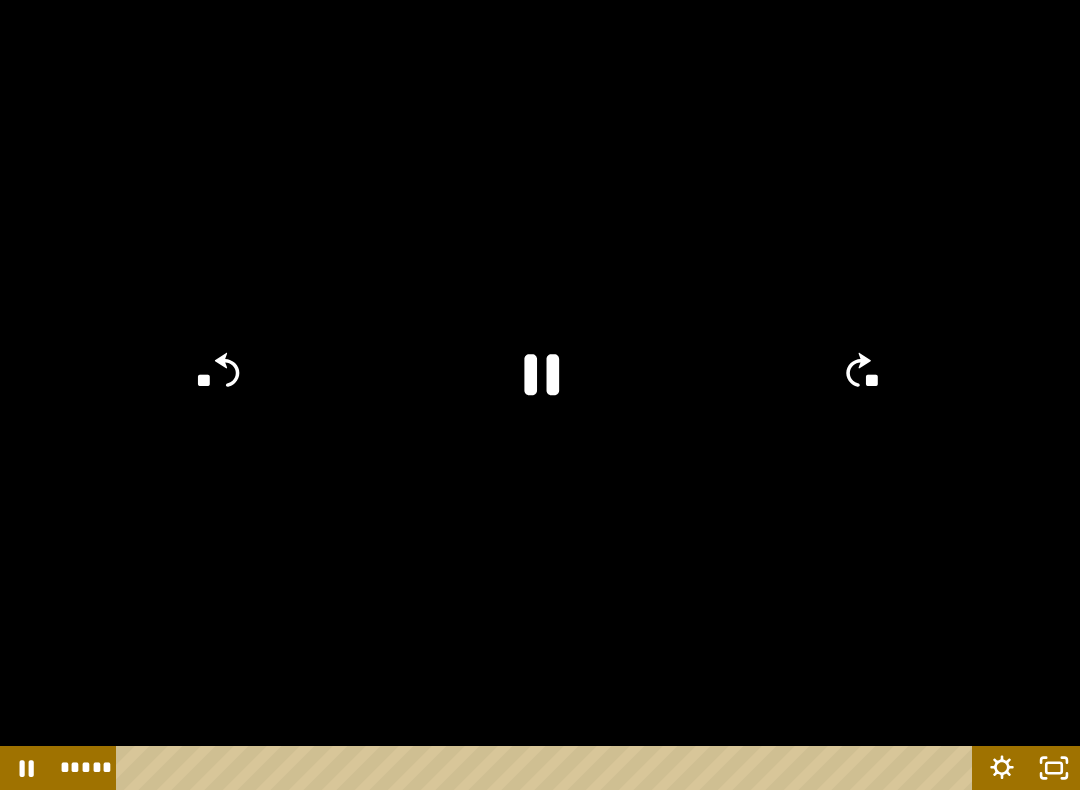 click 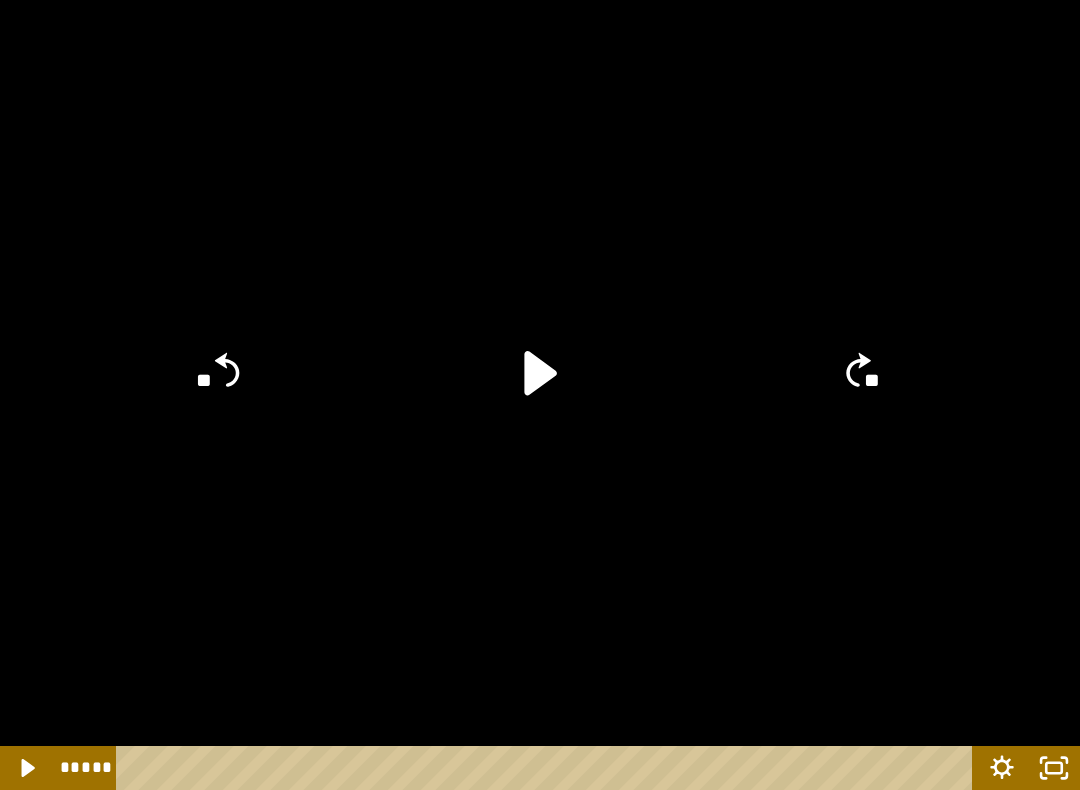 click 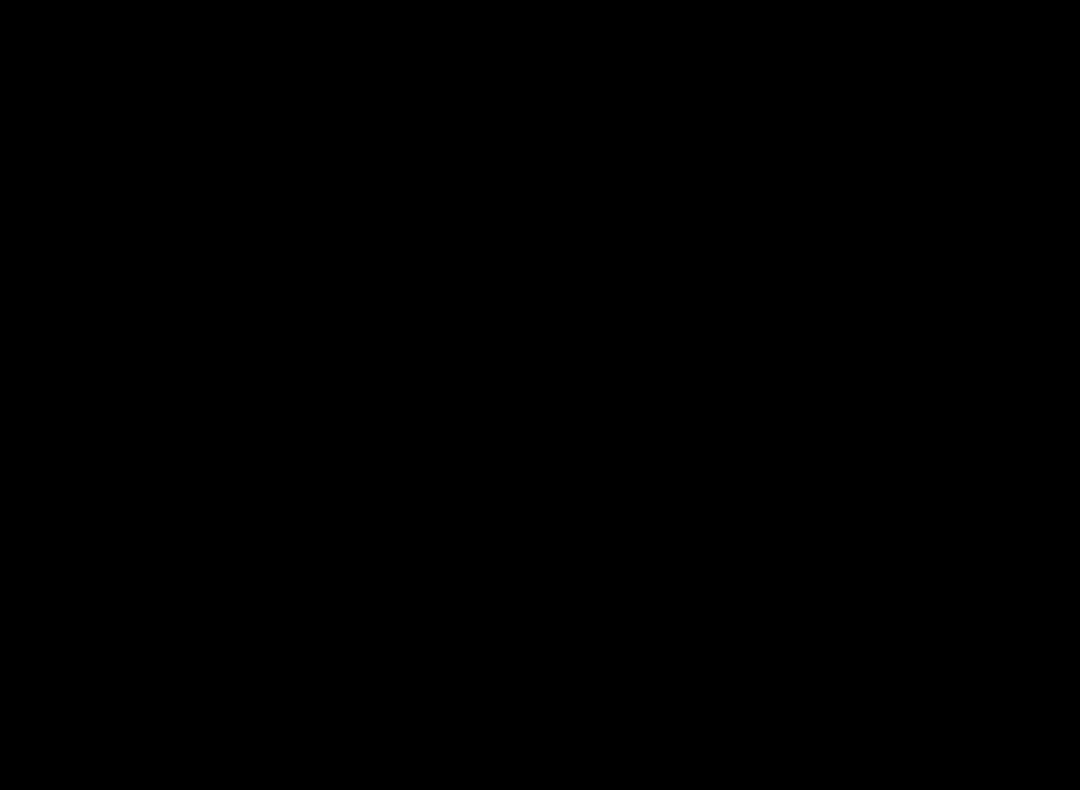 click at bounding box center [540, 395] 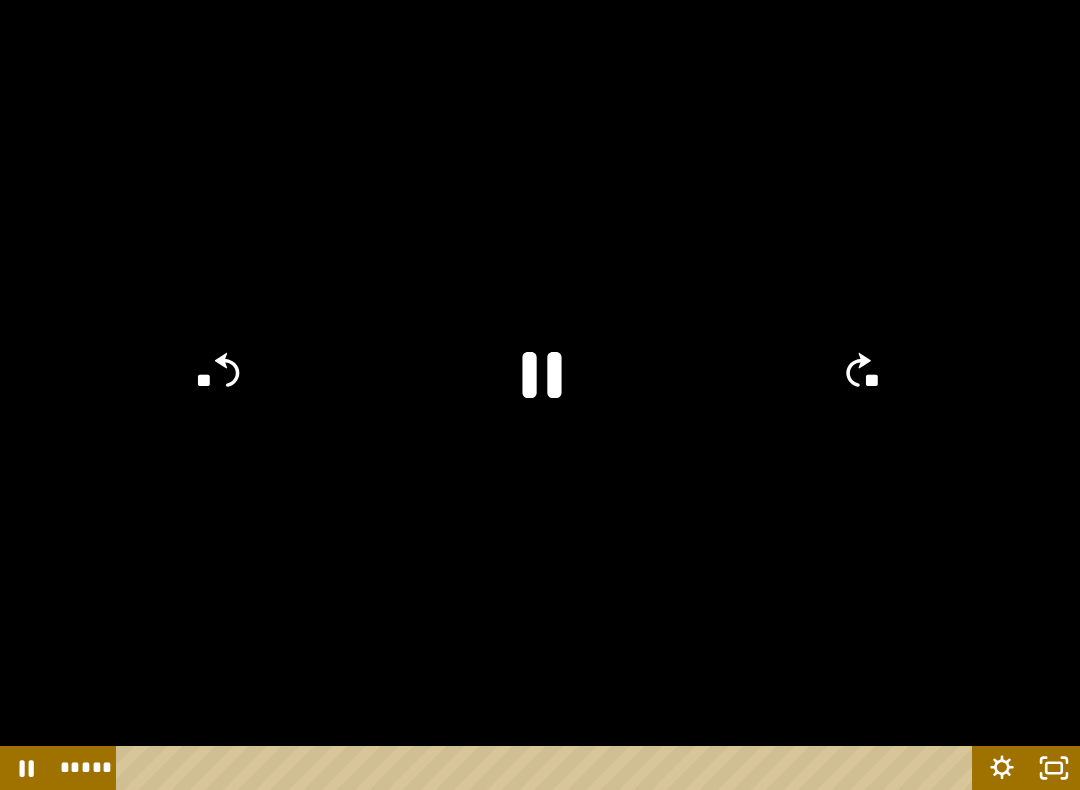 click 